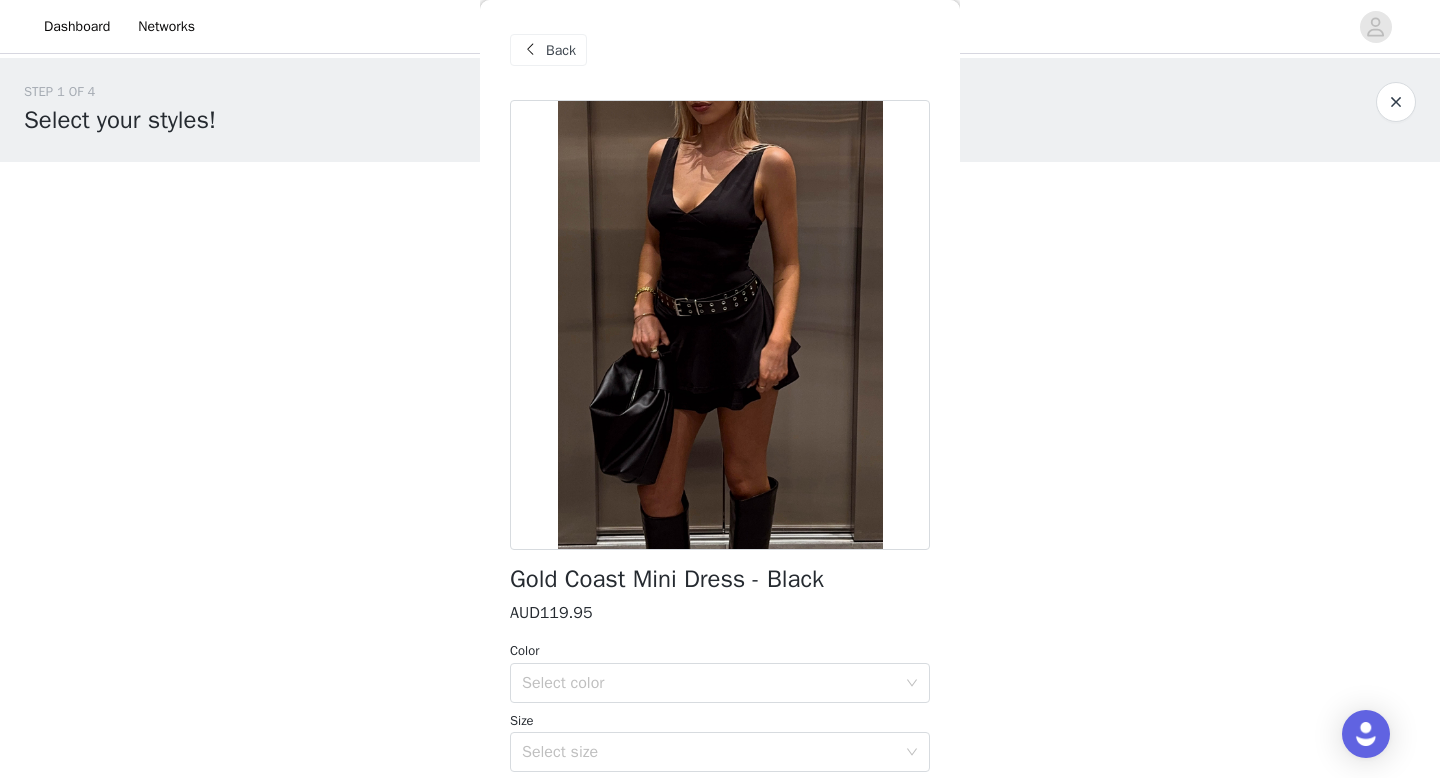 scroll, scrollTop: 136, scrollLeft: 0, axis: vertical 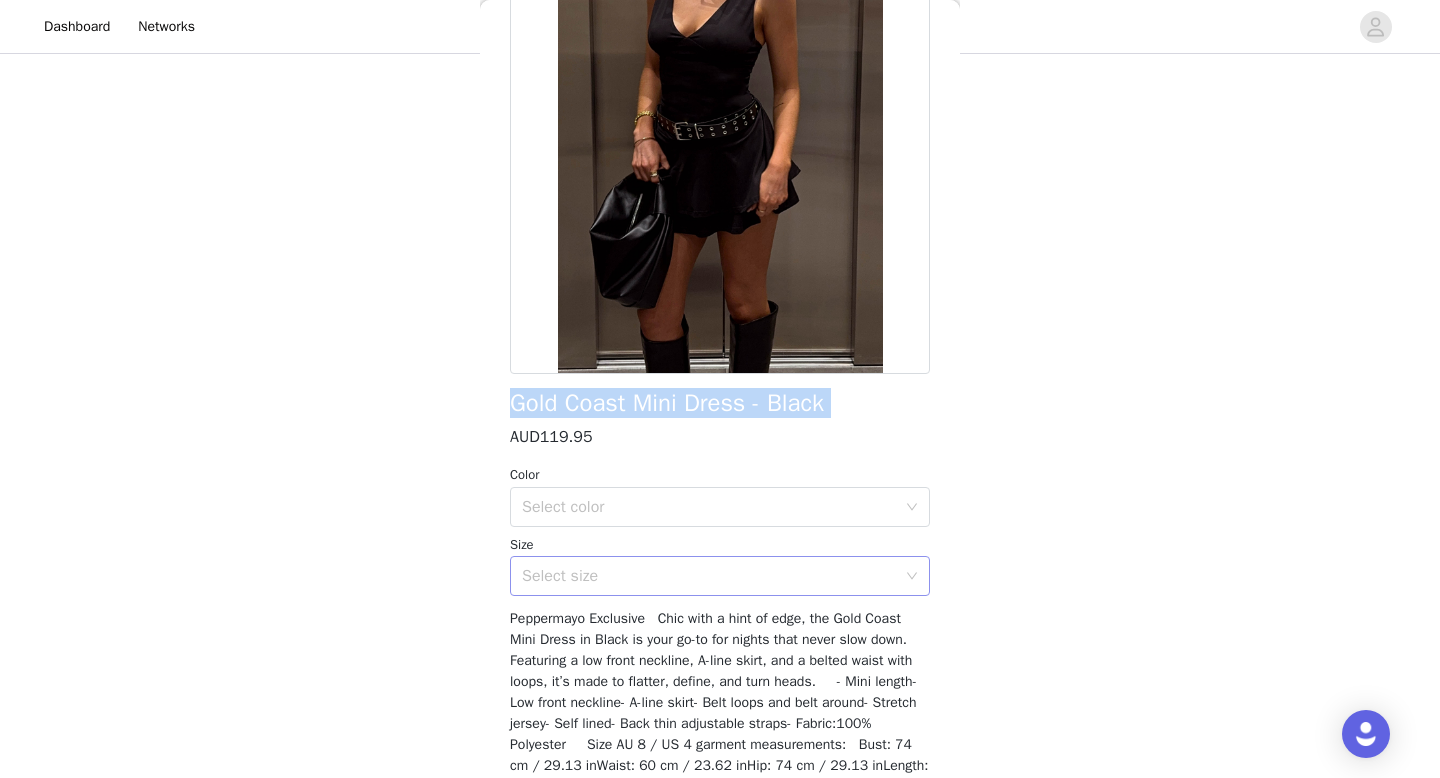 click on "Select size" at bounding box center (713, 576) 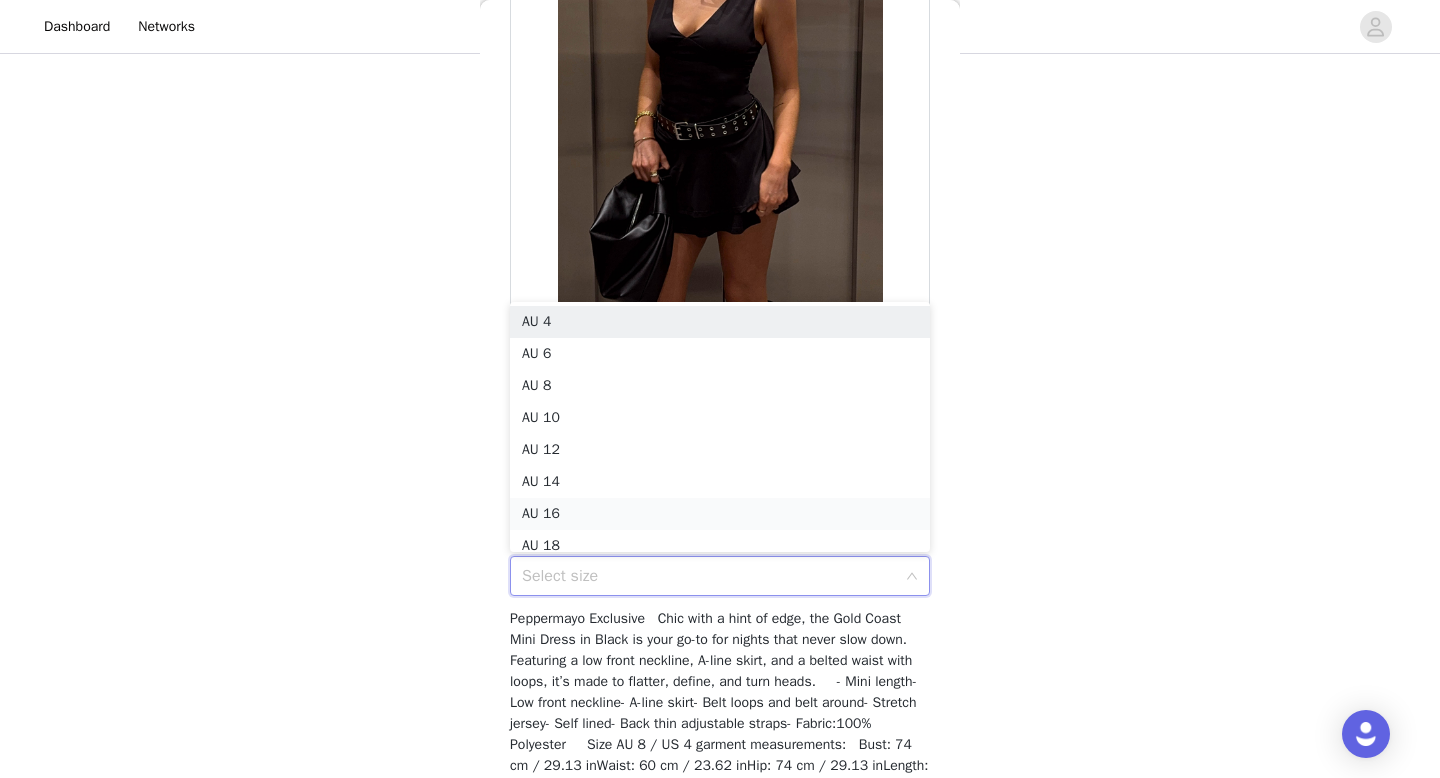 scroll, scrollTop: 10, scrollLeft: 0, axis: vertical 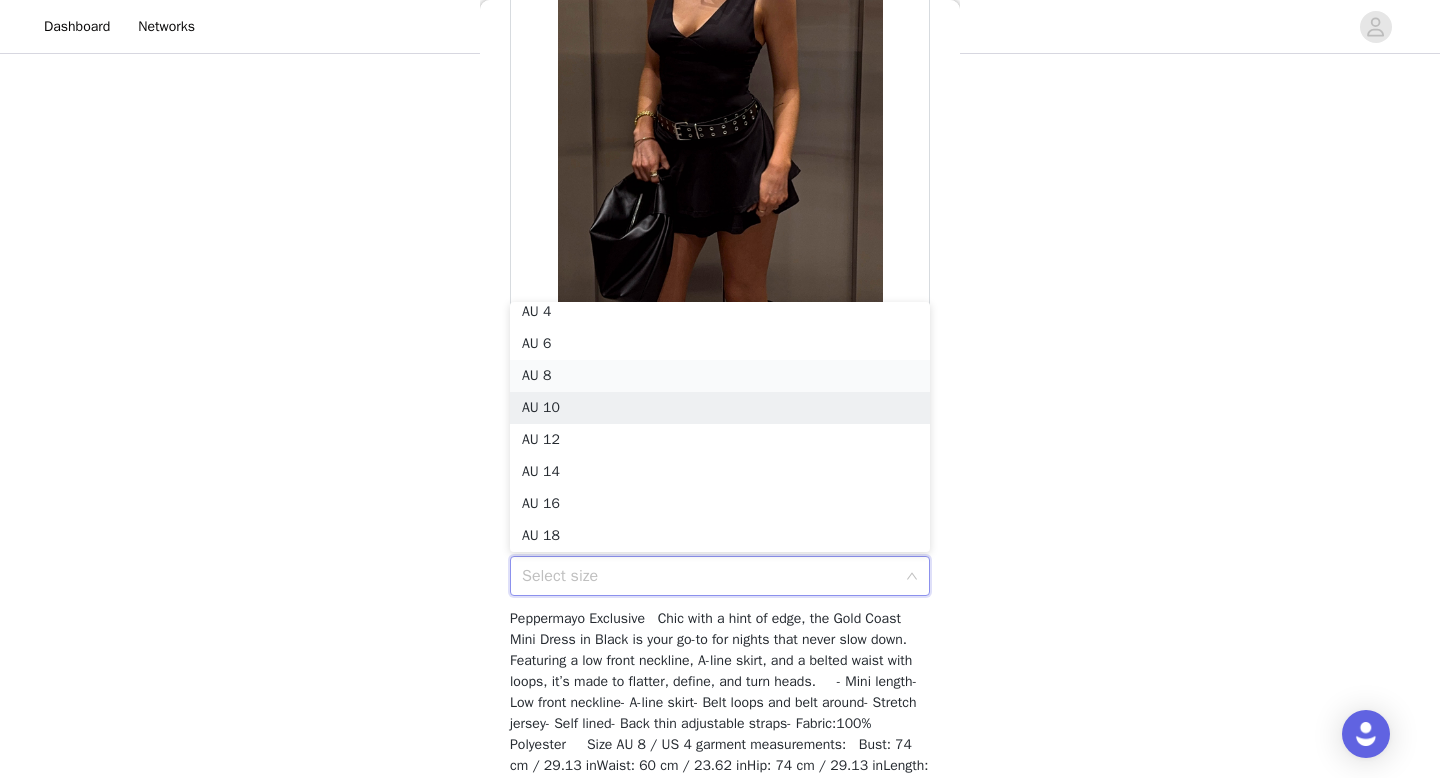click on "AU 8" at bounding box center [720, 376] 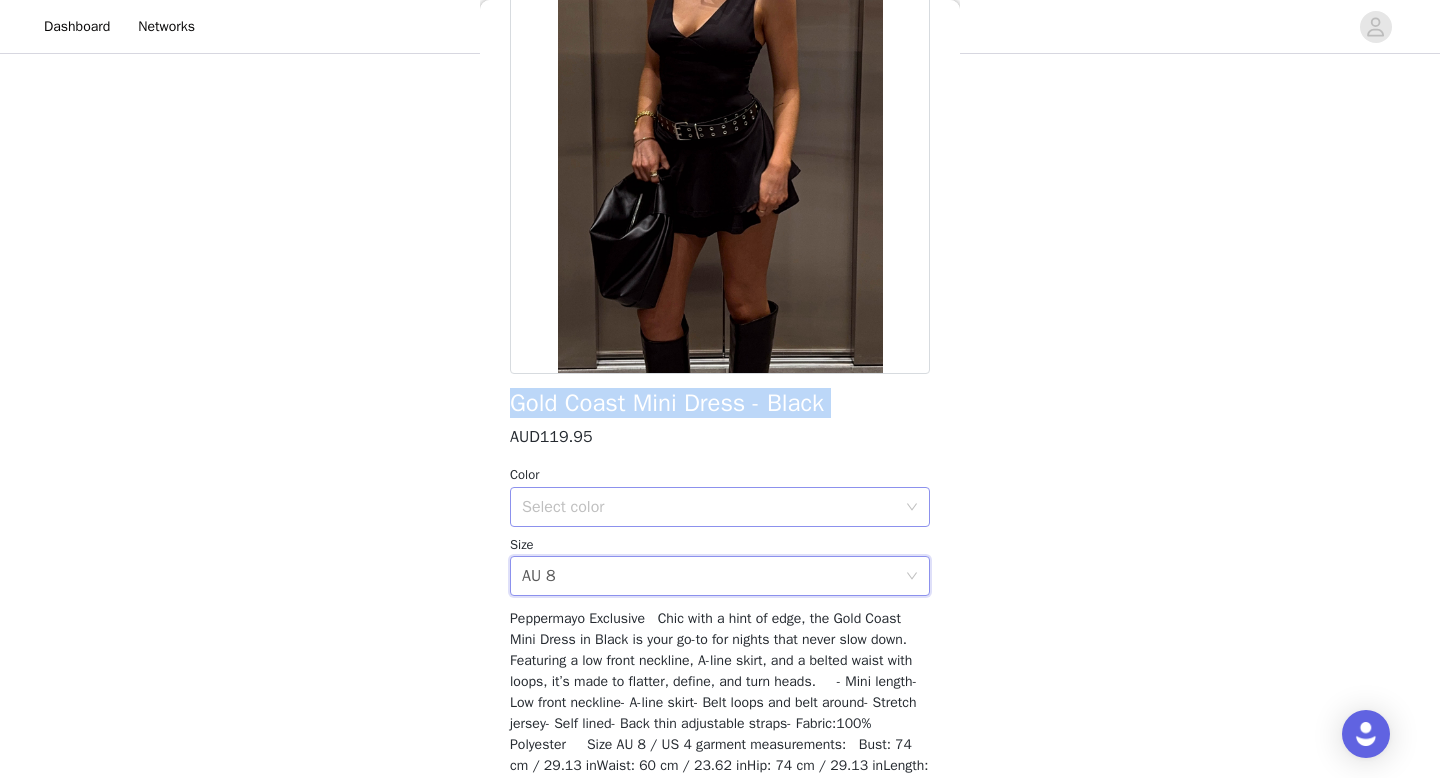click on "Select color" at bounding box center (709, 507) 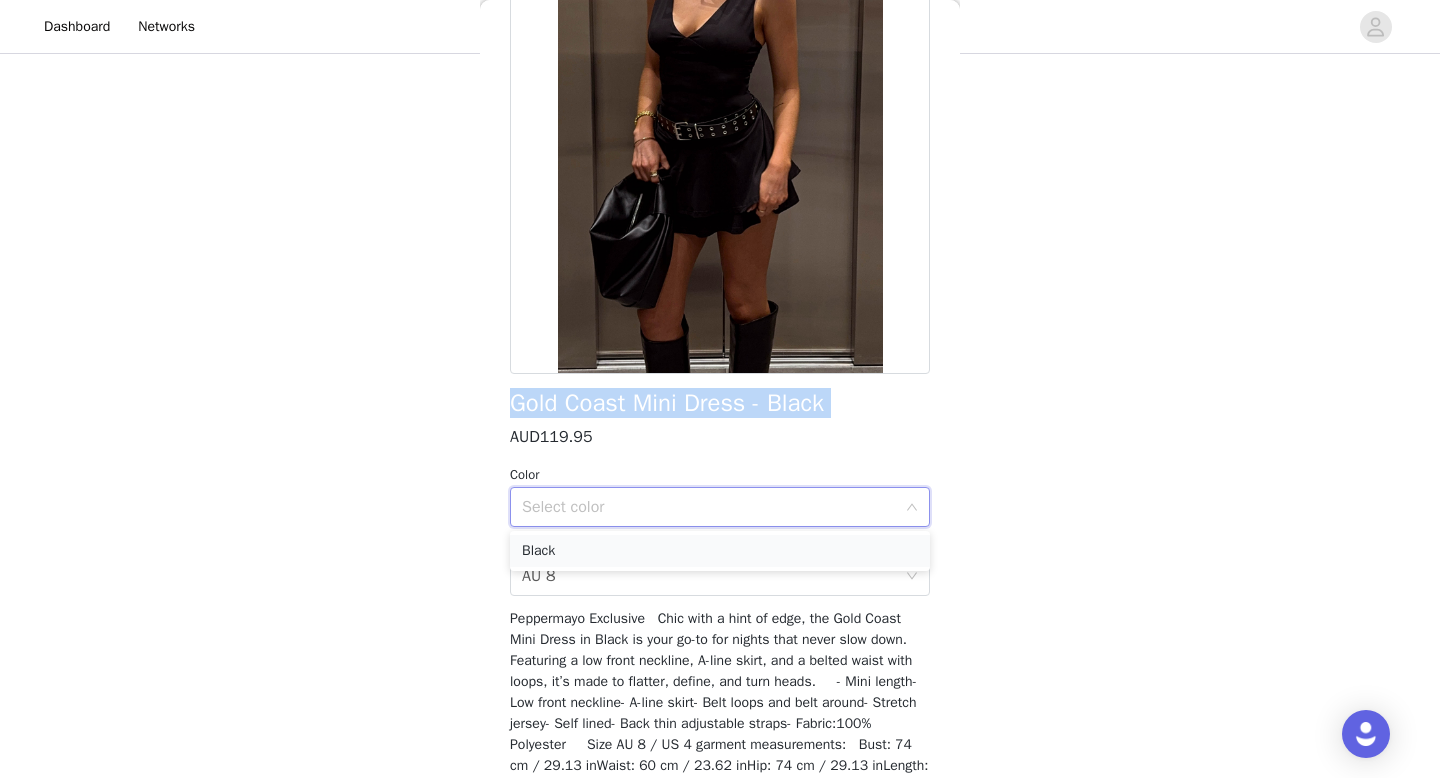 click on "Black" at bounding box center [720, 551] 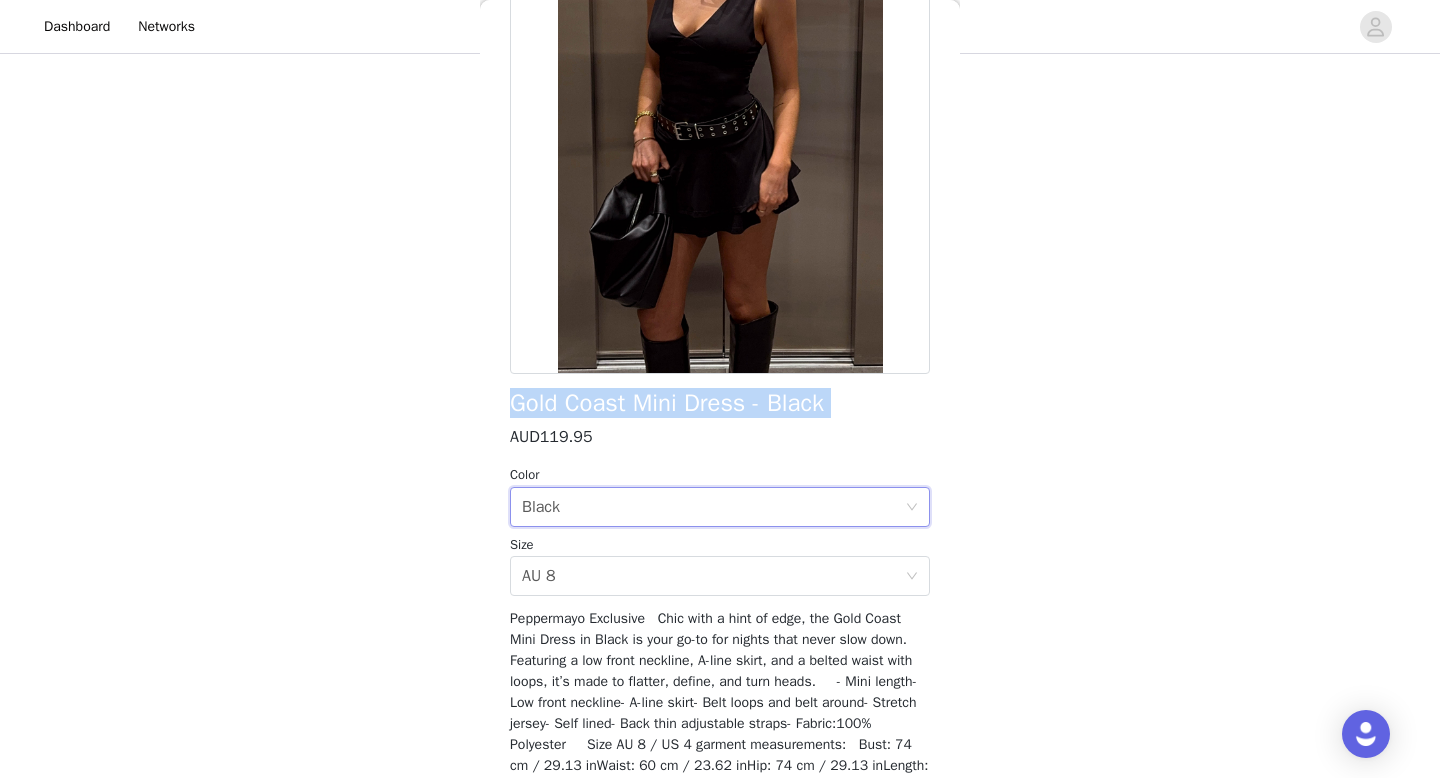 scroll, scrollTop: 300, scrollLeft: 0, axis: vertical 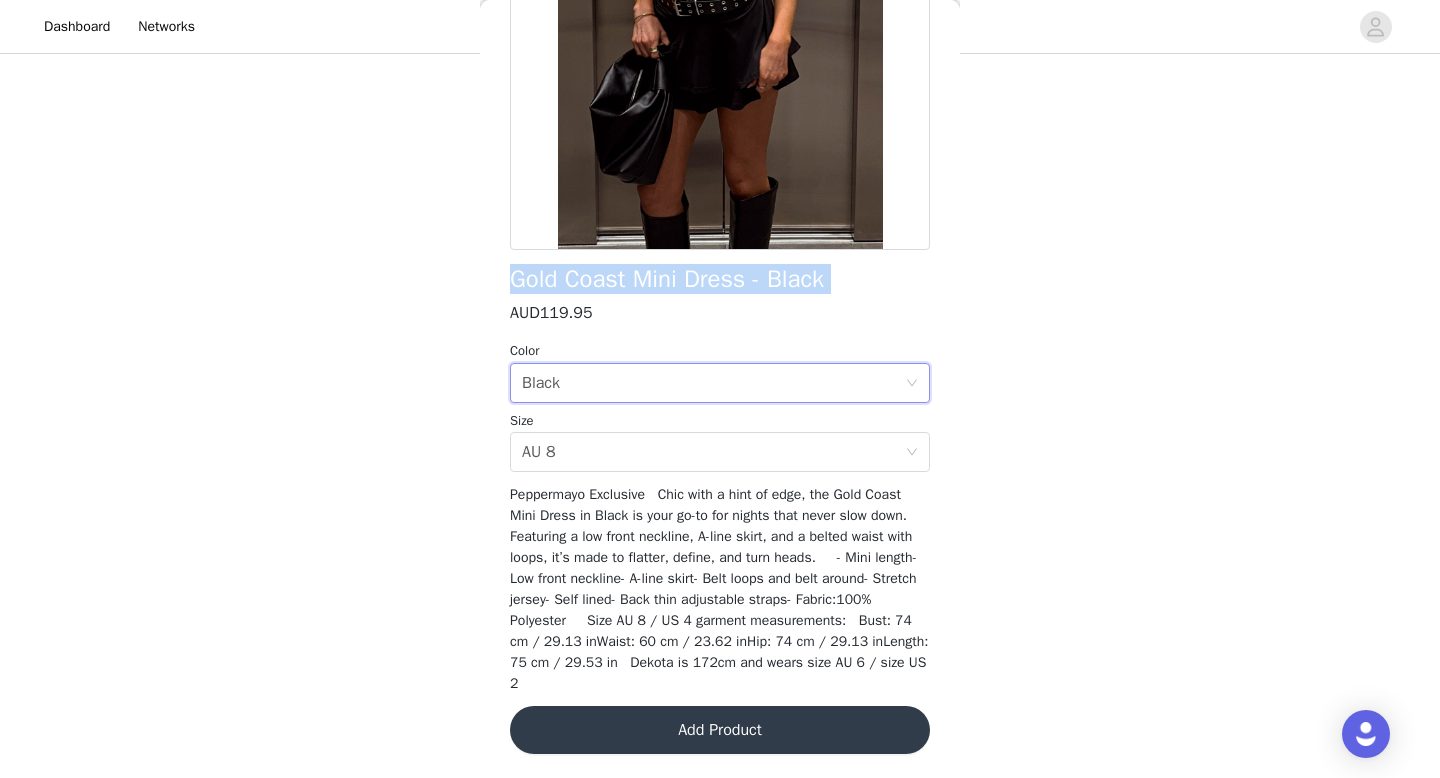 click on "Add Product" at bounding box center [720, 730] 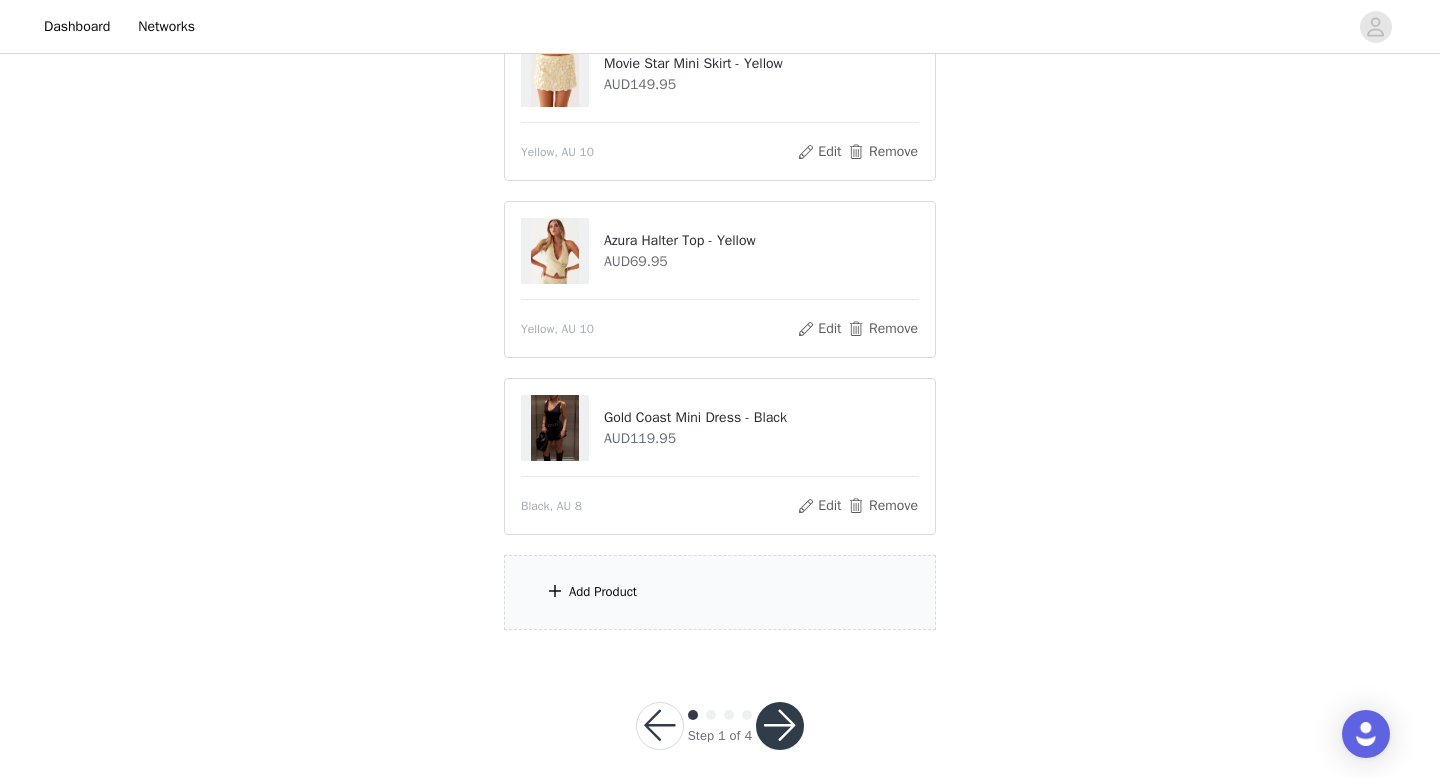 scroll, scrollTop: 303, scrollLeft: 0, axis: vertical 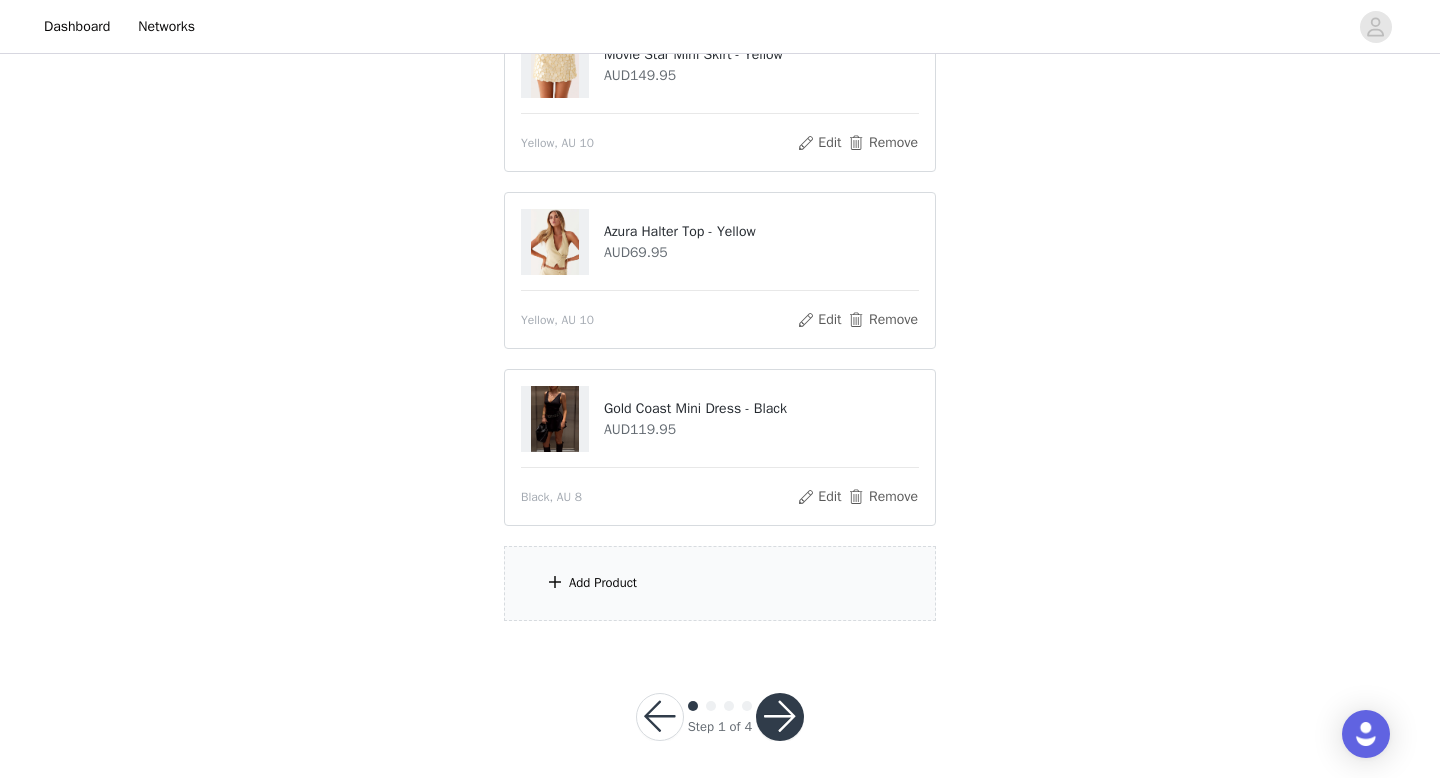 click on "Add Product" at bounding box center (720, 583) 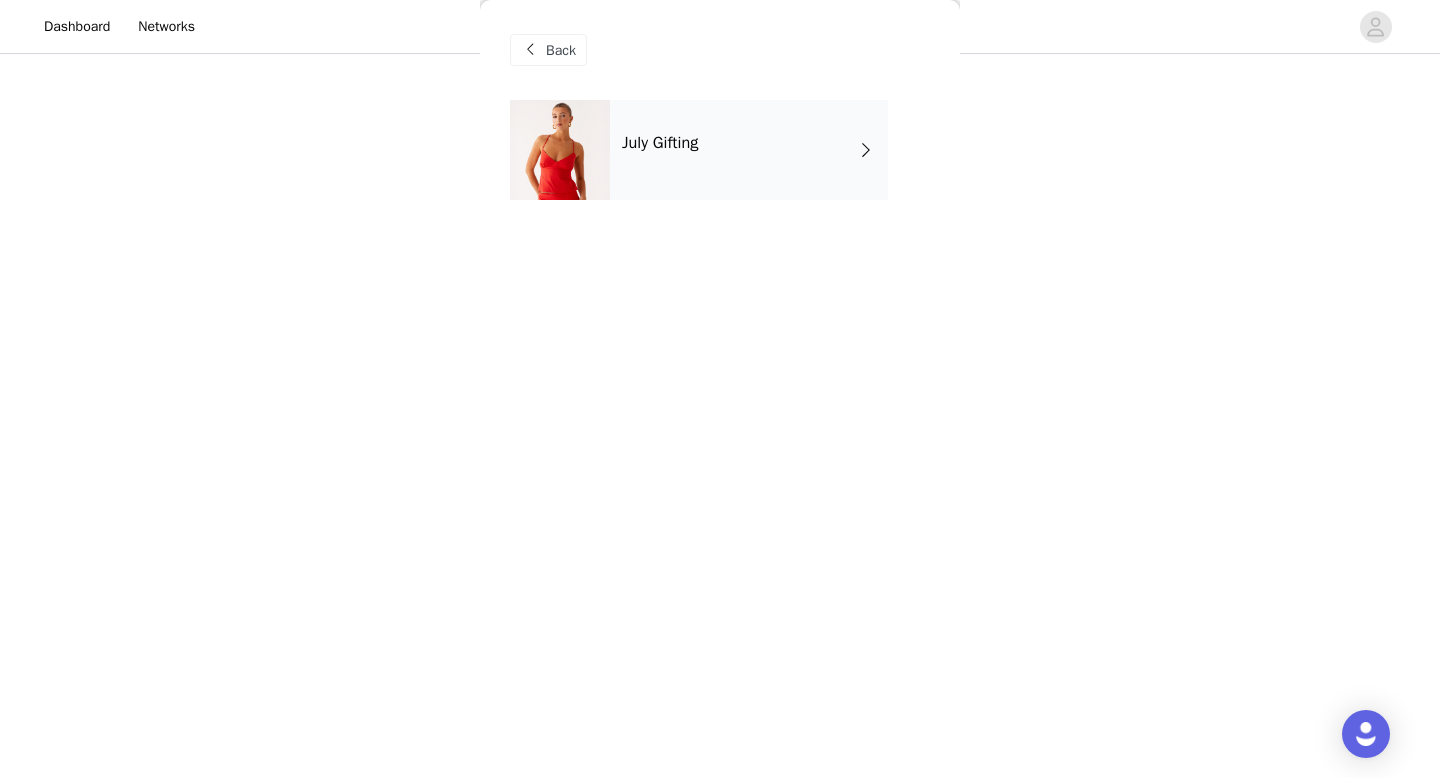 click on "July Gifting" at bounding box center [749, 150] 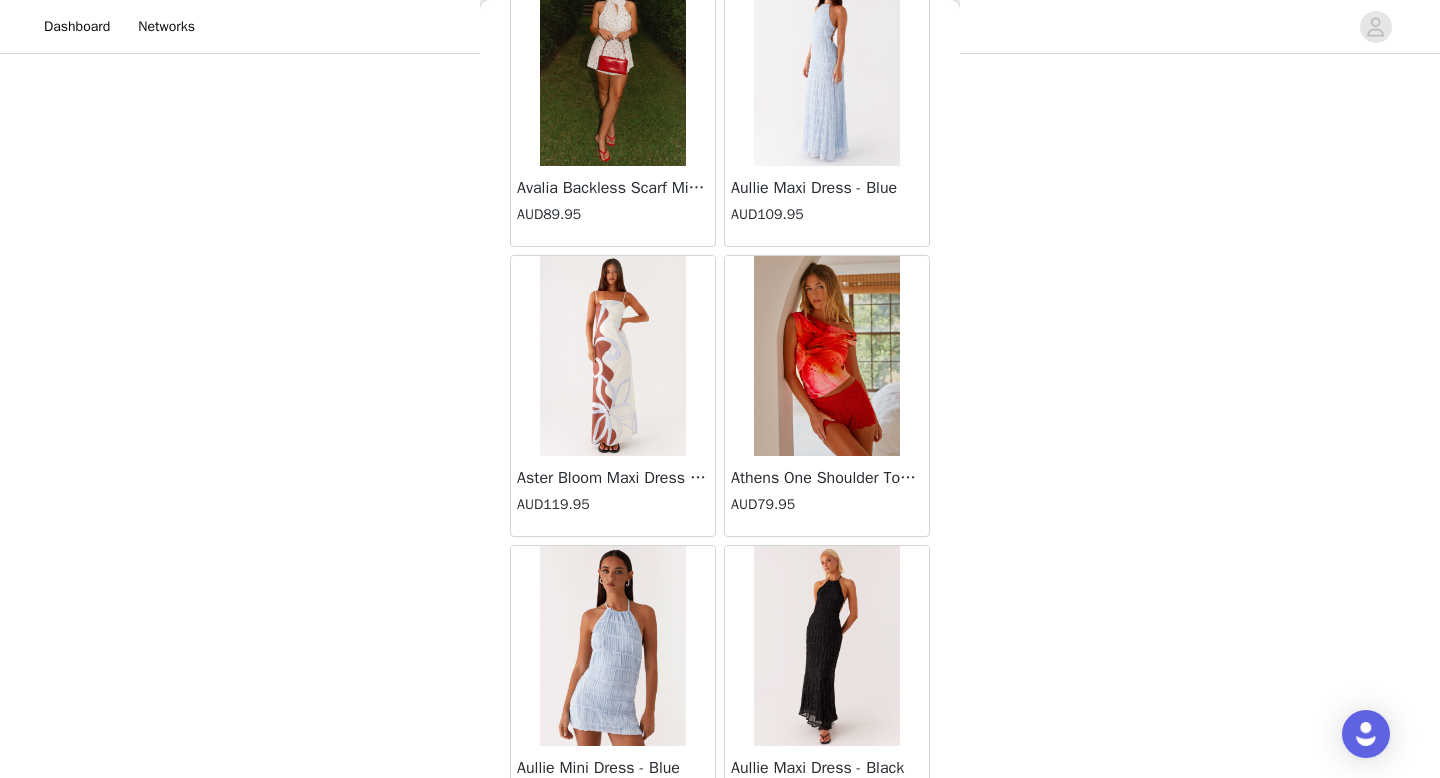 scroll, scrollTop: 2282, scrollLeft: 0, axis: vertical 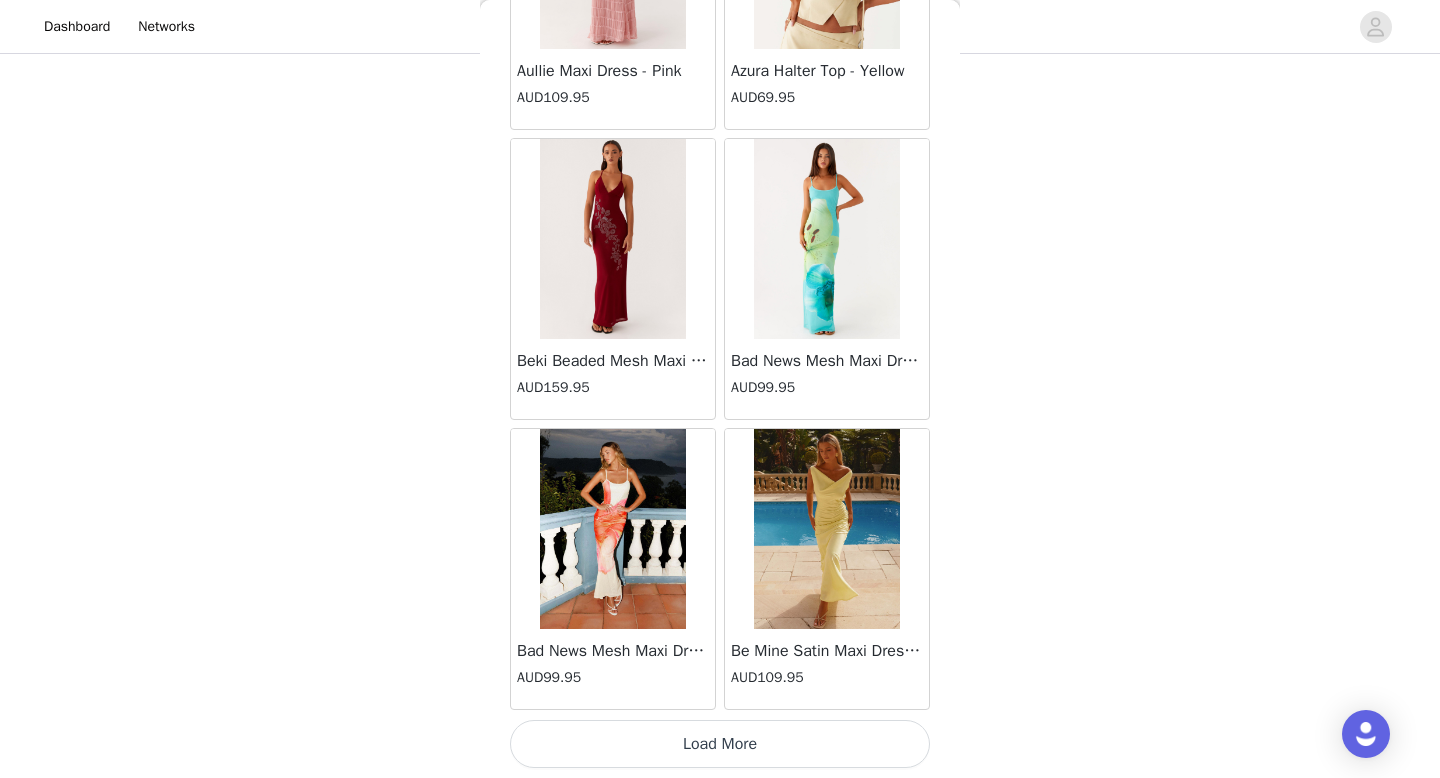 click on "Load More" at bounding box center [720, 744] 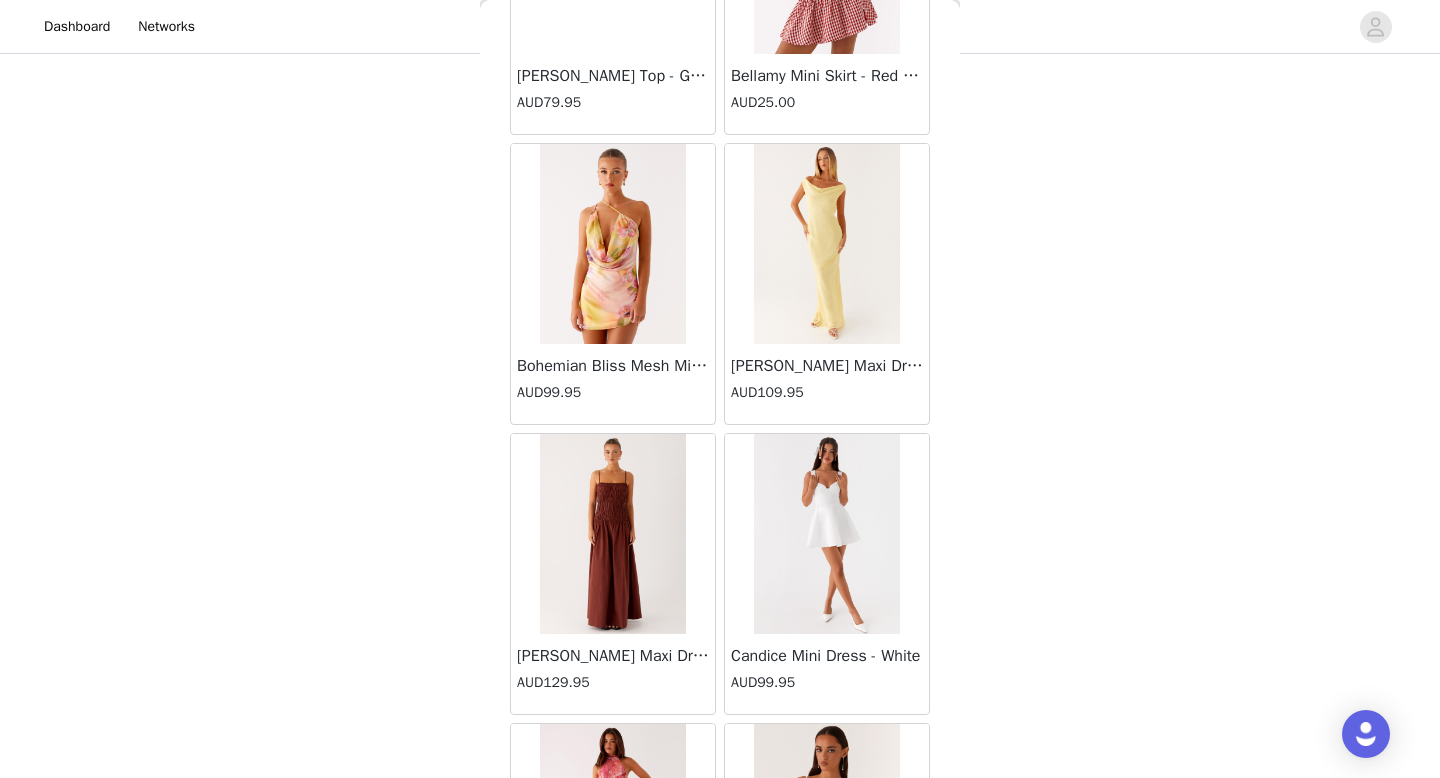 scroll, scrollTop: 5182, scrollLeft: 0, axis: vertical 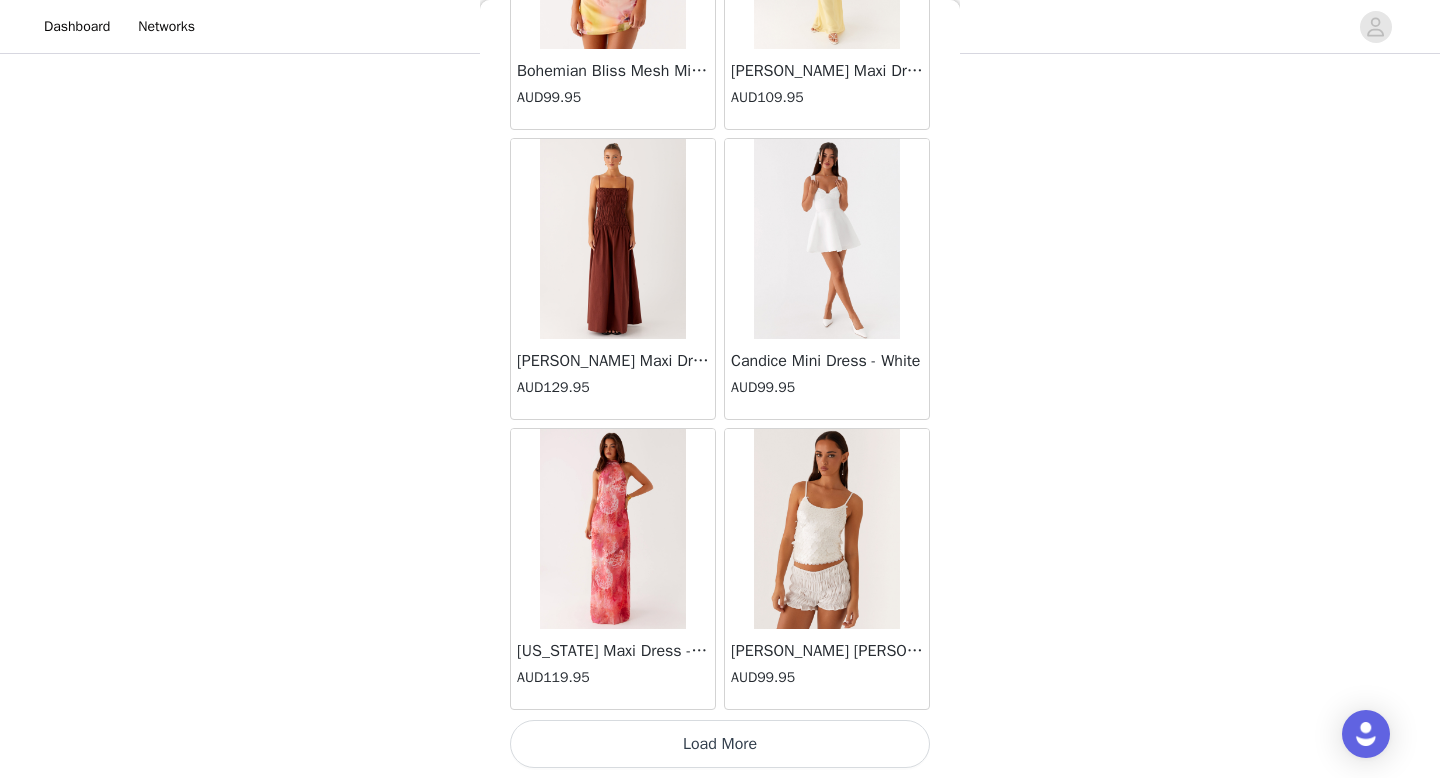 click on "Load More" at bounding box center (720, 744) 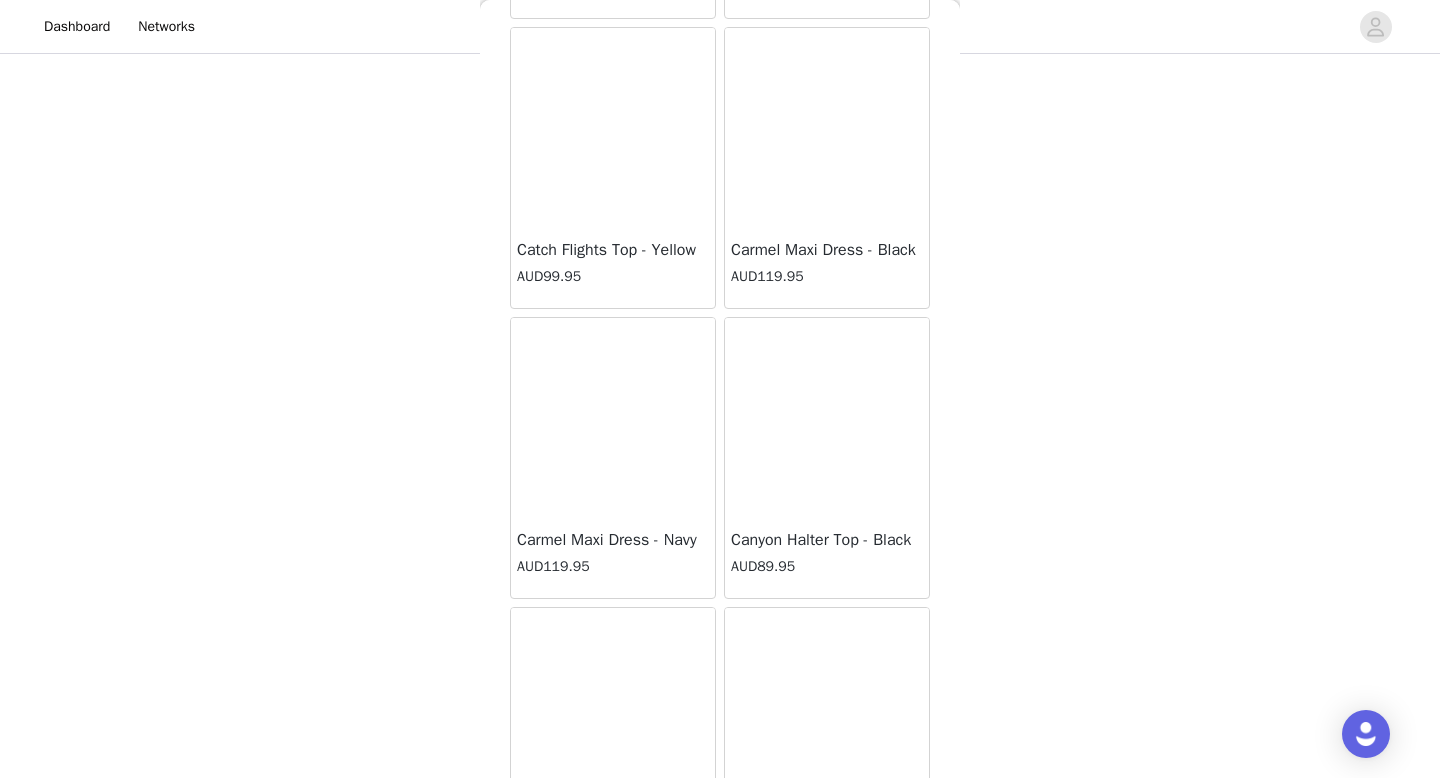 scroll, scrollTop: 8082, scrollLeft: 0, axis: vertical 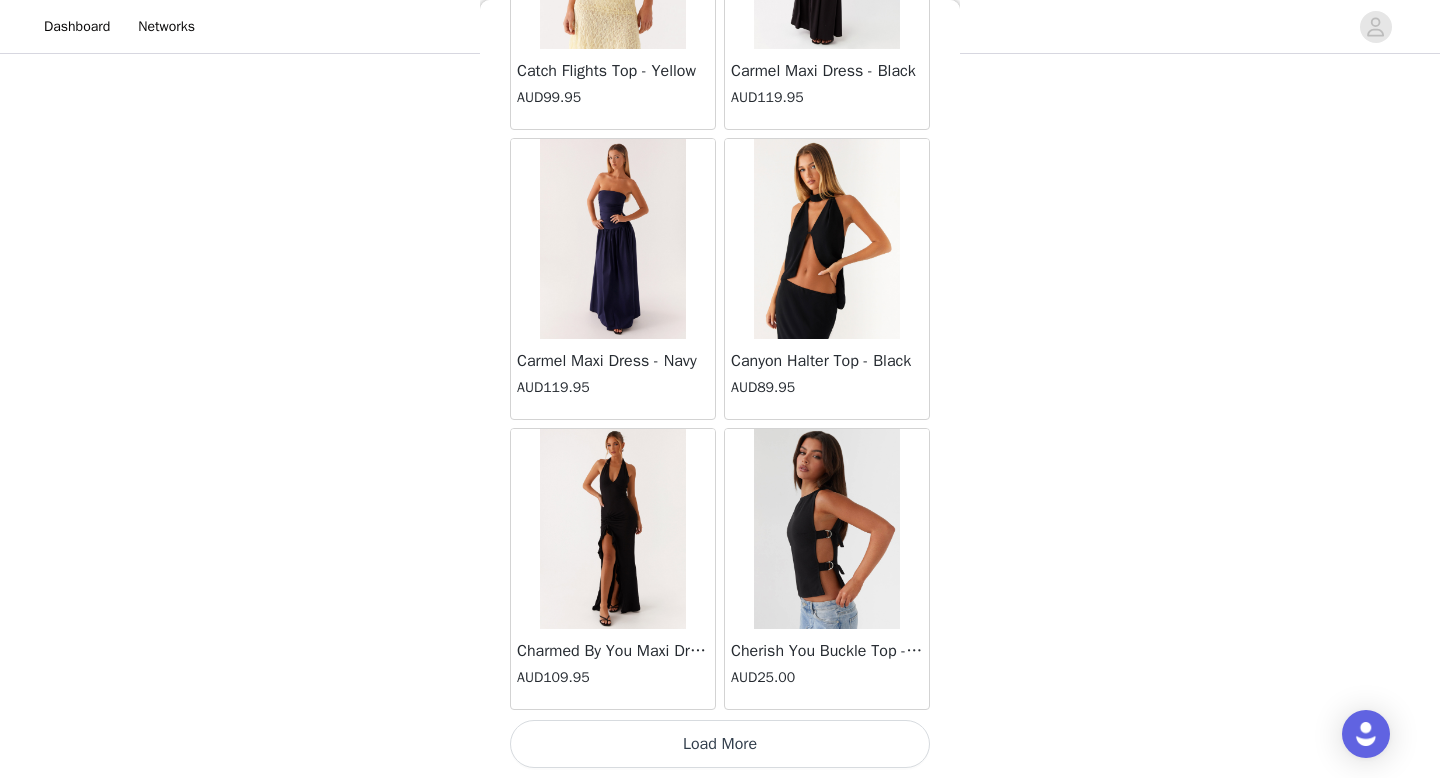 click on "Load More" at bounding box center [720, 744] 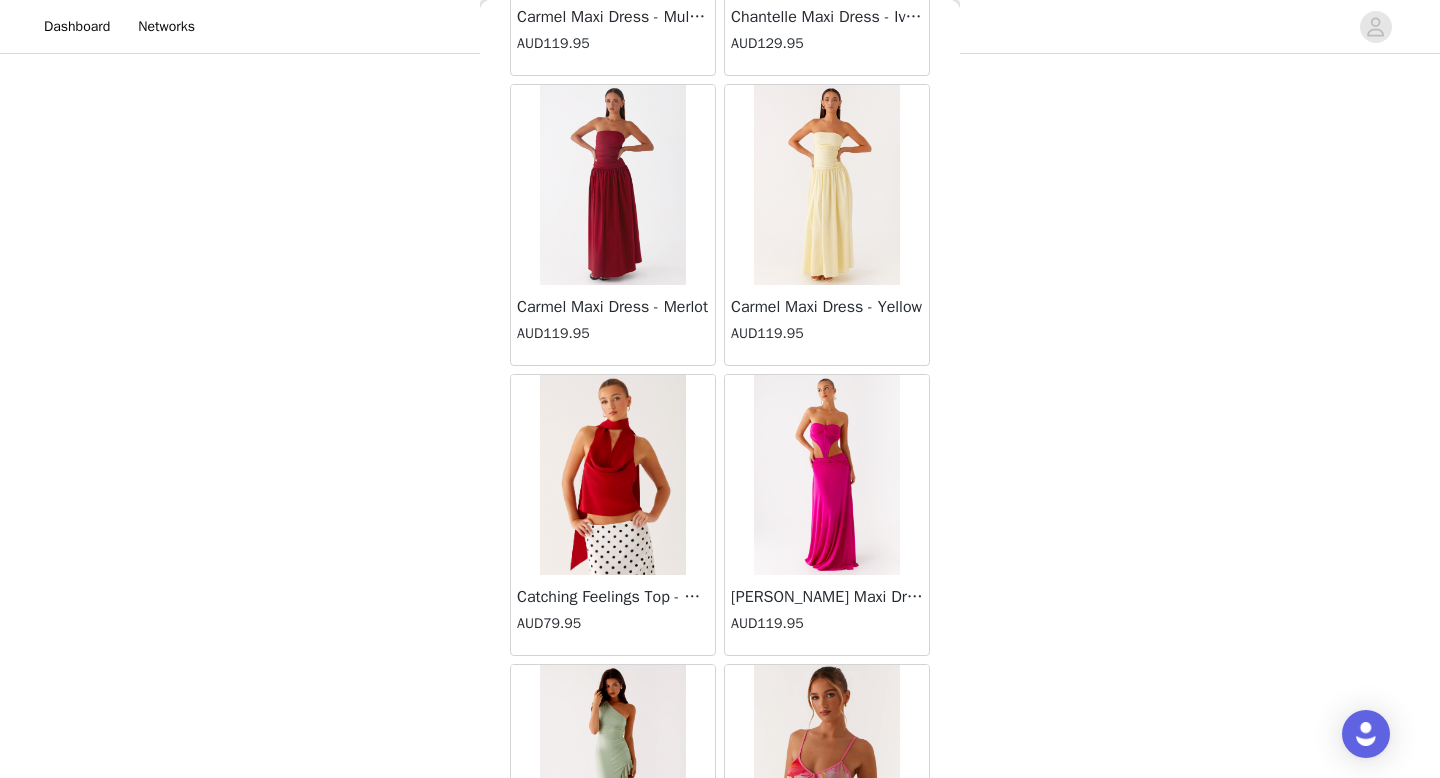 scroll, scrollTop: 10982, scrollLeft: 0, axis: vertical 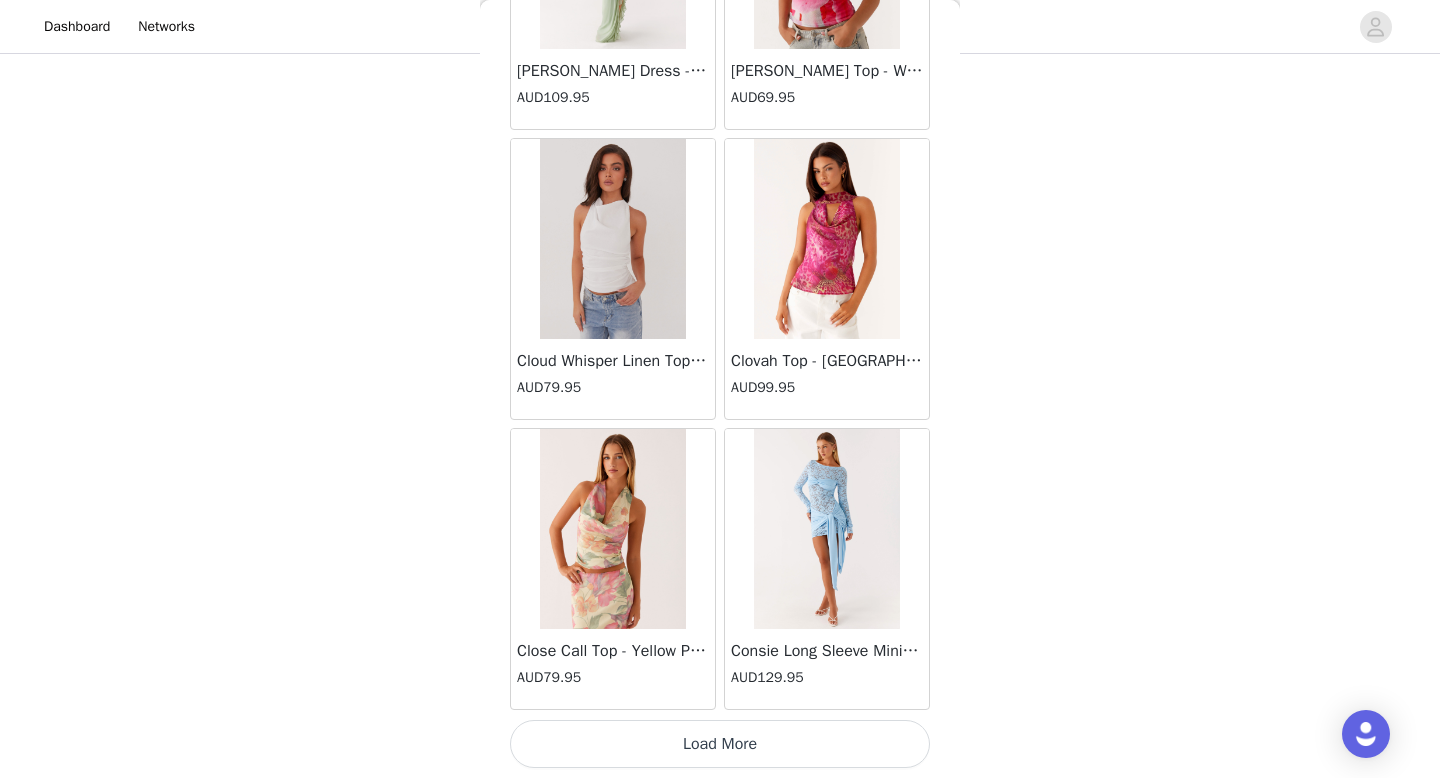 click on "Load More" at bounding box center [720, 744] 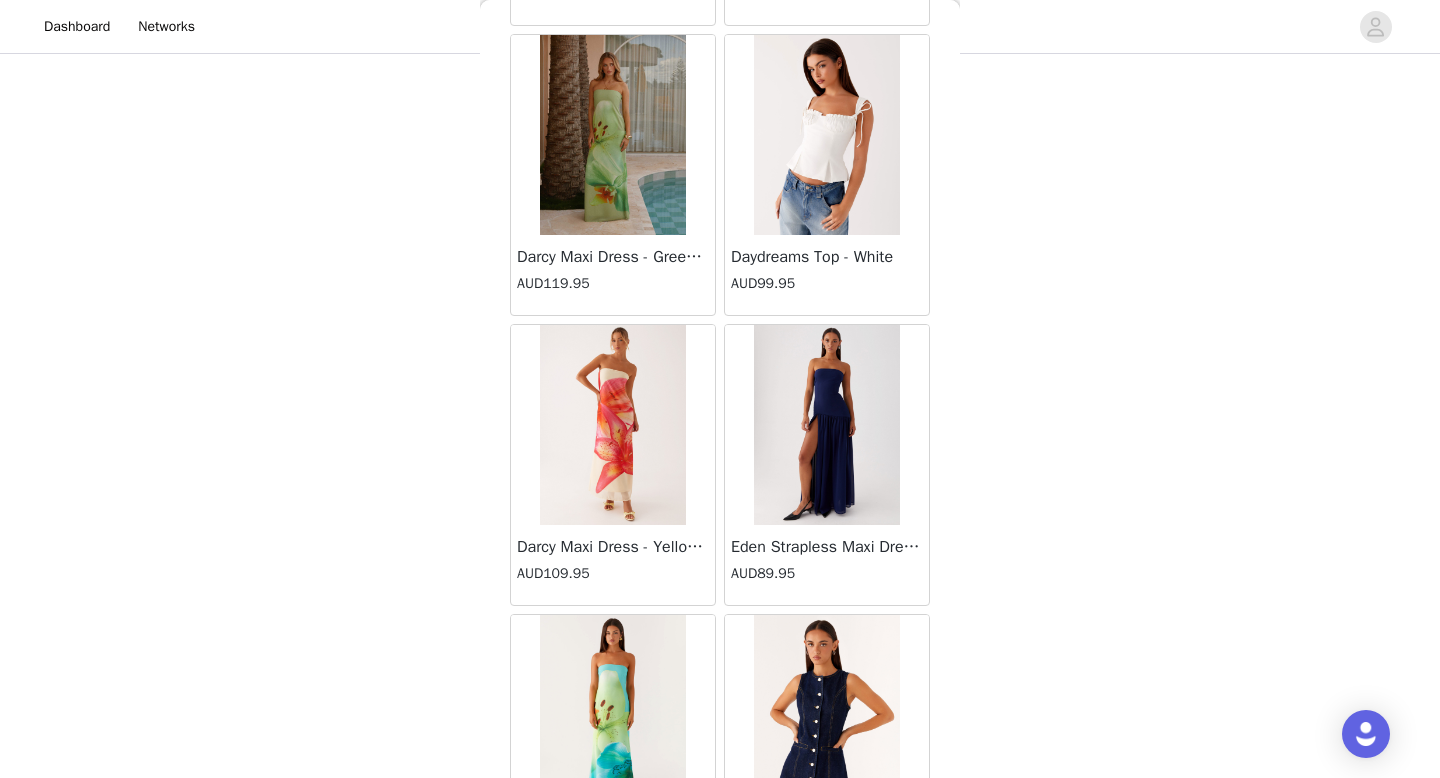 scroll, scrollTop: 13882, scrollLeft: 0, axis: vertical 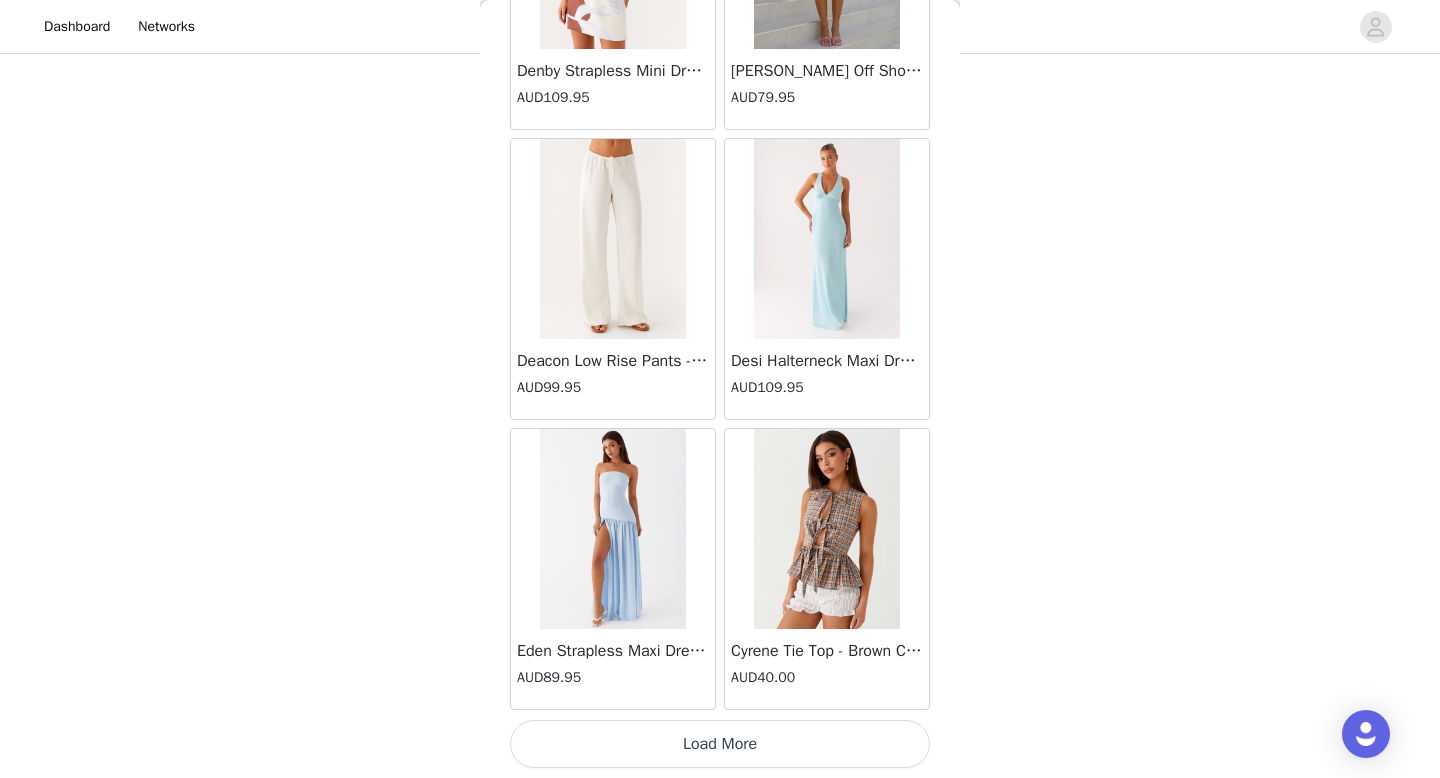 click on "Load More" at bounding box center (720, 744) 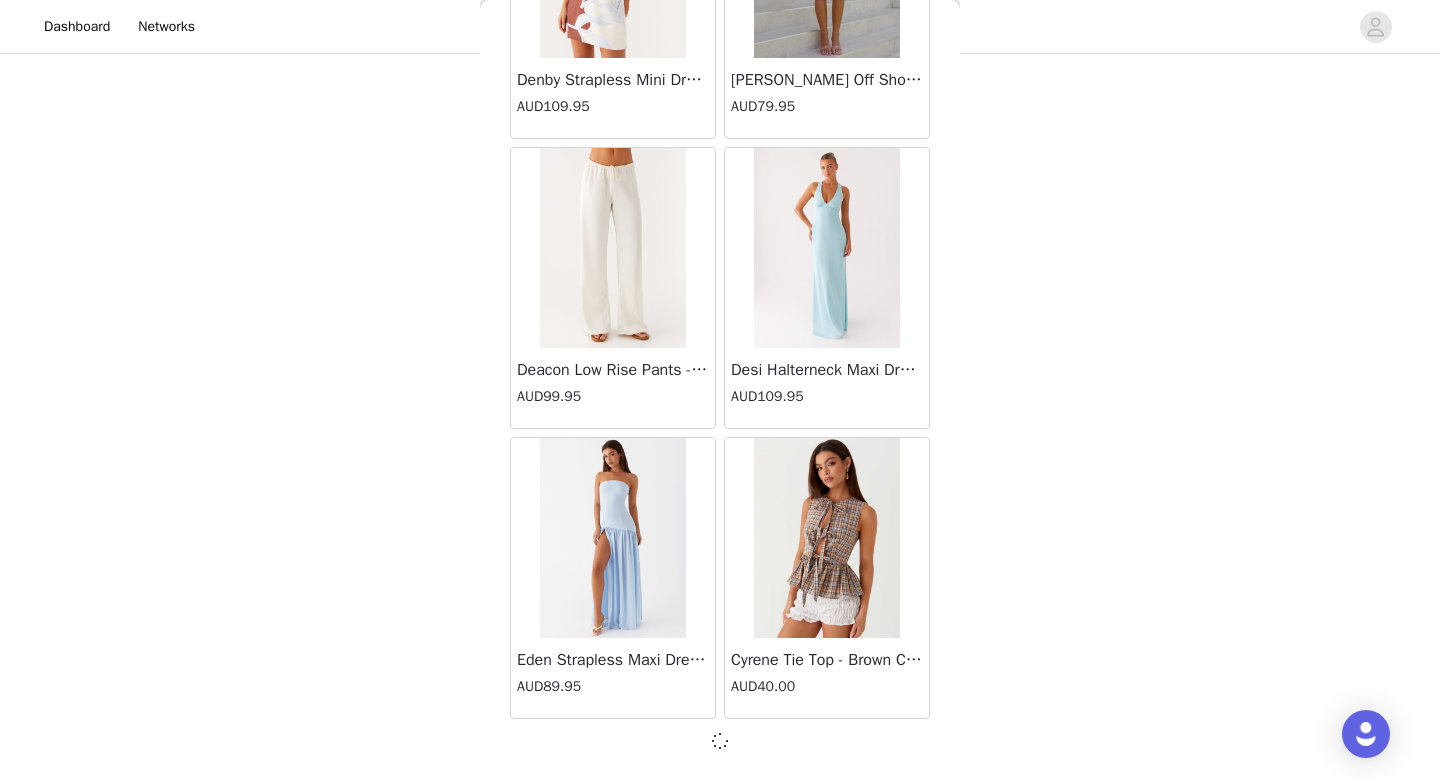 scroll, scrollTop: 13873, scrollLeft: 0, axis: vertical 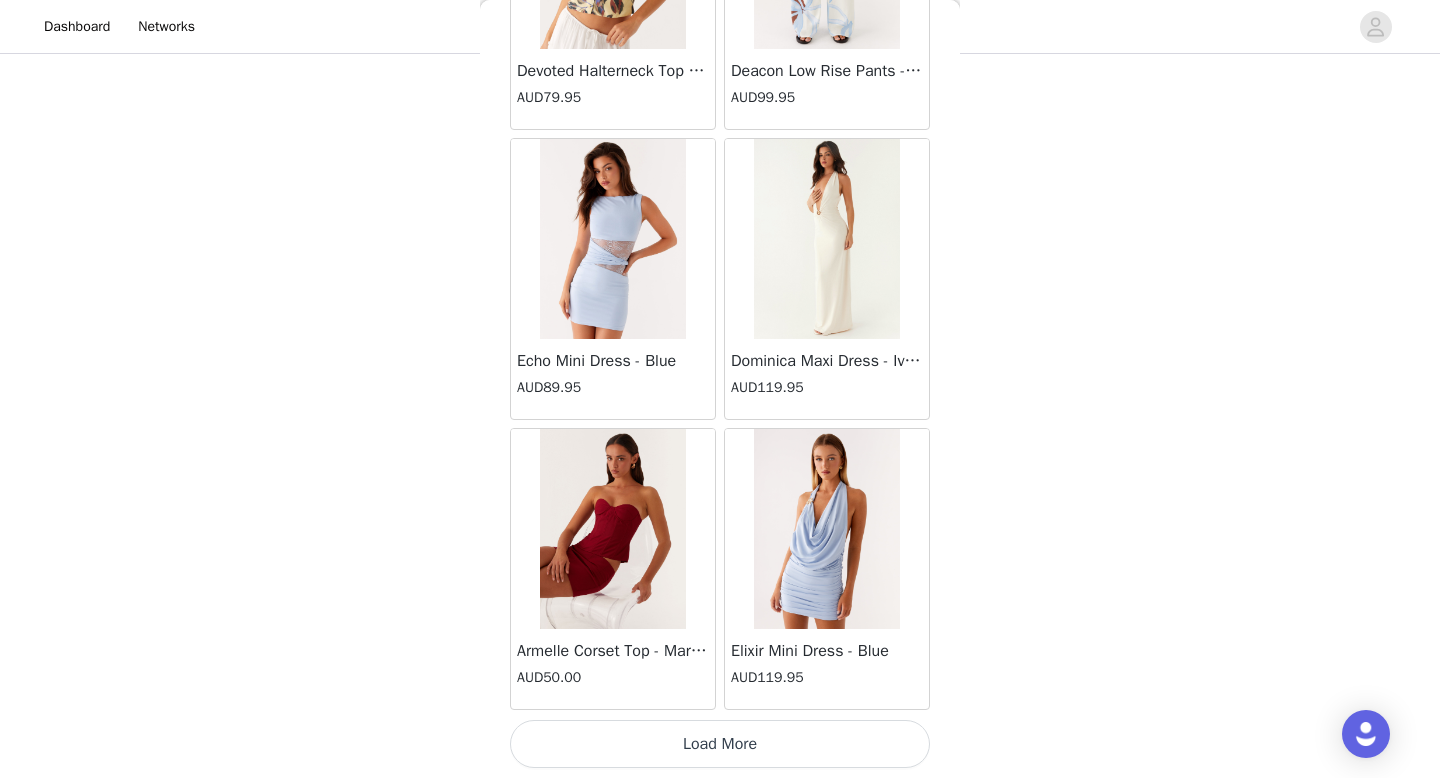 click on "Load More" at bounding box center (720, 744) 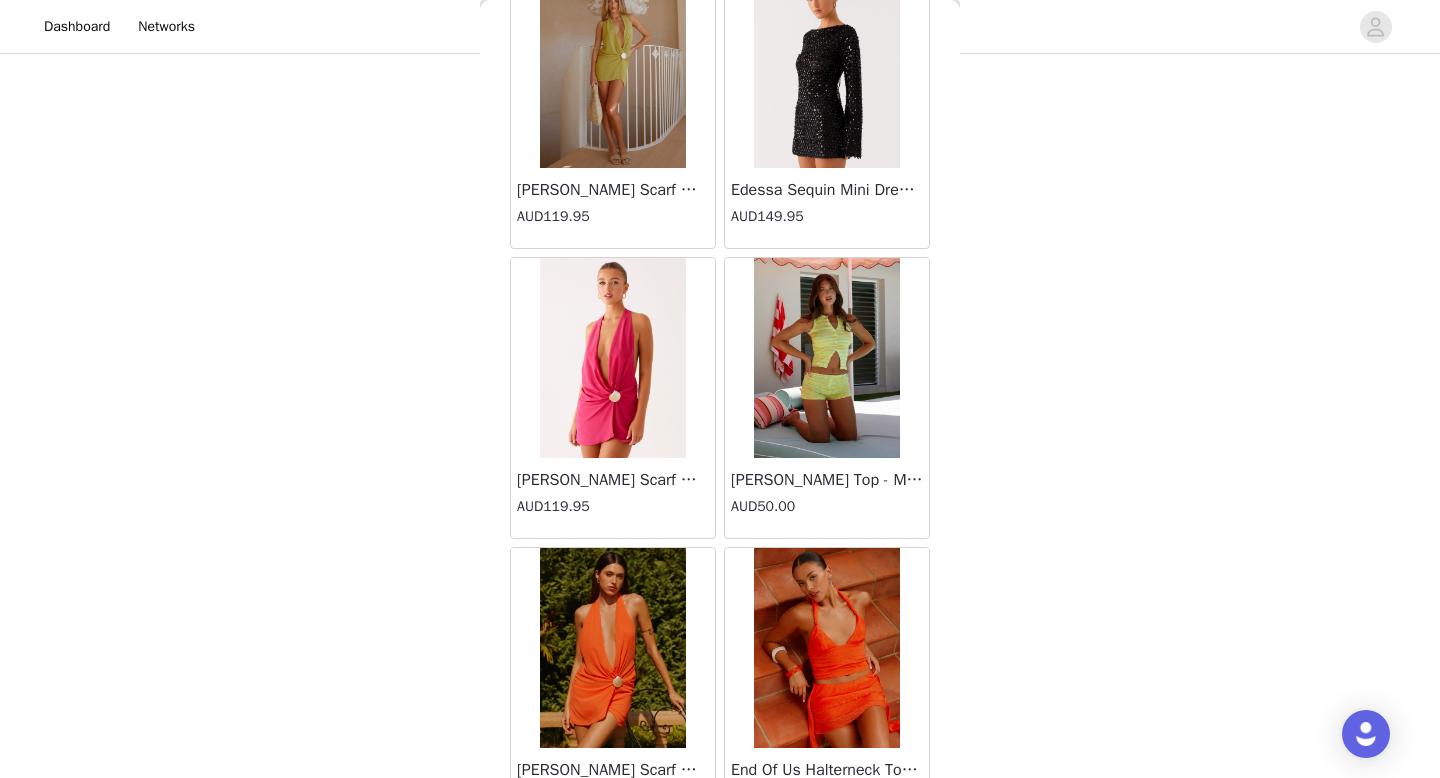 scroll, scrollTop: 19682, scrollLeft: 0, axis: vertical 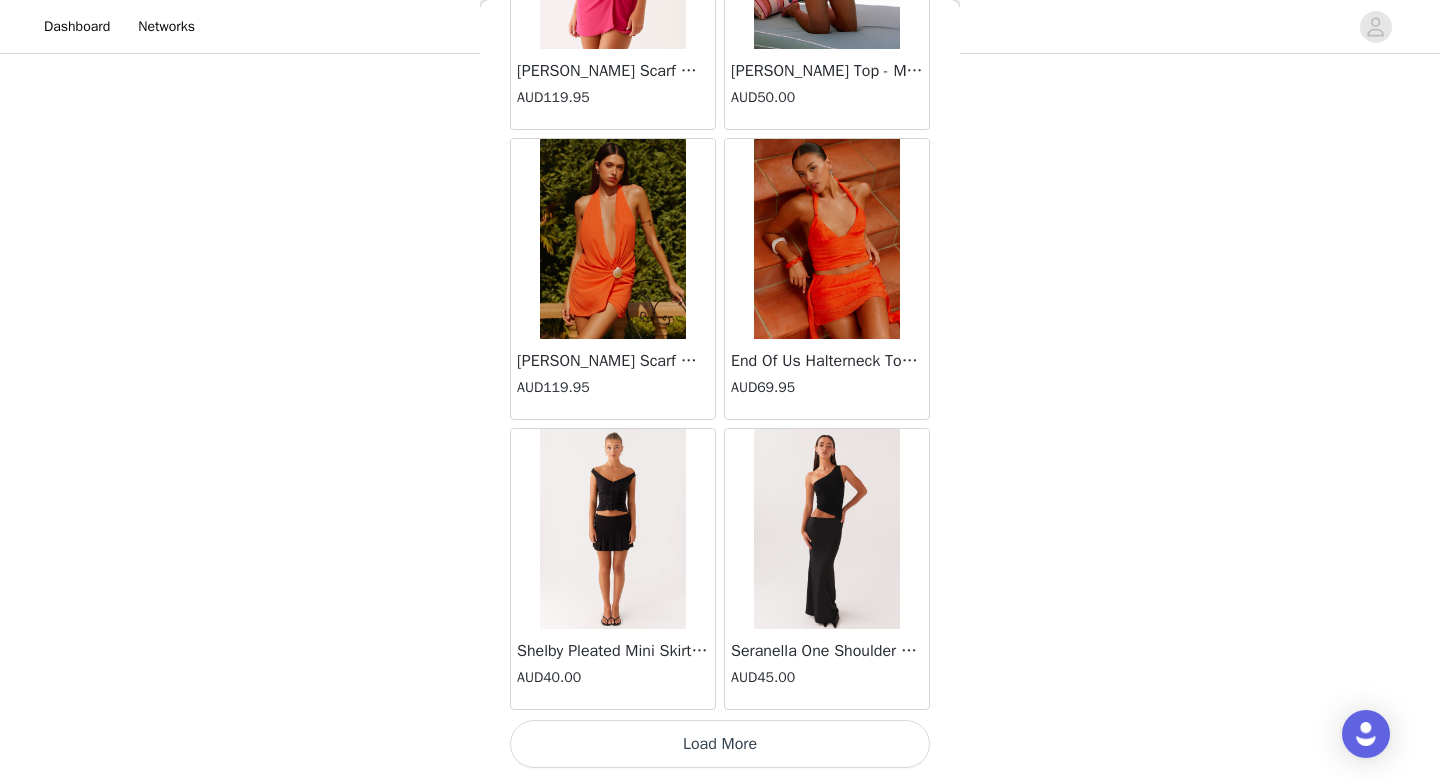 click on "Load More" at bounding box center [720, 744] 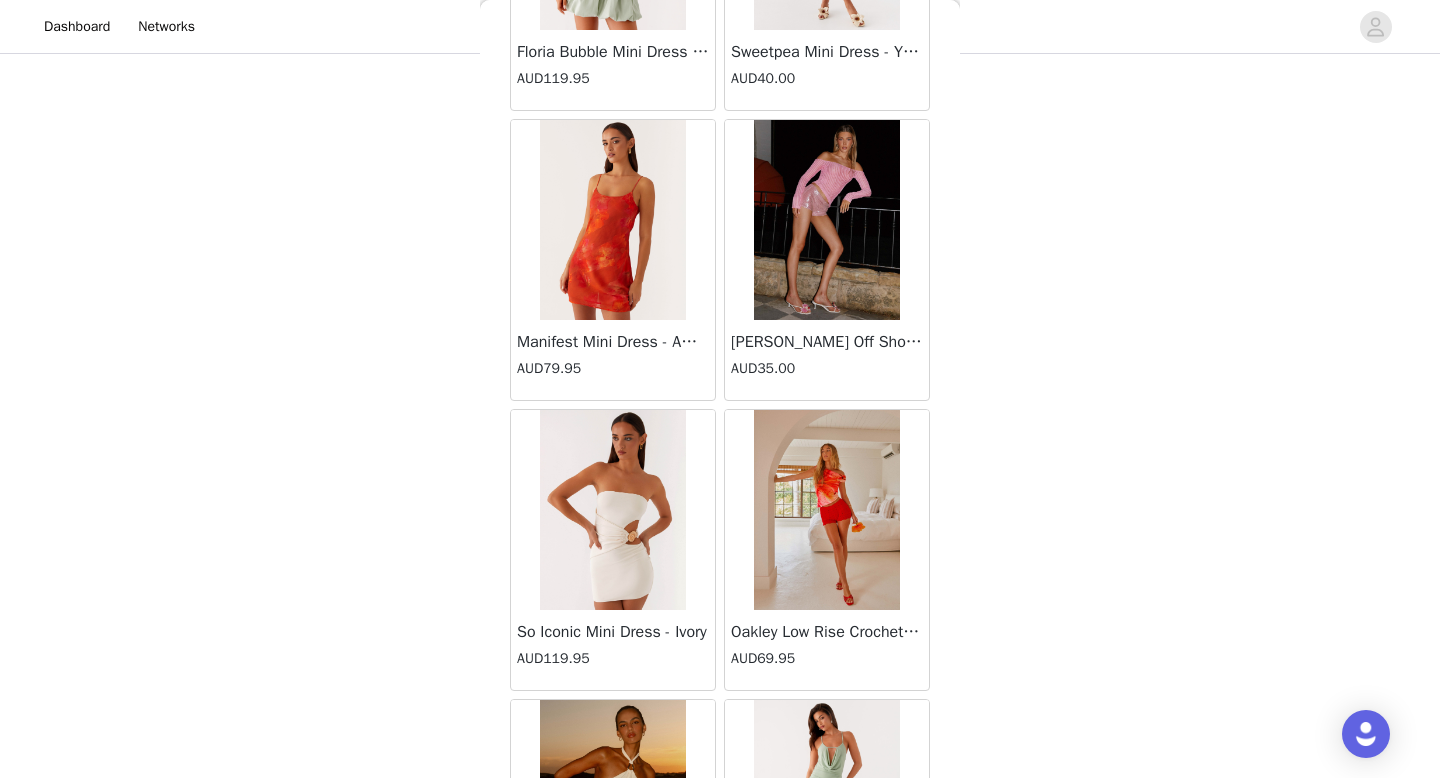 scroll, scrollTop: 22582, scrollLeft: 0, axis: vertical 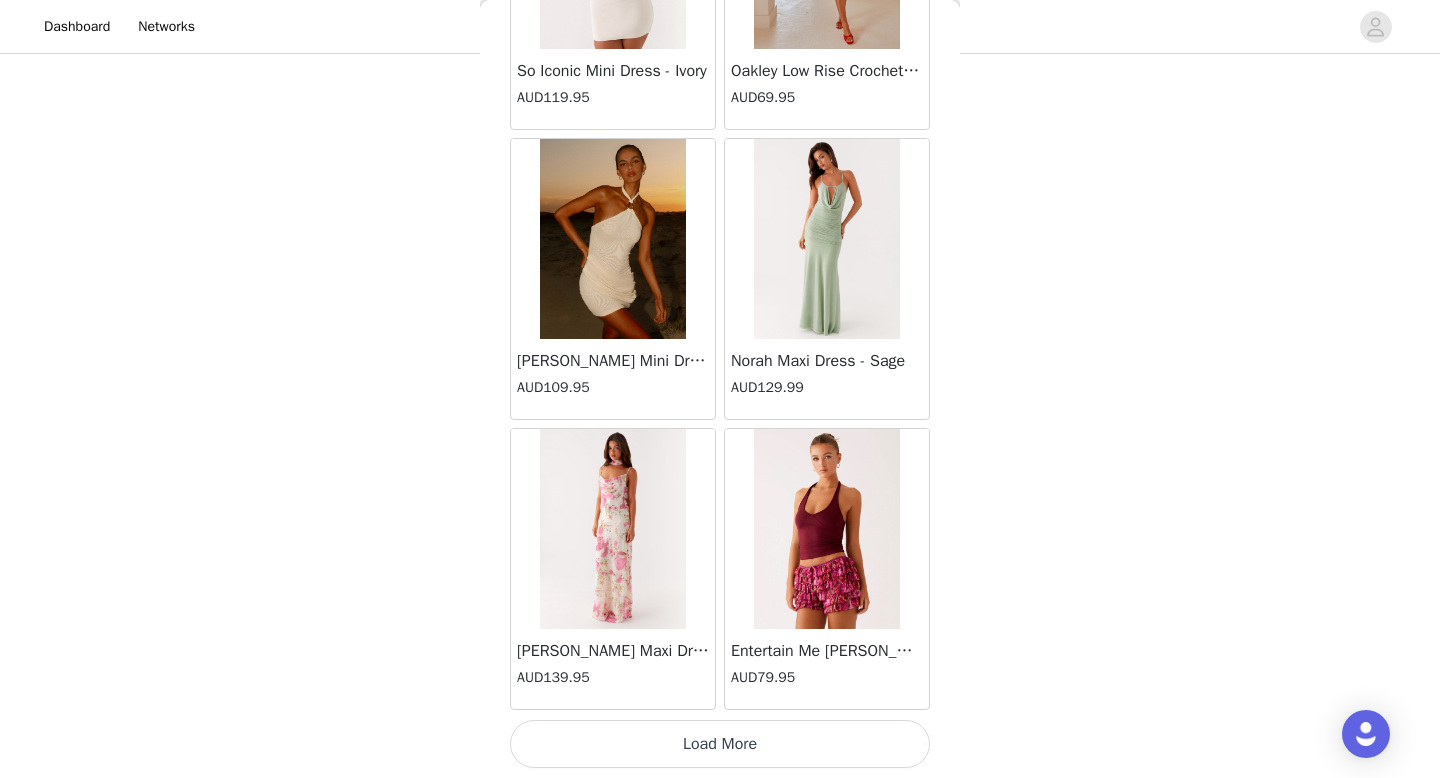 click on "Load More" at bounding box center [720, 744] 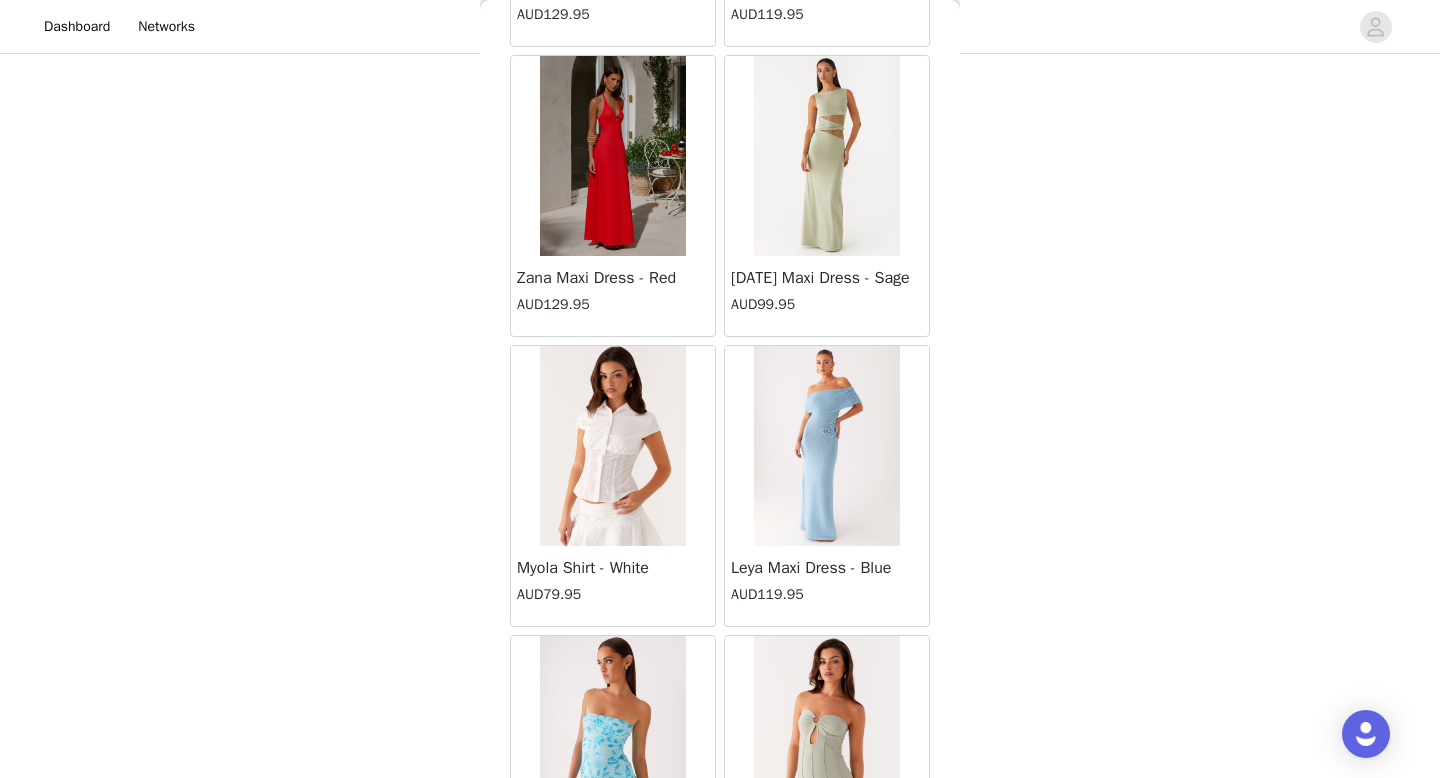 scroll, scrollTop: 25482, scrollLeft: 0, axis: vertical 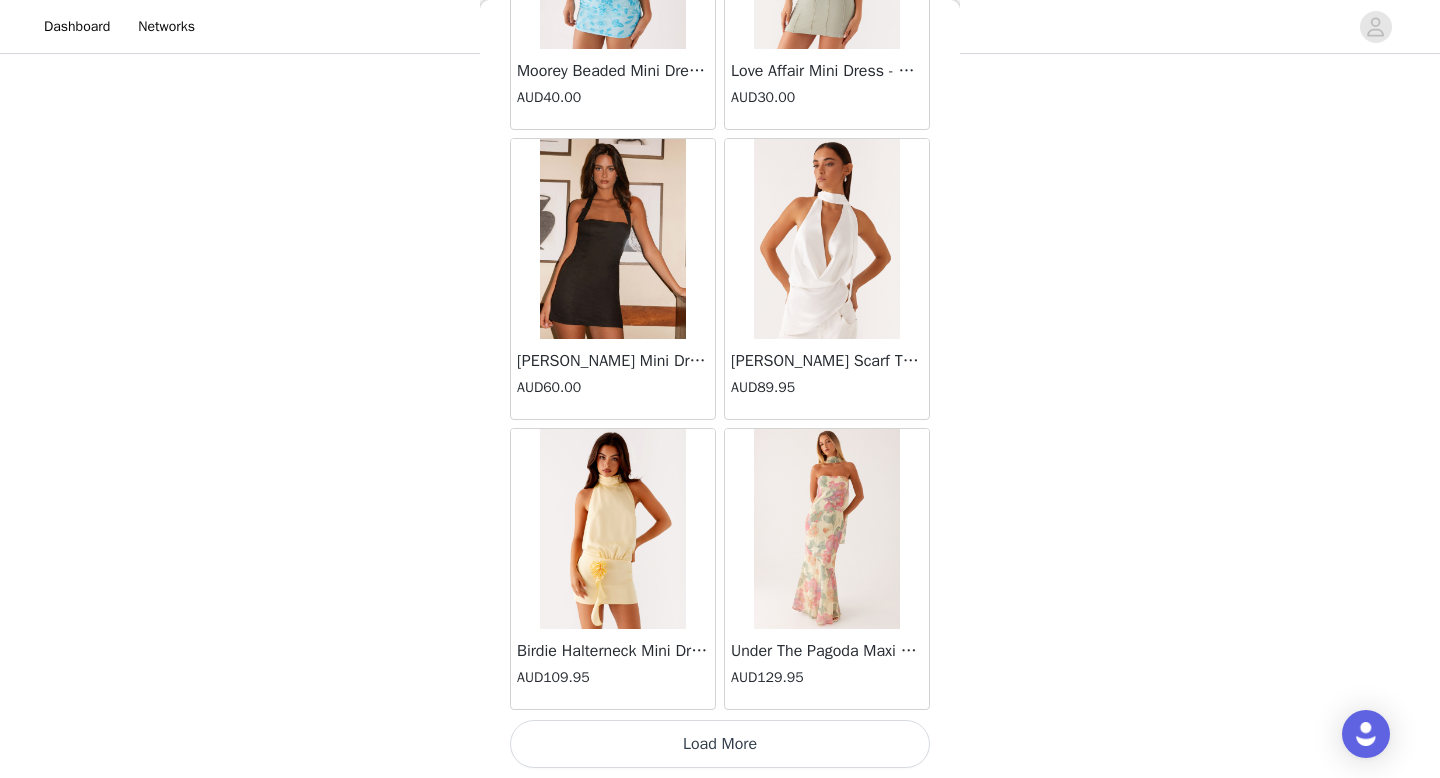 click on "Load More" at bounding box center [720, 744] 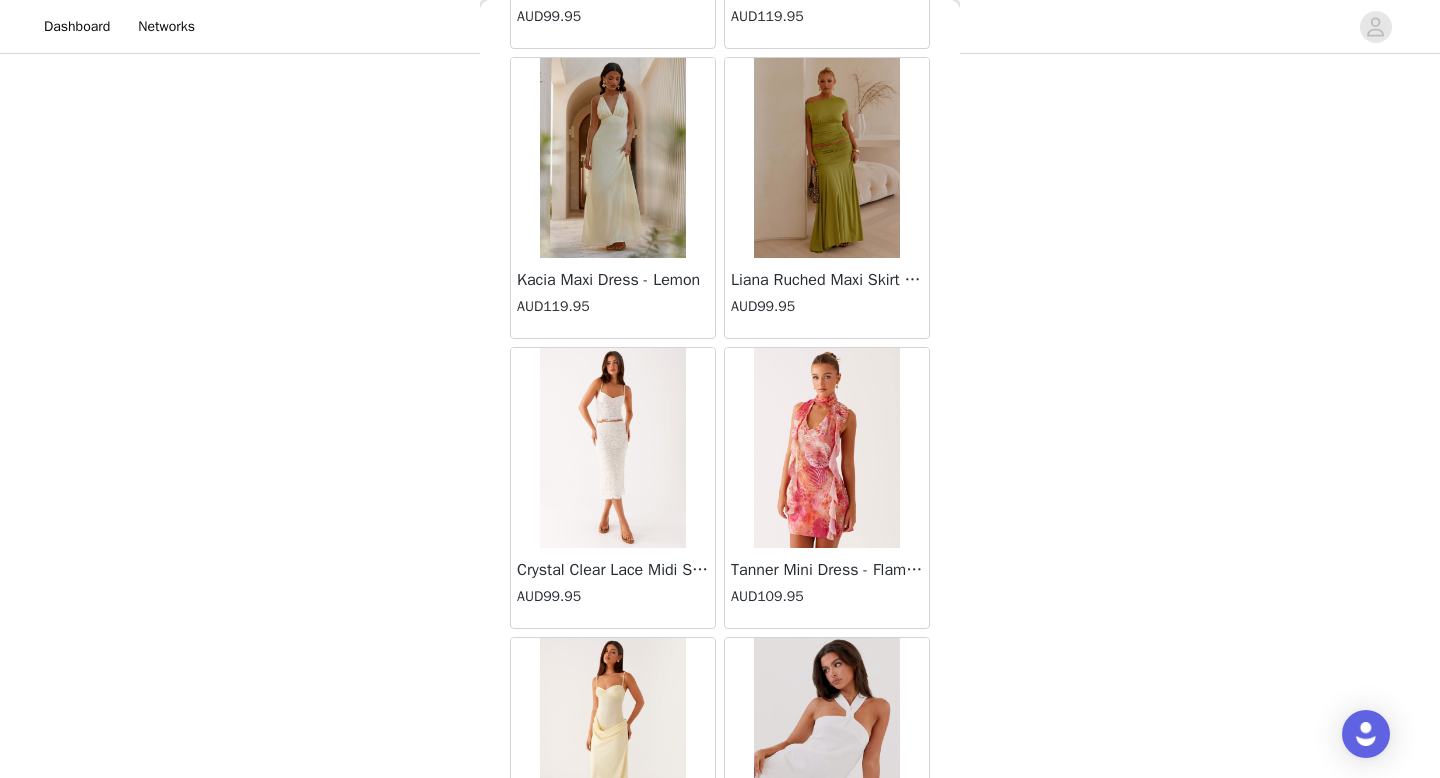 scroll, scrollTop: 28382, scrollLeft: 0, axis: vertical 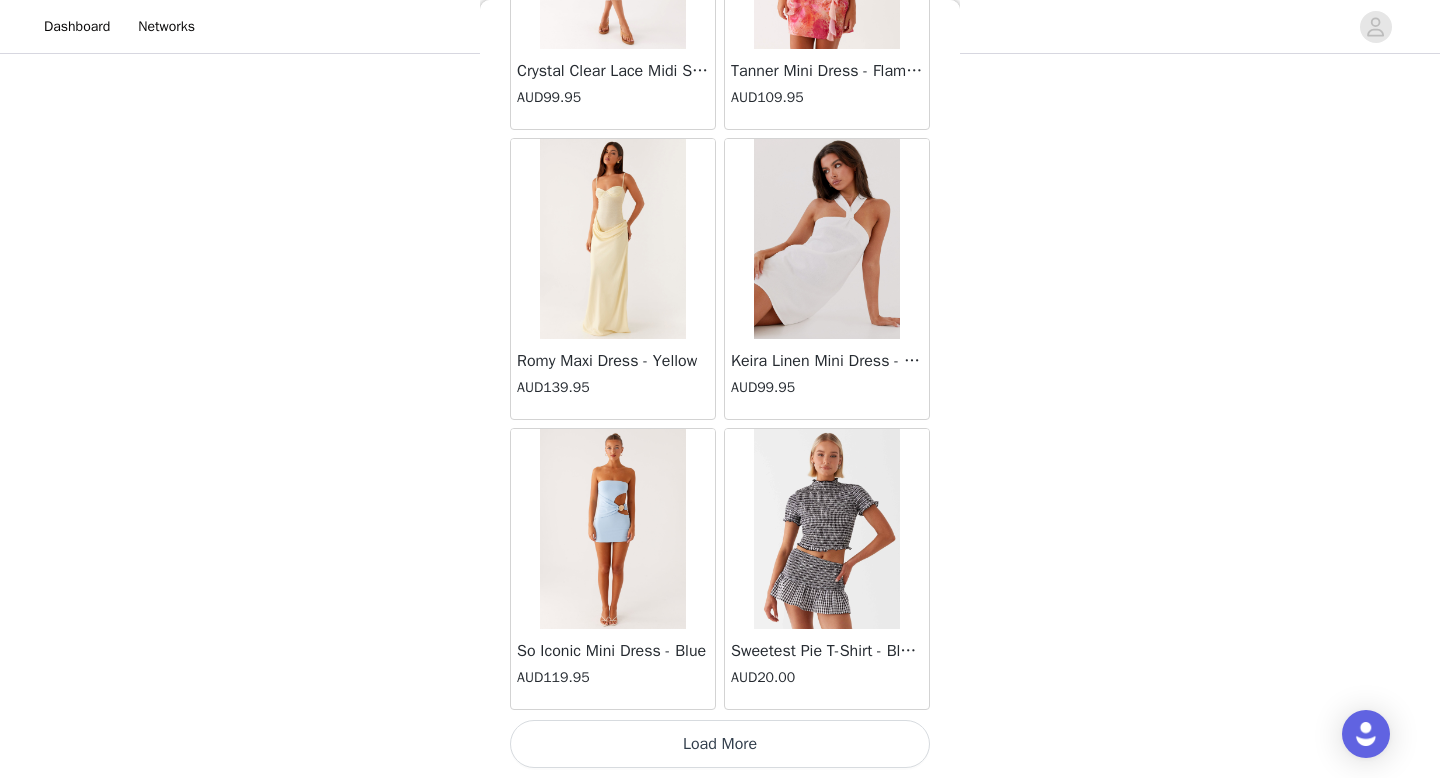 click on "Load More" at bounding box center [720, 744] 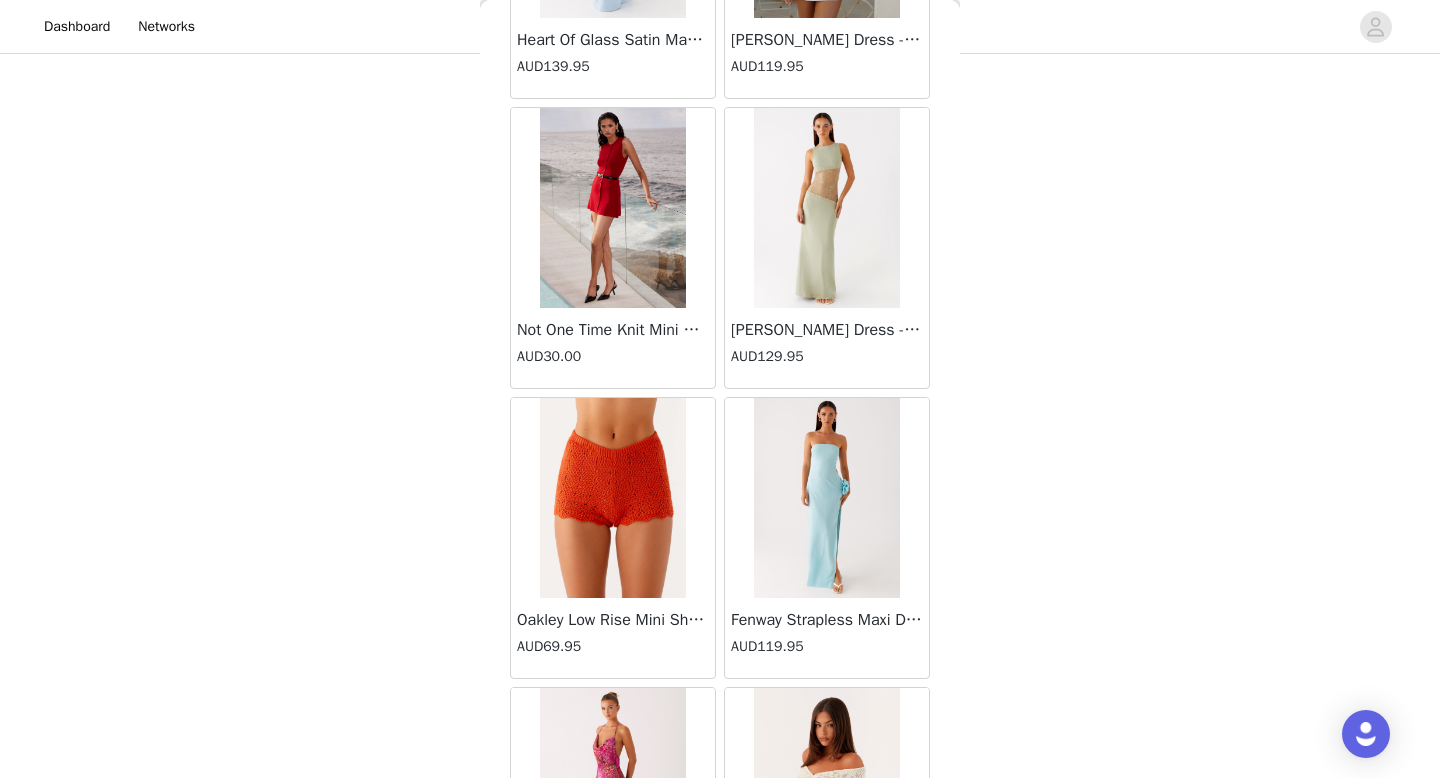scroll, scrollTop: 31282, scrollLeft: 0, axis: vertical 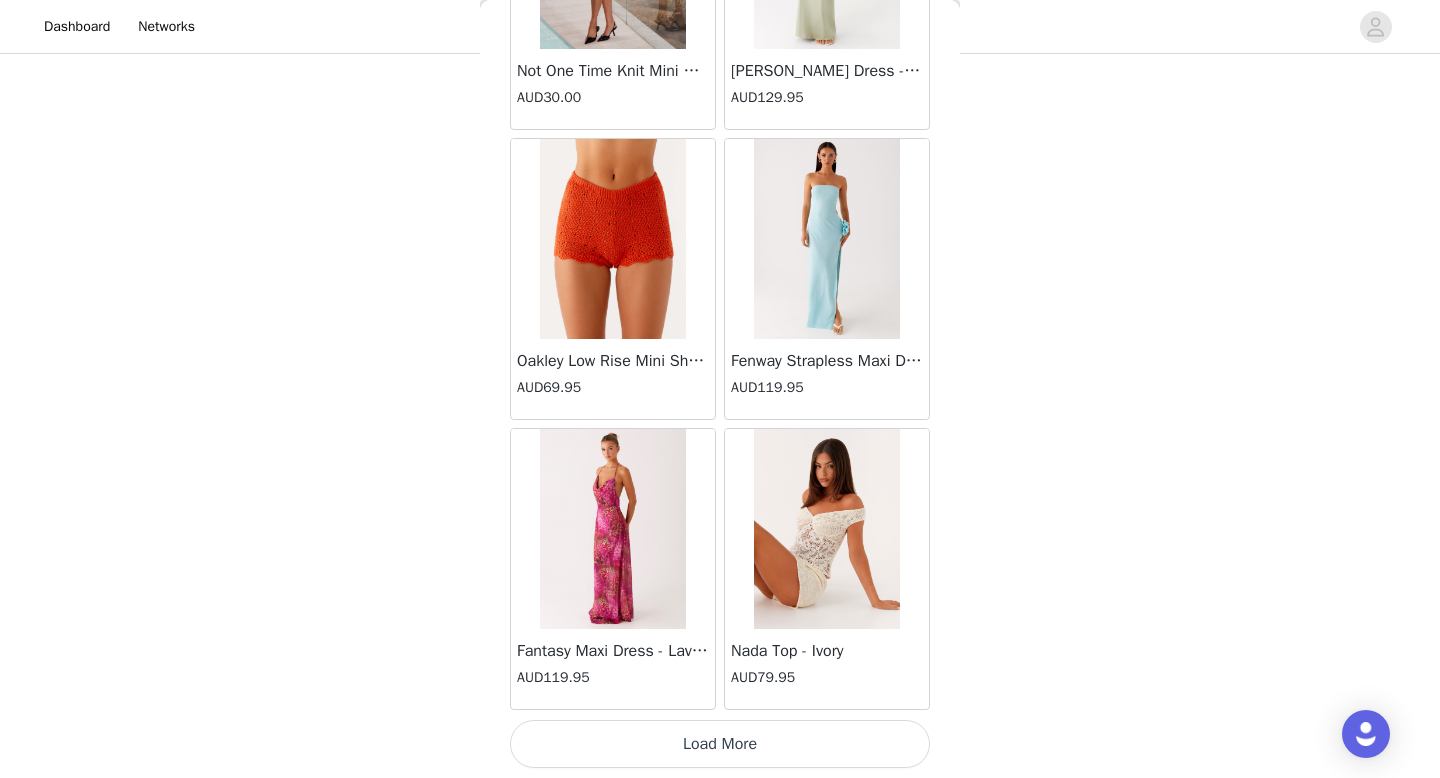 click on "Load More" at bounding box center [720, 744] 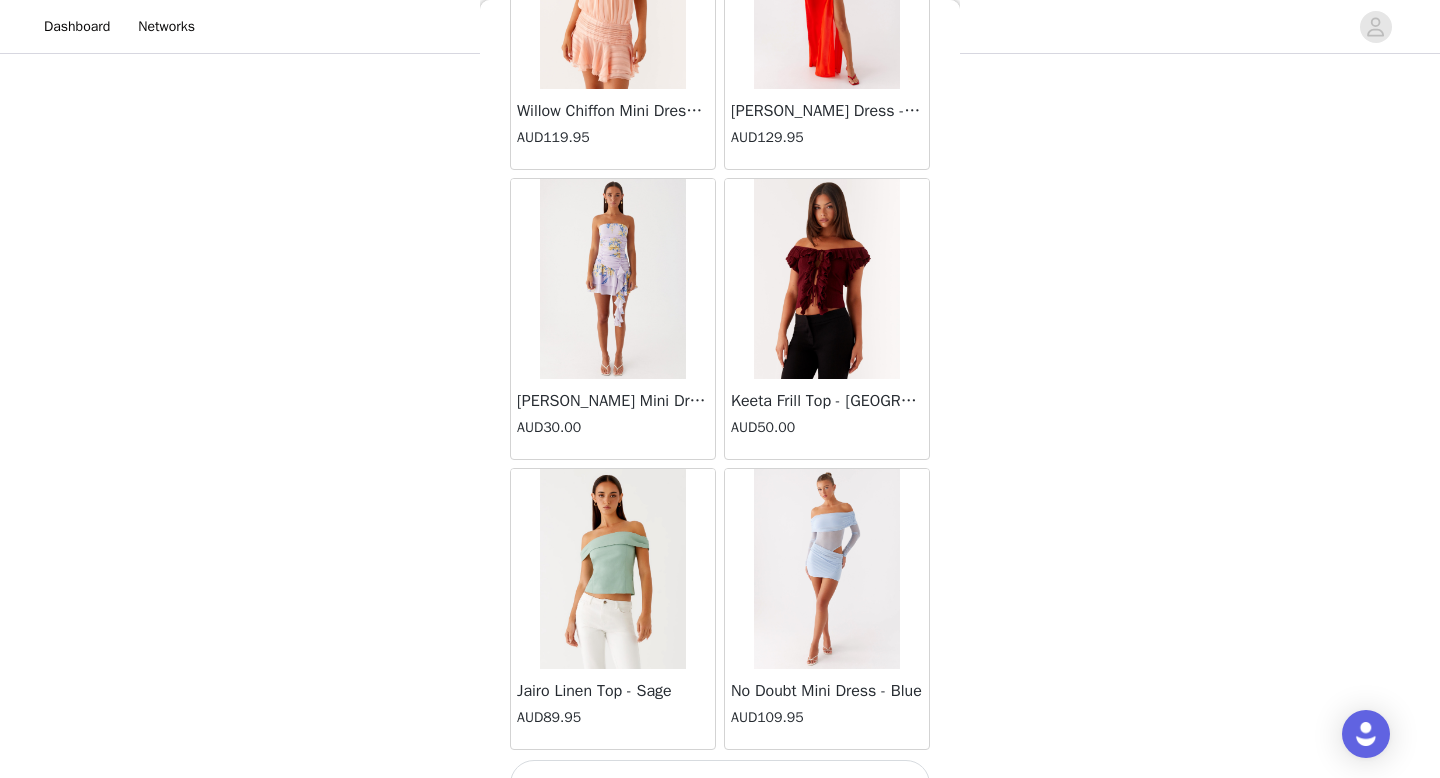 scroll, scrollTop: 34182, scrollLeft: 0, axis: vertical 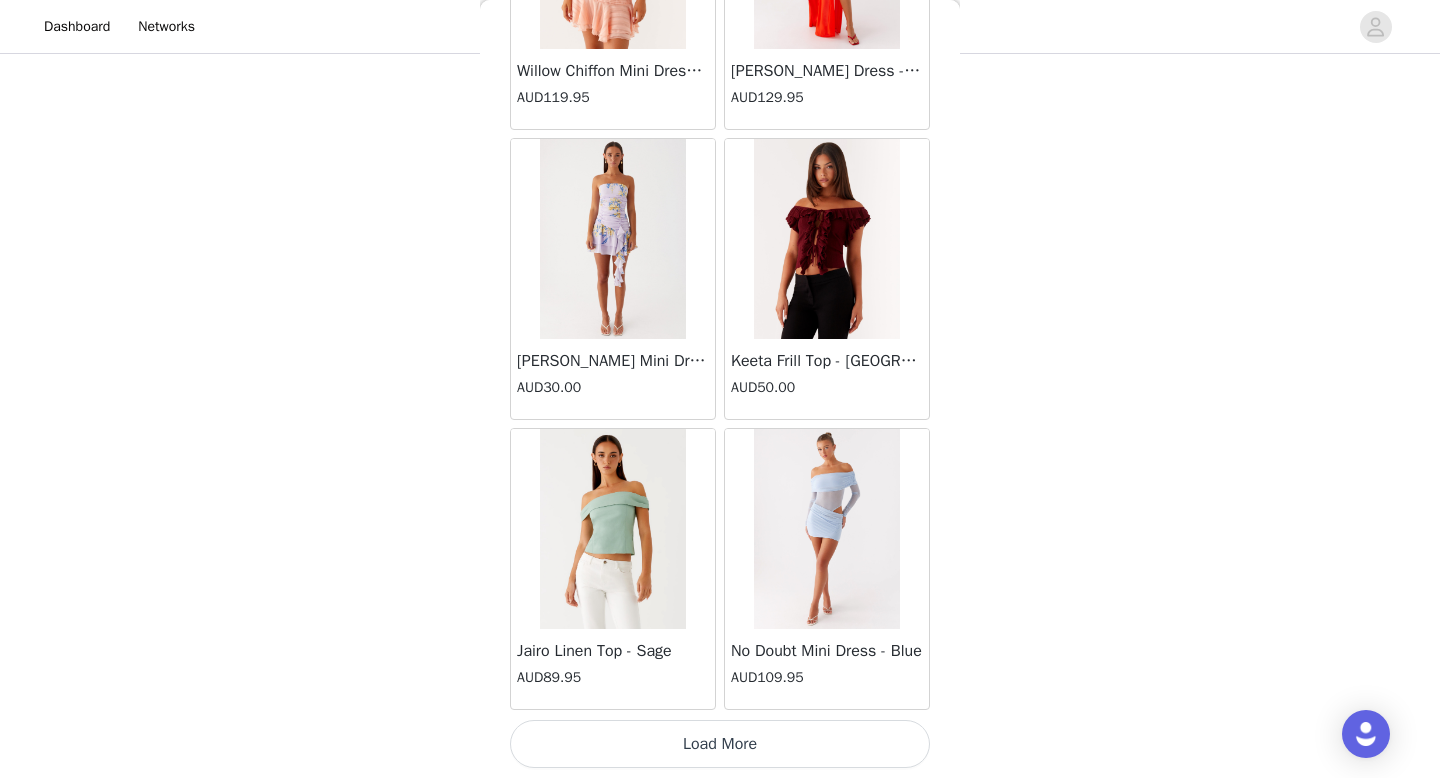click on "Load More" at bounding box center [720, 744] 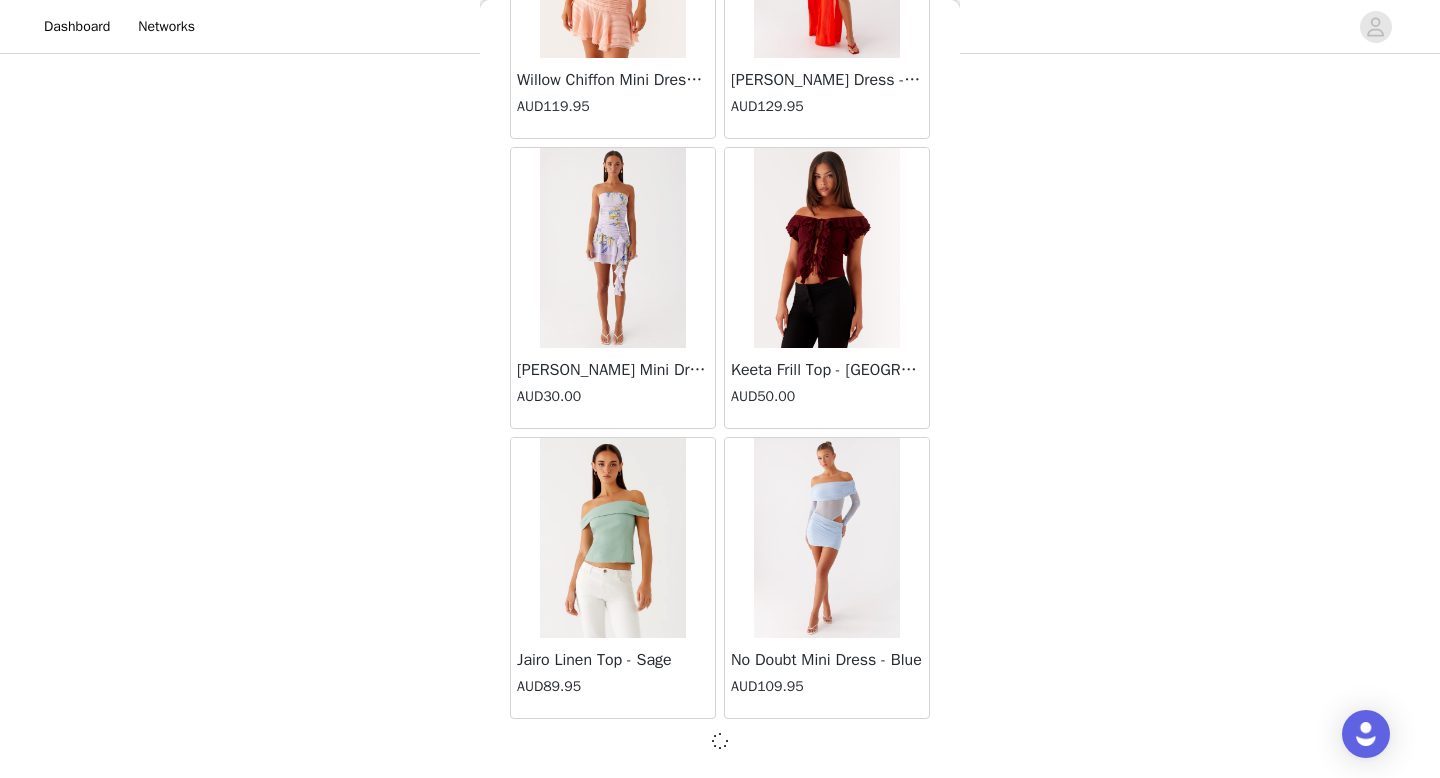 scroll, scrollTop: 208, scrollLeft: 0, axis: vertical 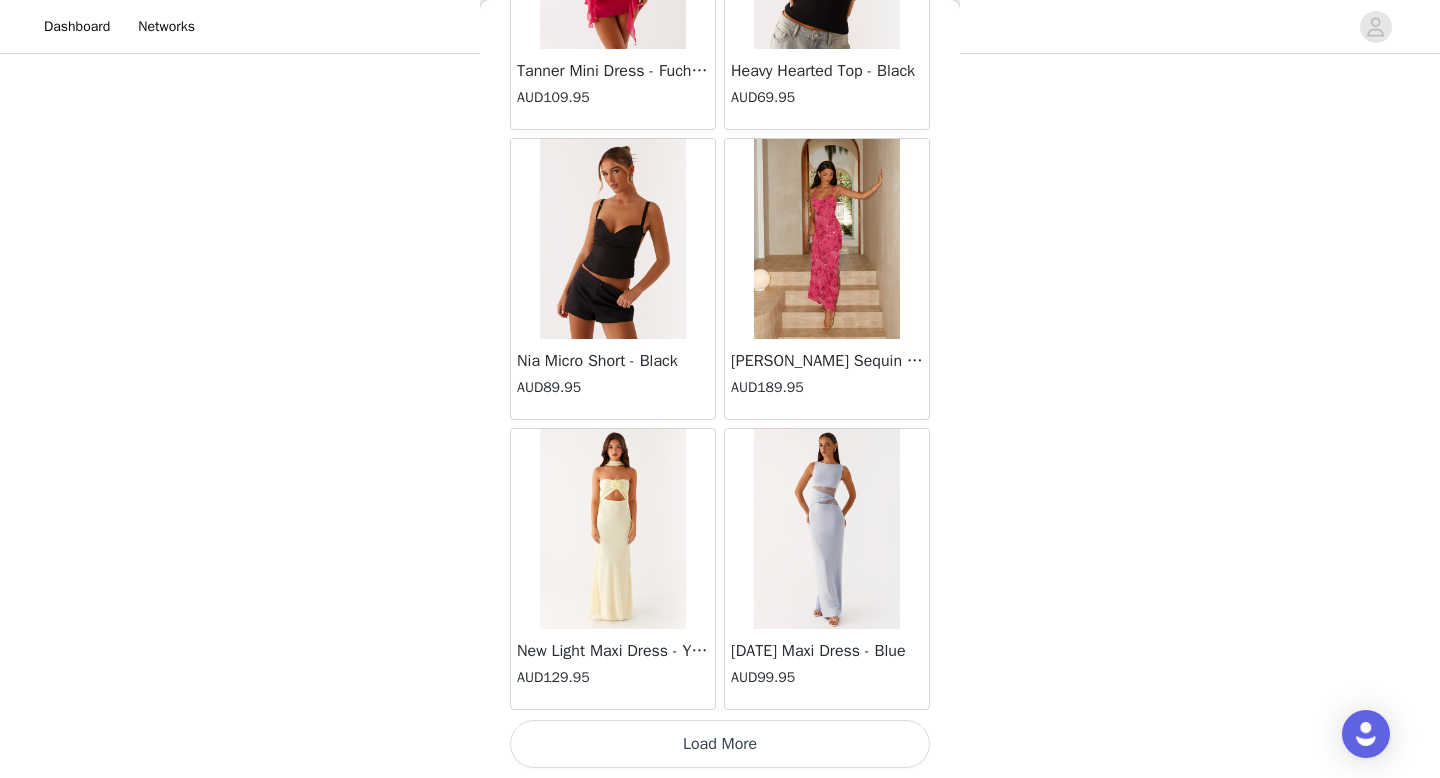 click on "Load More" at bounding box center (720, 744) 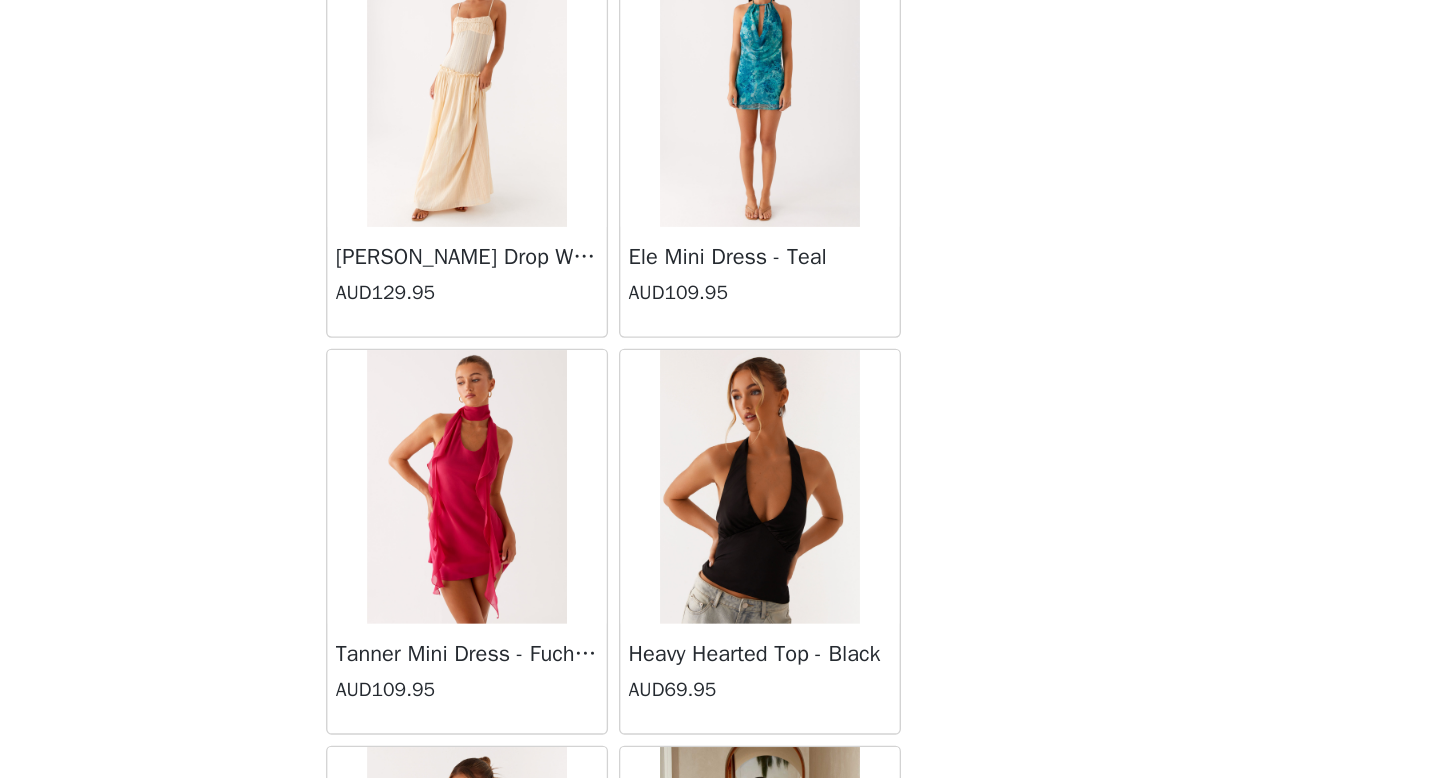 scroll, scrollTop: 36611, scrollLeft: 0, axis: vertical 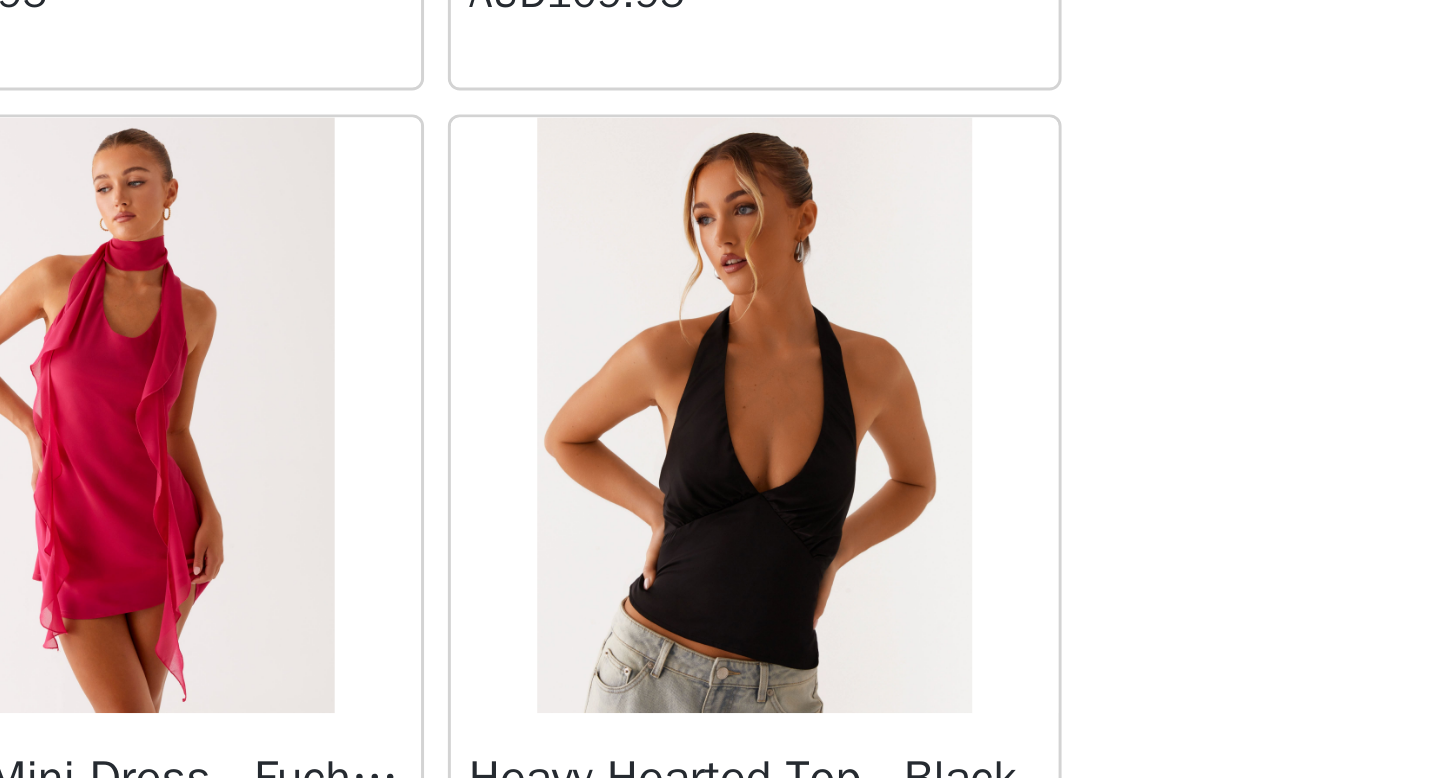 click at bounding box center (826, 420) 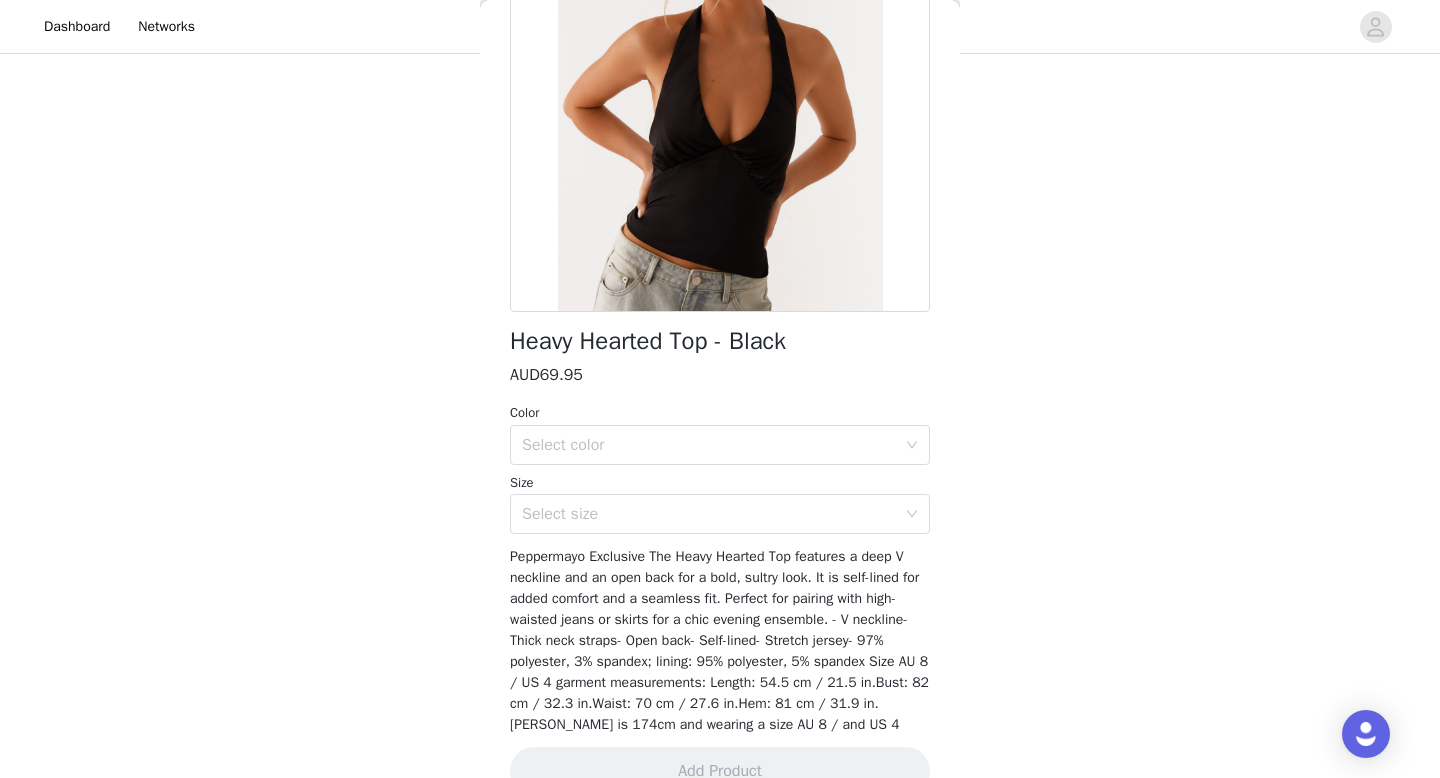 scroll, scrollTop: 244, scrollLeft: 0, axis: vertical 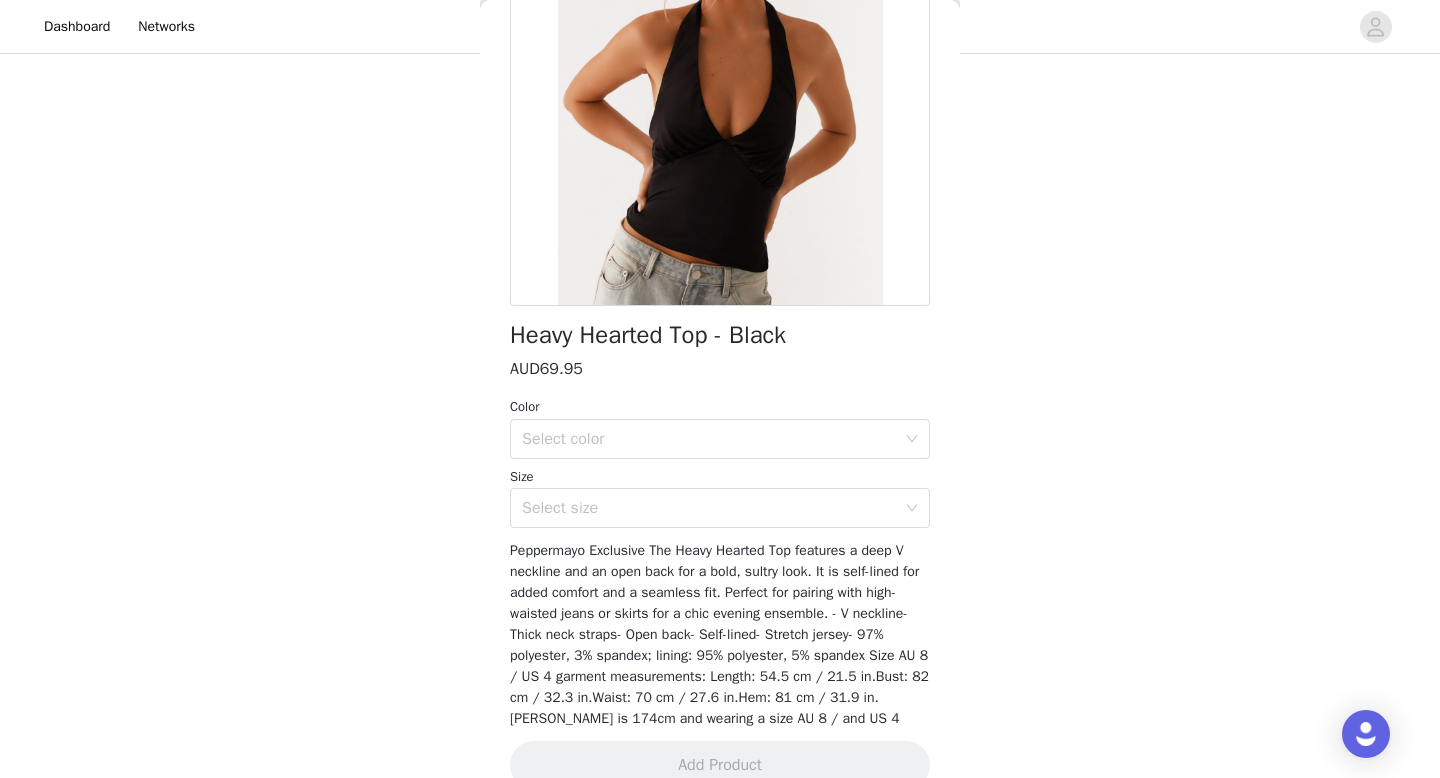 click on "Heavy Hearted Top - Black       AUD69.95         Color   Select color Size   Select size   Peppermayo Exclusive The Heavy Hearted Top features a deep V neckline and an open back for a bold, sultry look. It is self-lined for added comfort and a seamless fit. Perfect for pairing with high-waisted jeans or skirts for a chic evening ensemble. - V neckline- Thick neck straps- Open back- Self-lined- Stretch jersey- 97% polyester, 3% spandex; lining: 95% polyester, 5% spandex Size AU 8 / US 4 garment measurements: Length: 54.5 cm / 21.5 in.Bust: 82 cm / 32.3 in.Waist: 70 cm / 27.6 in.Hem: 81 cm / 31.9 in. [PERSON_NAME] is 174cm and wearing a size AU 8 / and US 4   Add Product" at bounding box center (720, 334) 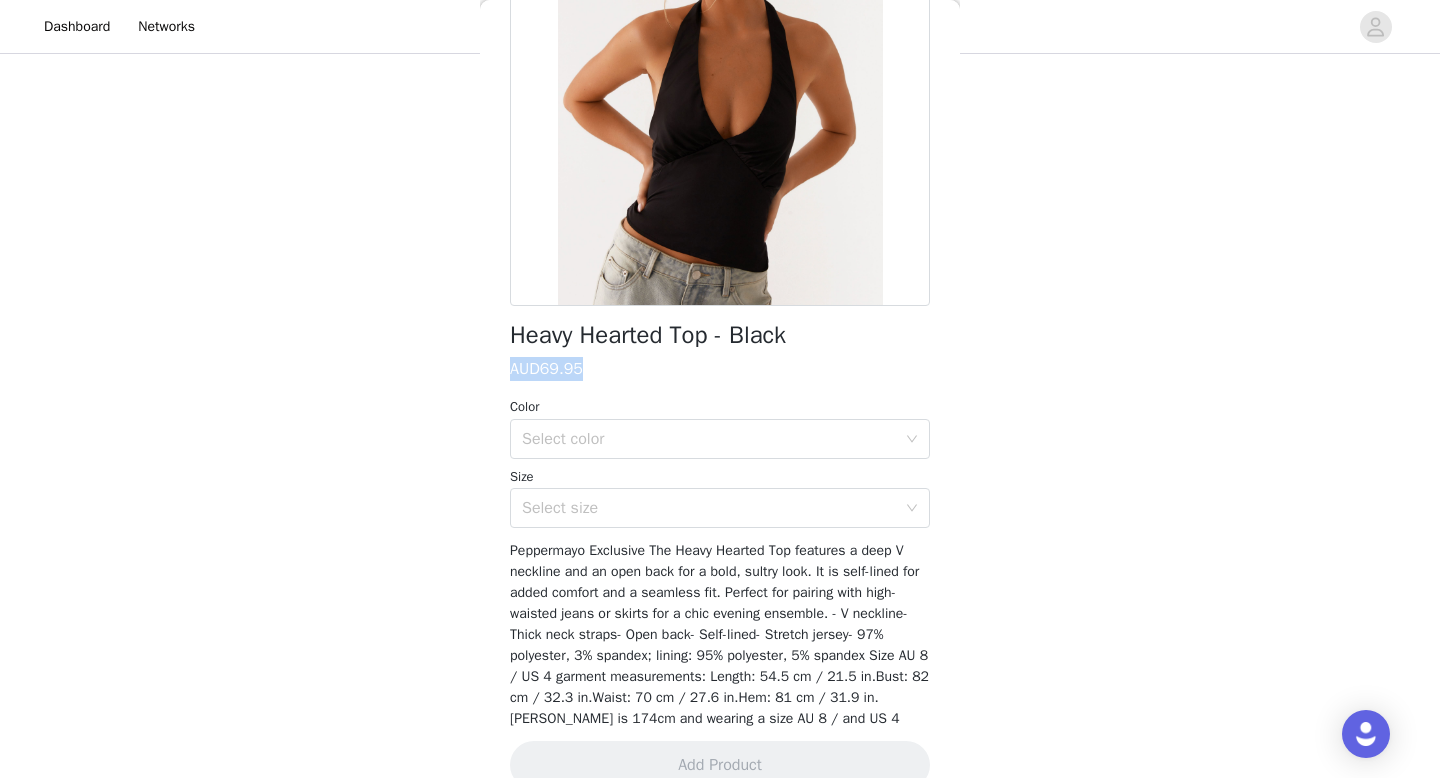 click on "Heavy Hearted Top - Black       AUD69.95         Color   Select color Size   Select size   Peppermayo Exclusive The Heavy Hearted Top features a deep V neckline and an open back for a bold, sultry look. It is self-lined for added comfort and a seamless fit. Perfect for pairing with high-waisted jeans or skirts for a chic evening ensemble. - V neckline- Thick neck straps- Open back- Self-lined- Stretch jersey- 97% polyester, 3% spandex; lining: 95% polyester, 5% spandex Size AU 8 / US 4 garment measurements: Length: 54.5 cm / 21.5 in.Bust: 82 cm / 32.3 in.Waist: 70 cm / 27.6 in.Hem: 81 cm / 31.9 in. [PERSON_NAME] is 174cm and wearing a size AU 8 / and US 4   Add Product" at bounding box center (720, 334) 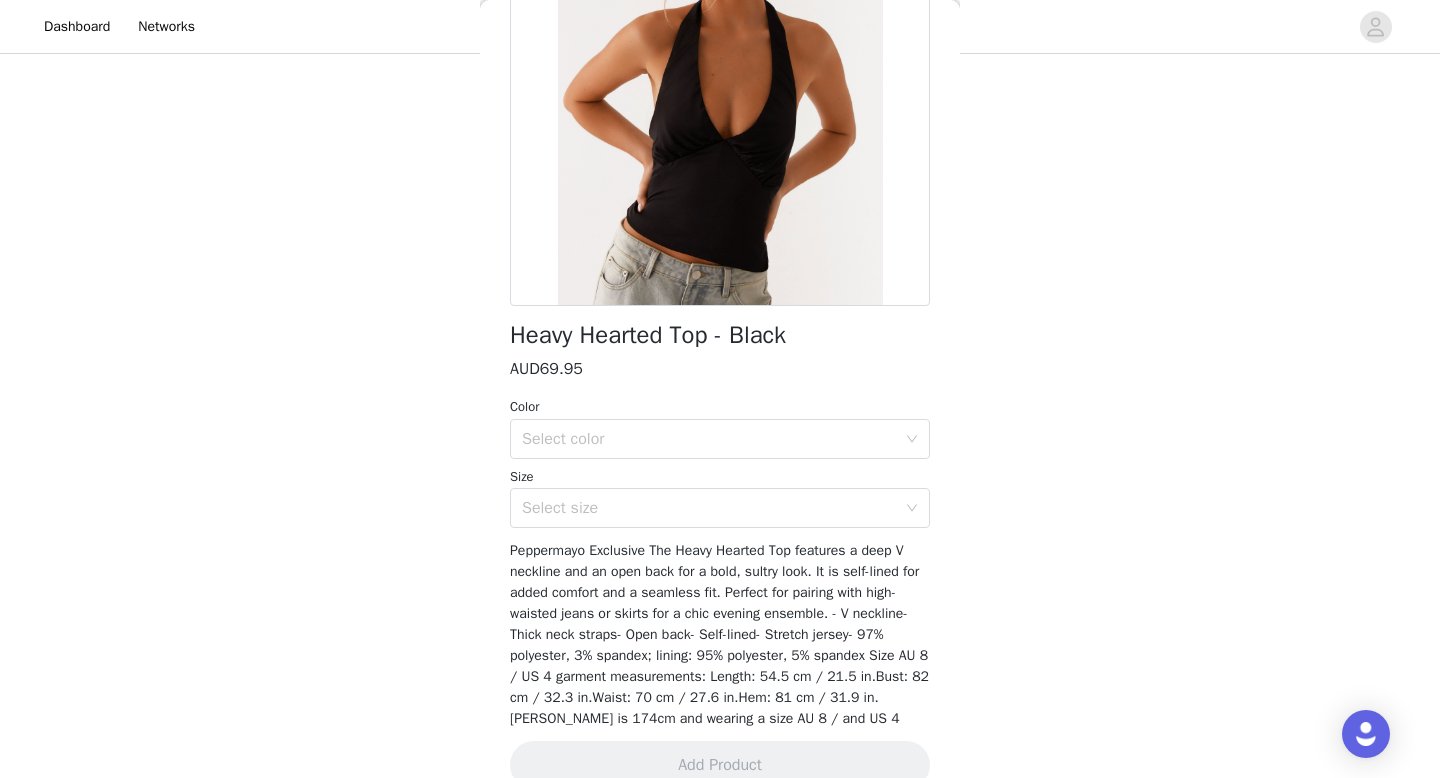 click on "Heavy Hearted Top - Black" at bounding box center (648, 335) 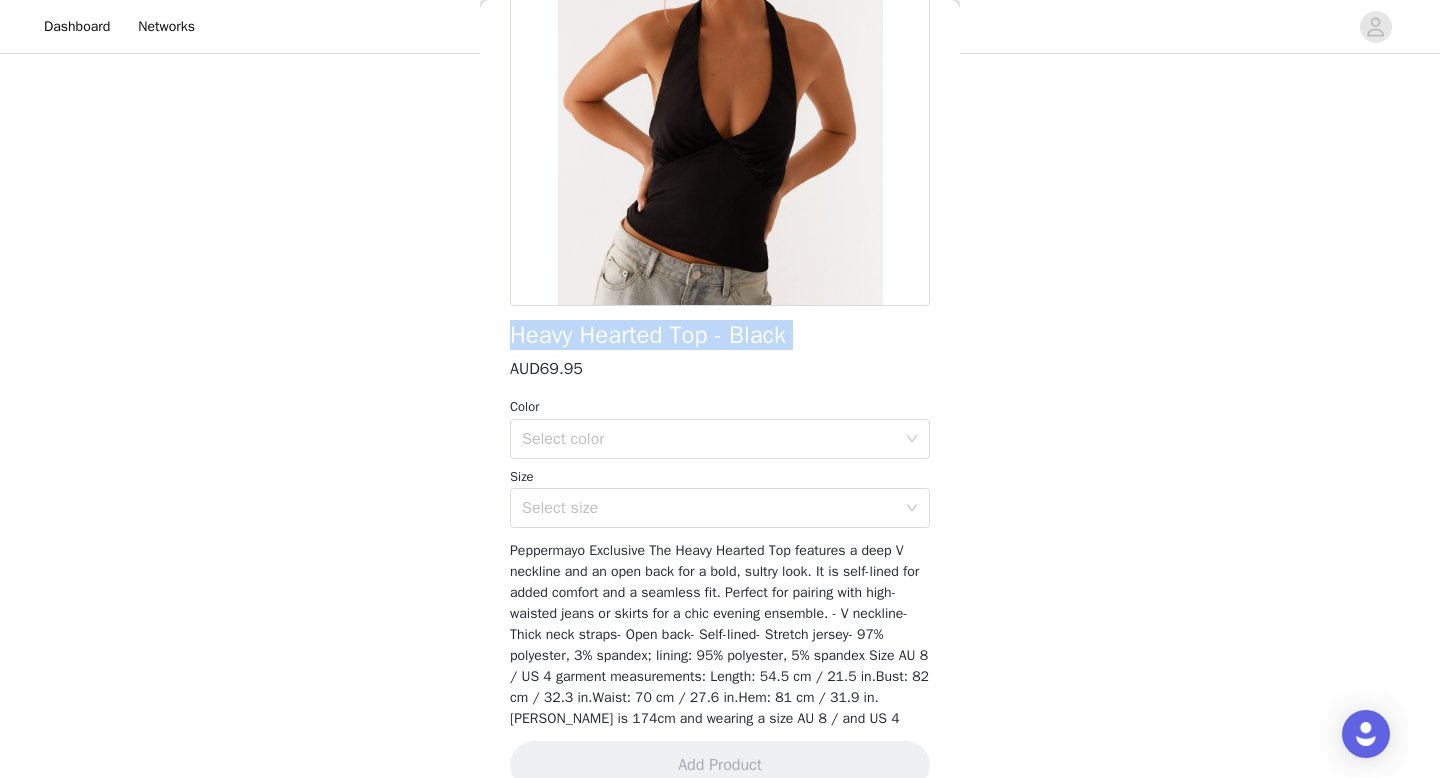 click on "Heavy Hearted Top - Black" at bounding box center (648, 335) 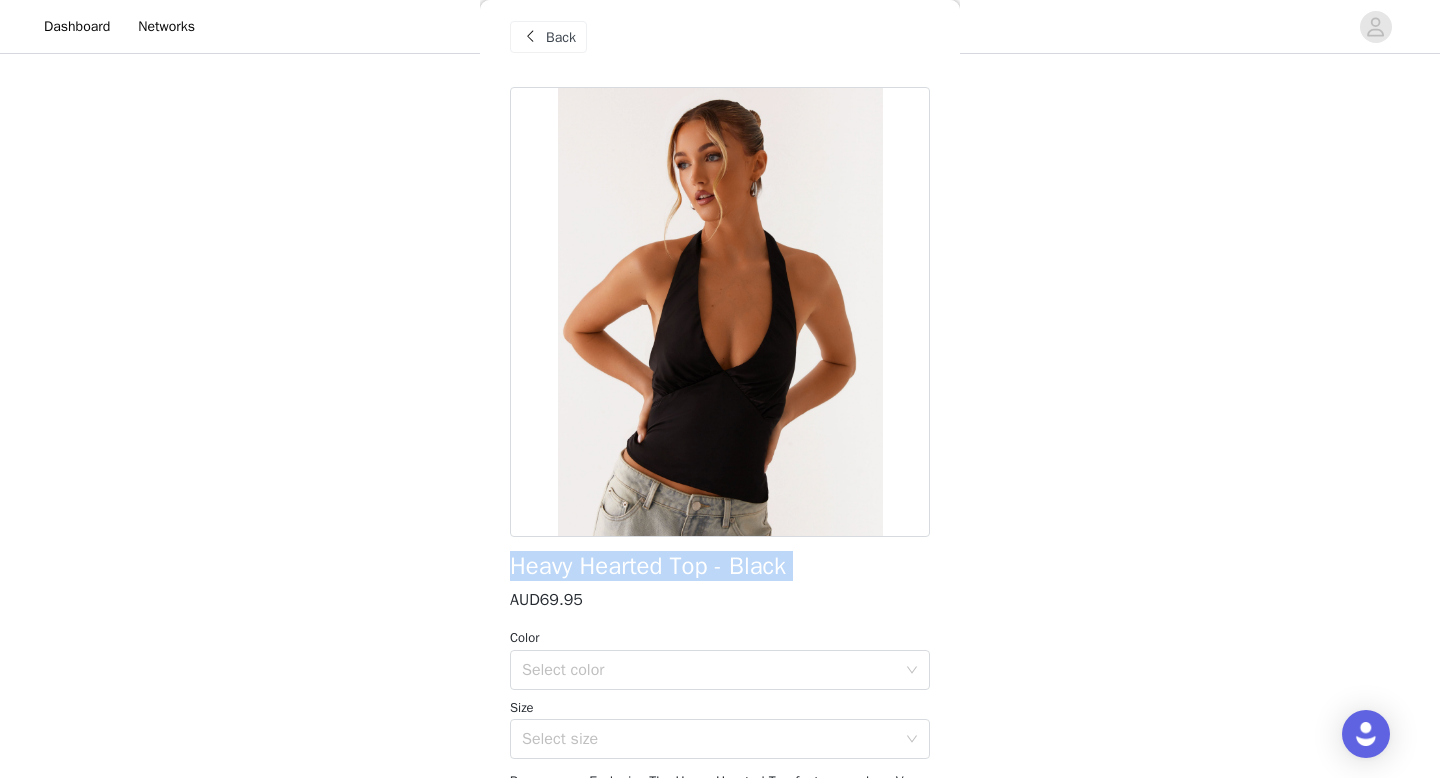 scroll, scrollTop: 0, scrollLeft: 0, axis: both 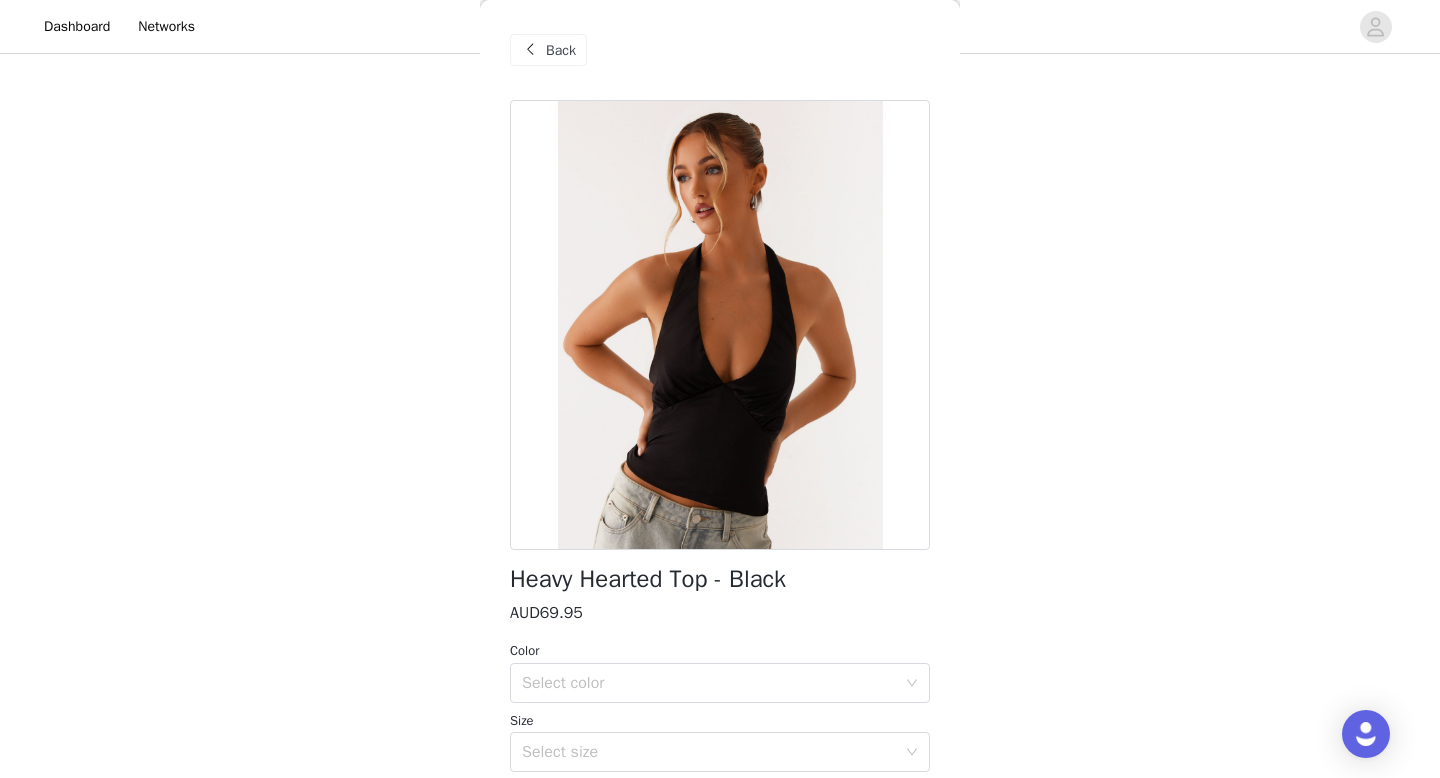 click at bounding box center (530, 50) 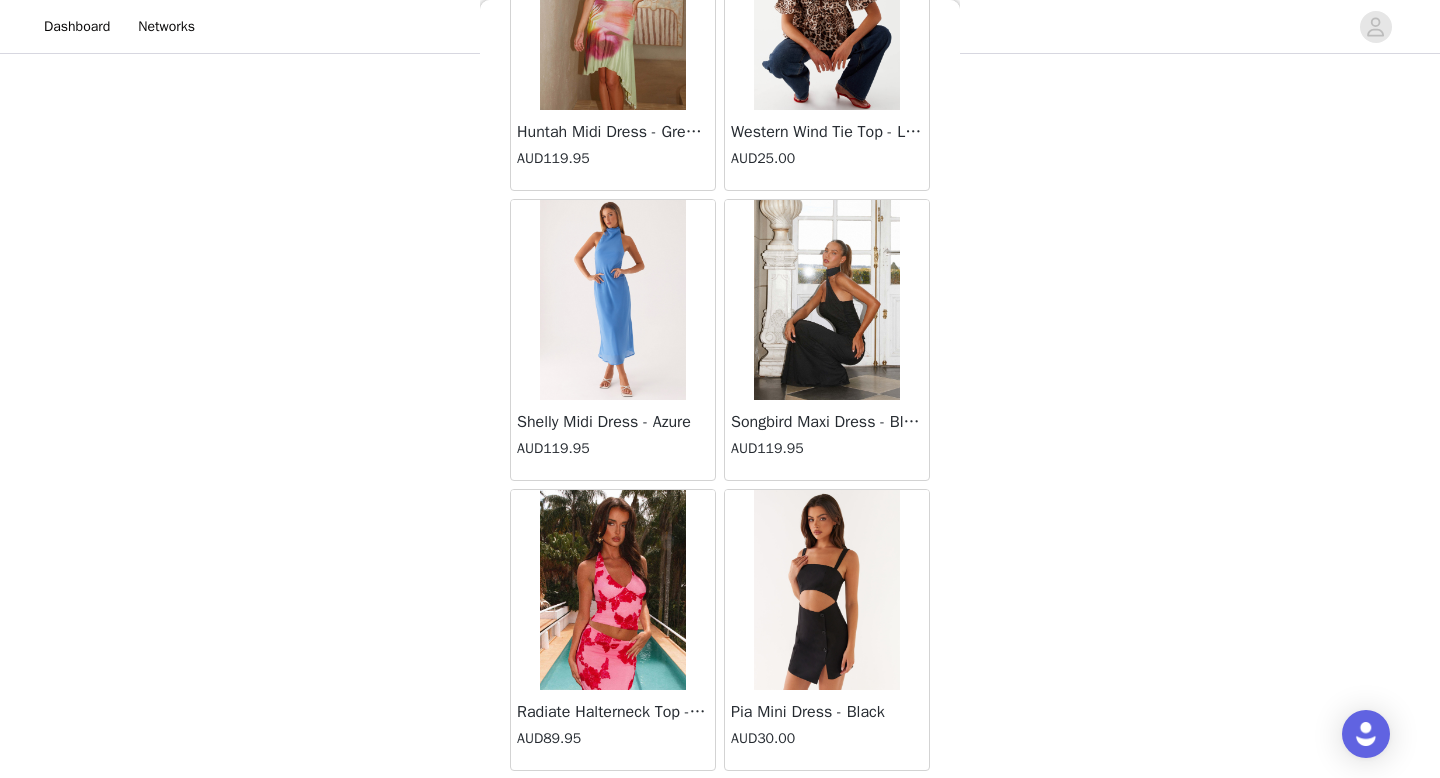scroll, scrollTop: 26292, scrollLeft: 0, axis: vertical 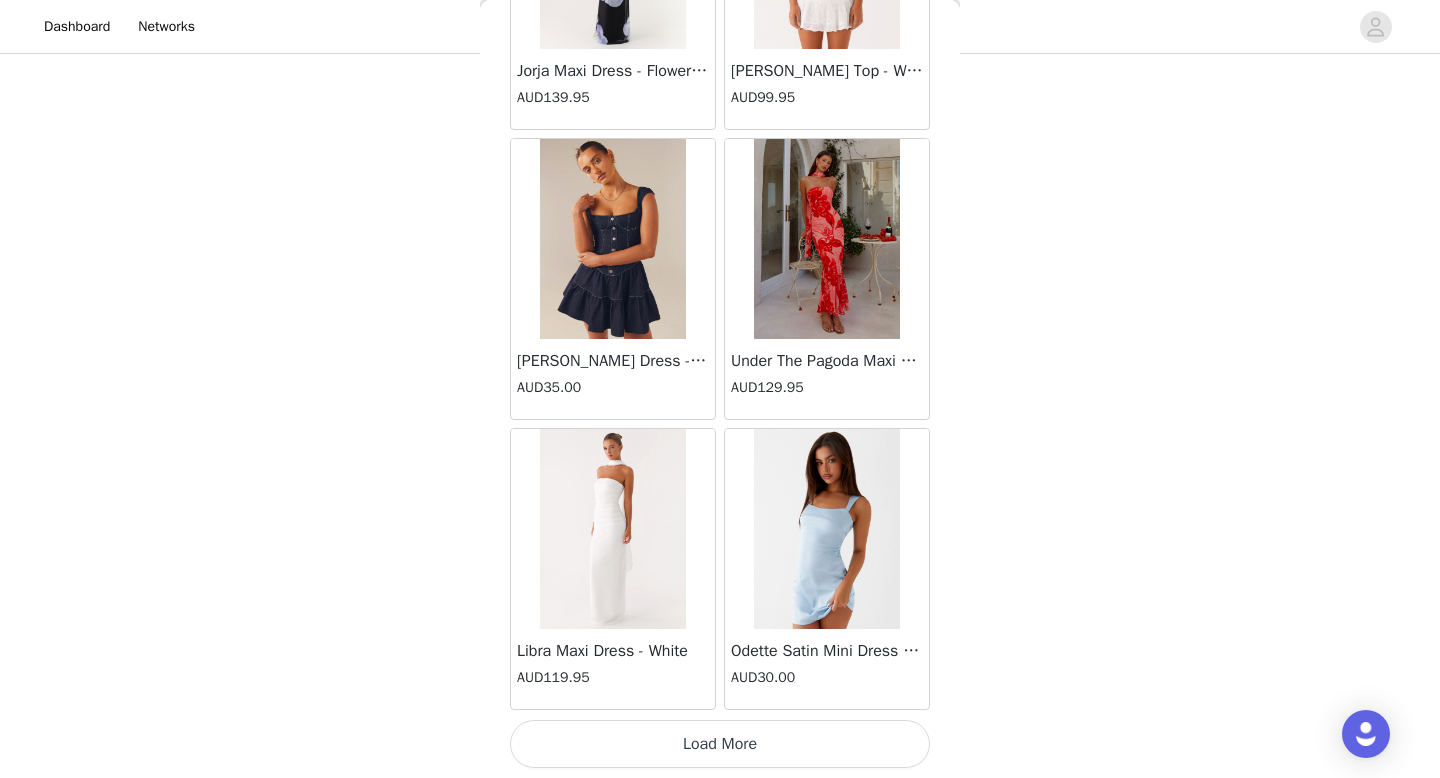 click on "Load More" at bounding box center [720, 744] 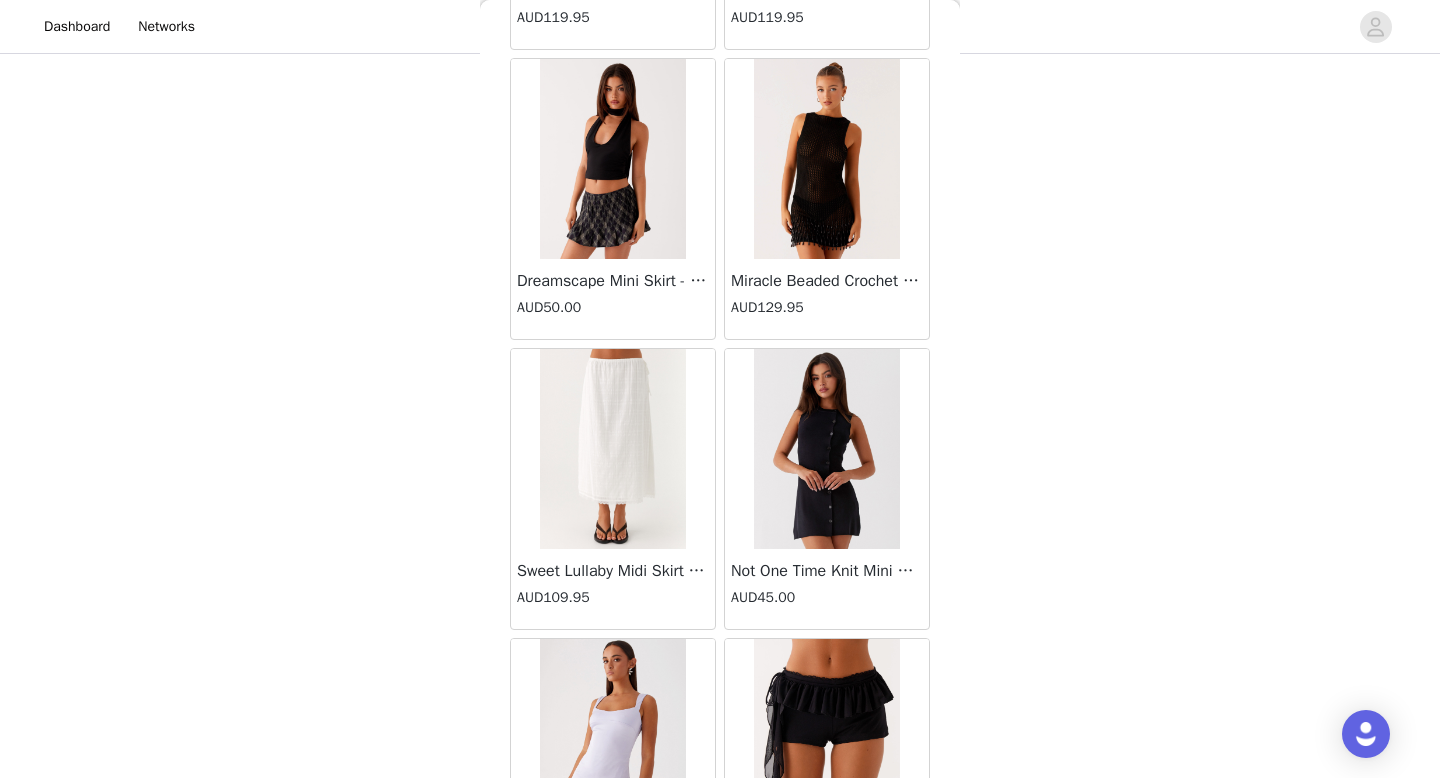 scroll, scrollTop: 42882, scrollLeft: 0, axis: vertical 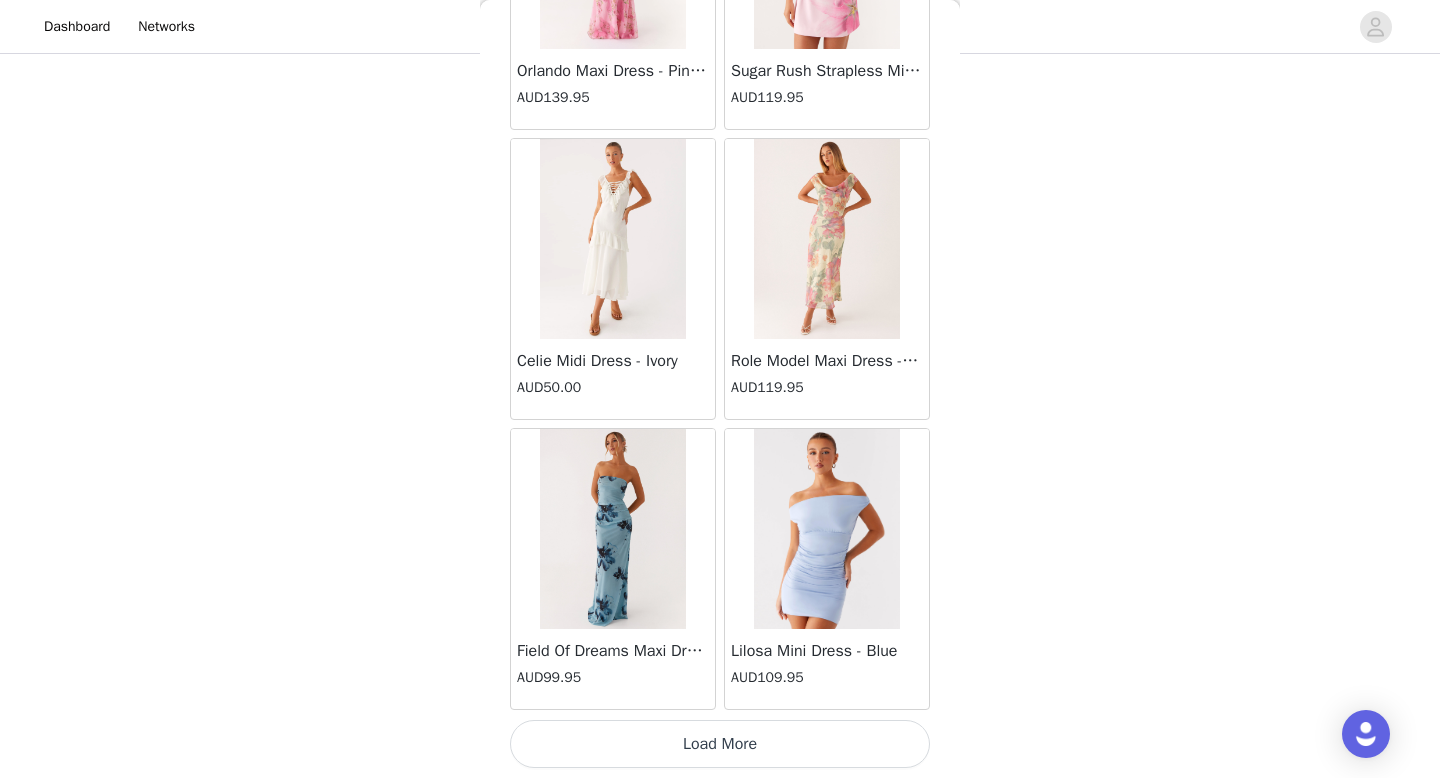 click on "Load More" at bounding box center [720, 744] 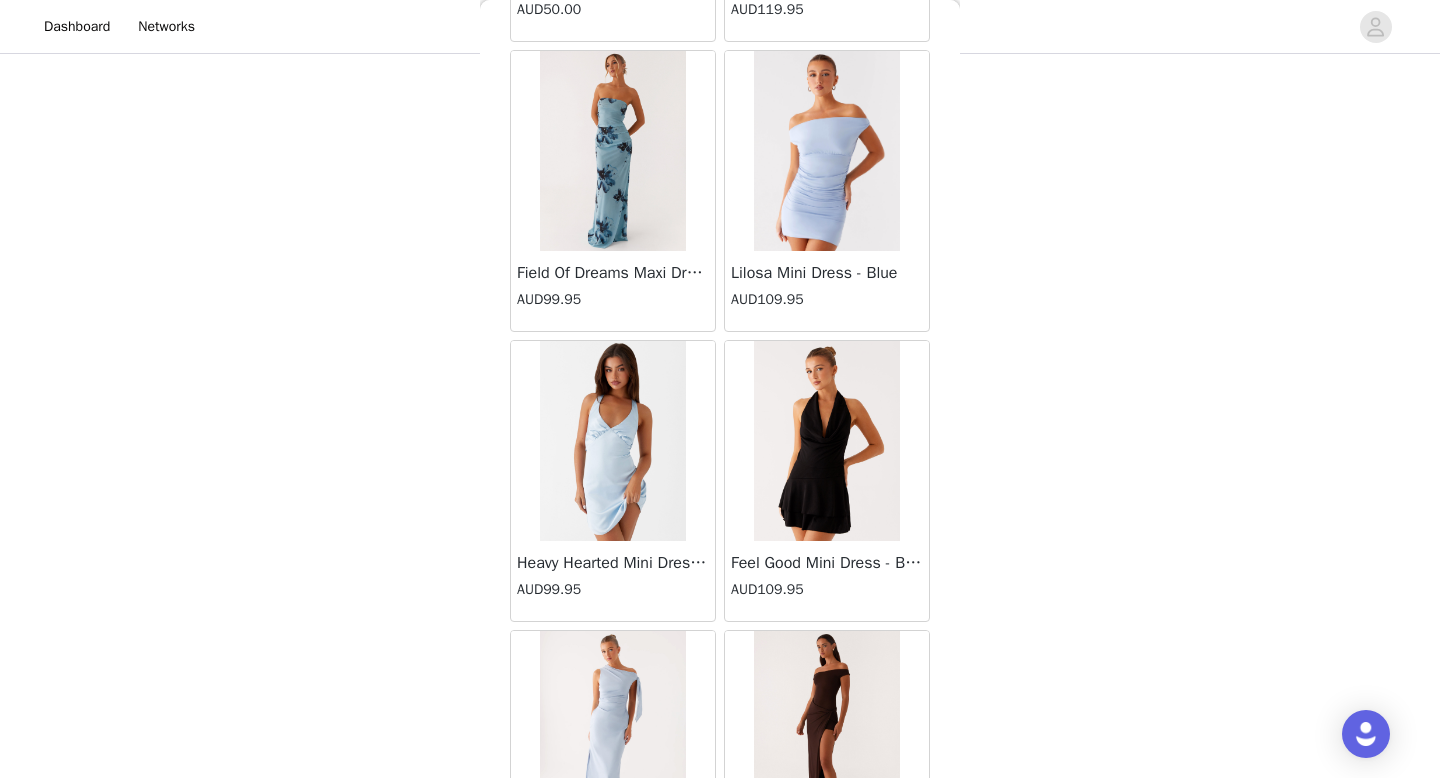 scroll, scrollTop: 43352, scrollLeft: 0, axis: vertical 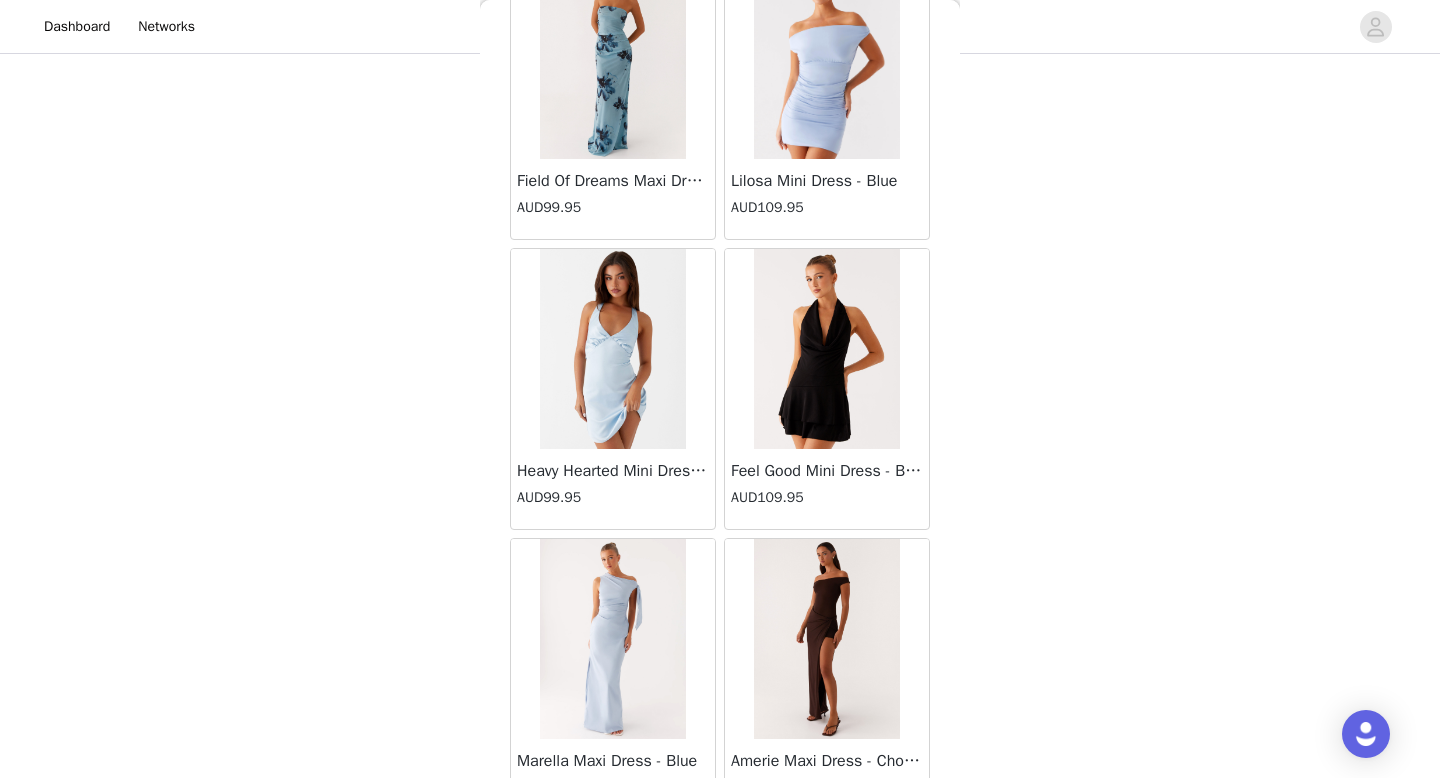 click at bounding box center (826, 349) 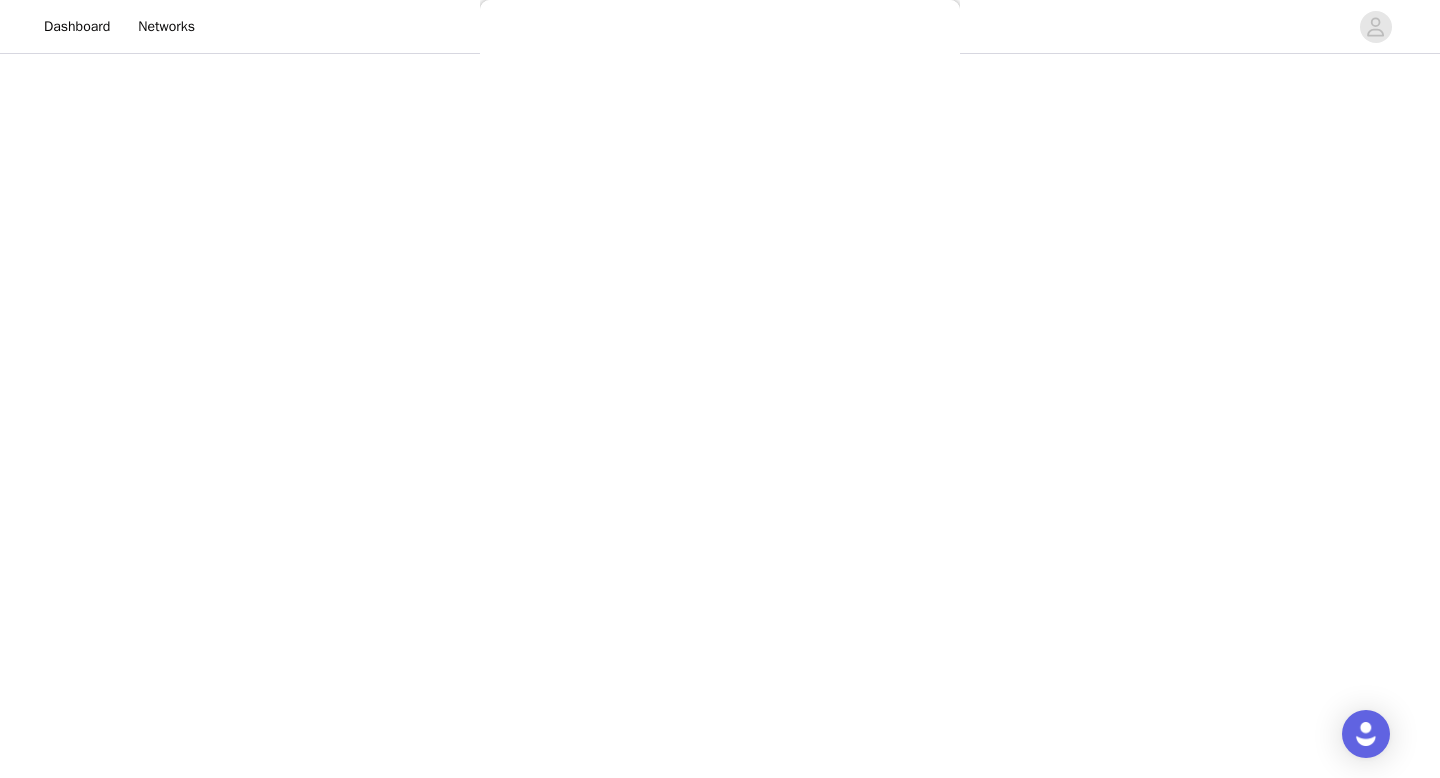 scroll, scrollTop: 0, scrollLeft: 0, axis: both 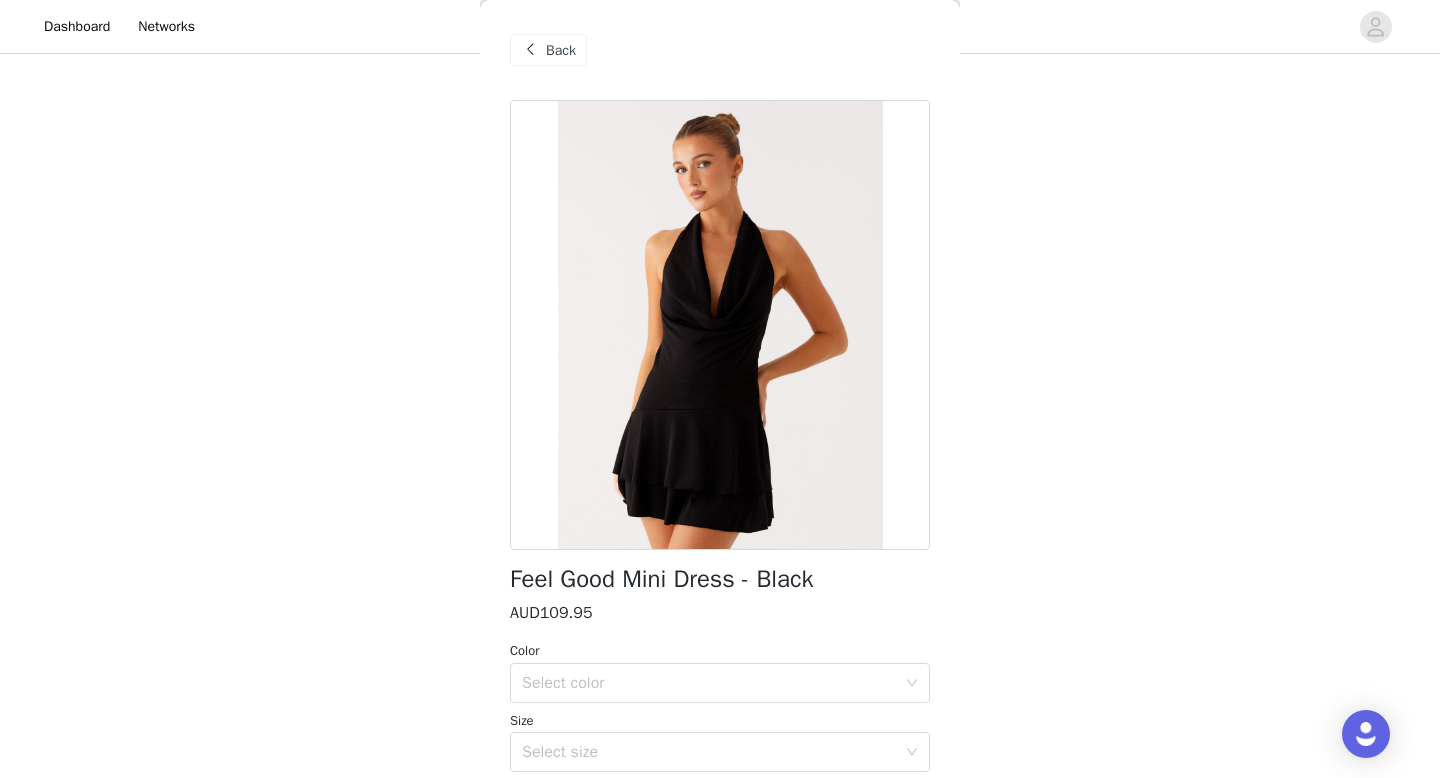 click at bounding box center (530, 50) 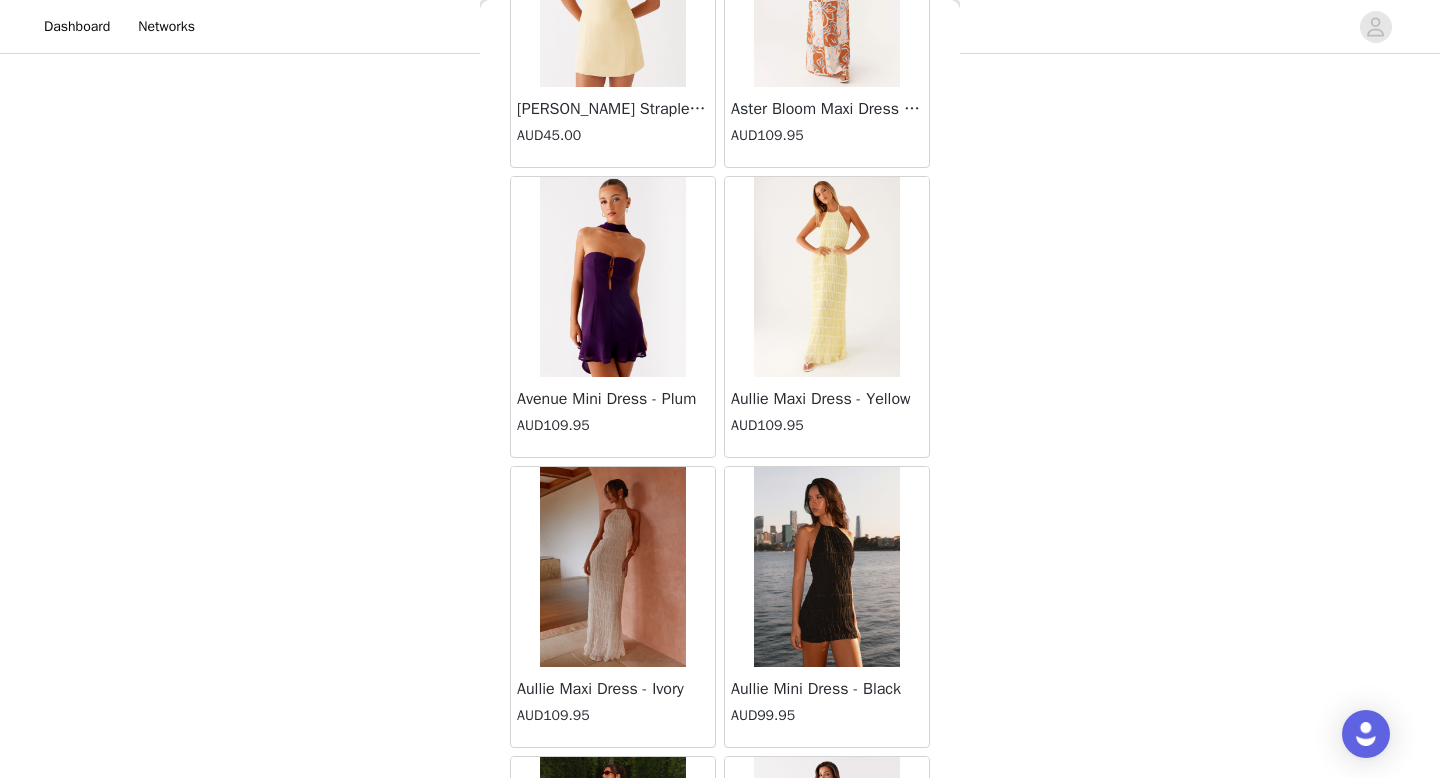 scroll, scrollTop: 1181, scrollLeft: 0, axis: vertical 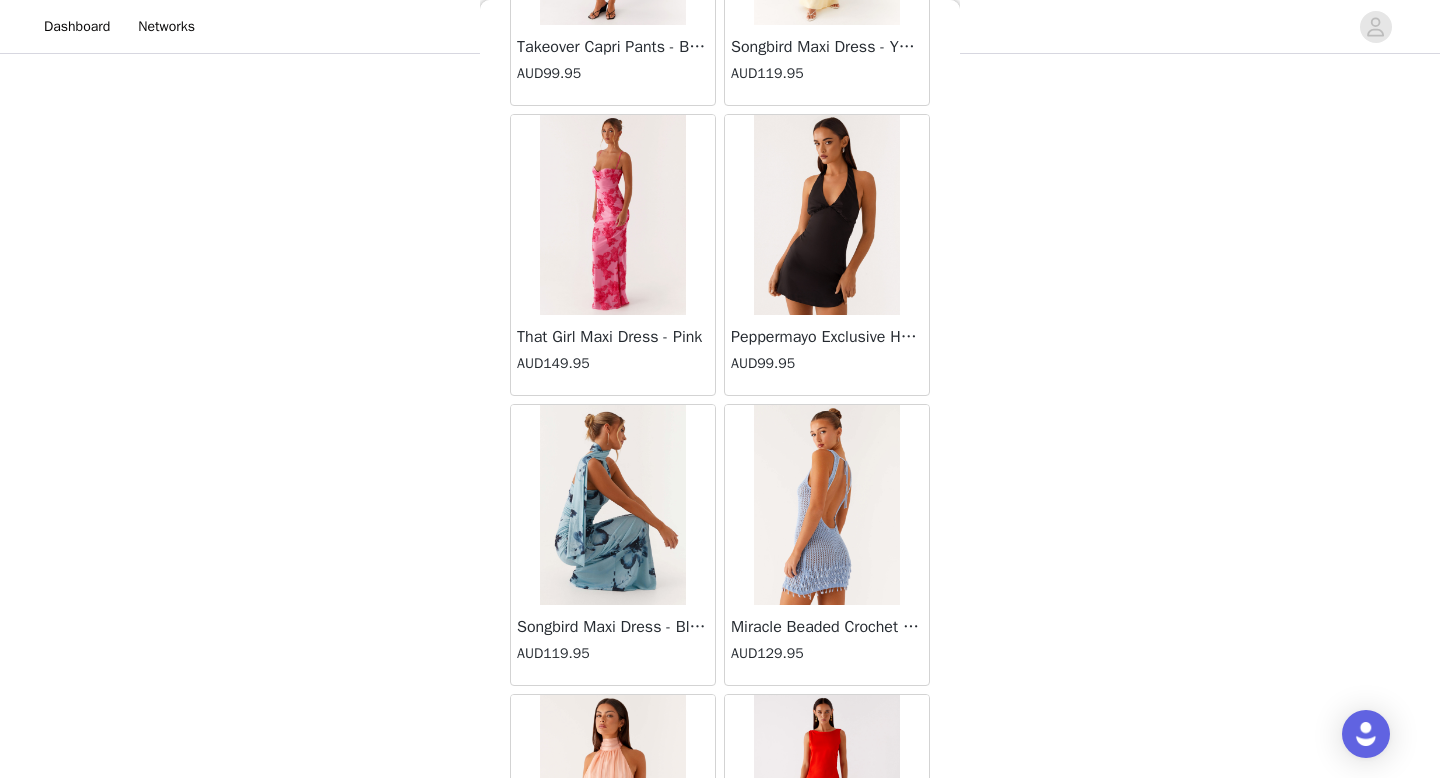 click on "Back       [PERSON_NAME] Strapless Mini Dress - Yellow   AUD45.00       [PERSON_NAME] Maxi Dress - Orange Blue Floral   AUD109.95       Avenue Mini Dress - Plum   AUD109.95       Aullie Maxi Dress - Yellow   AUD109.95       Aullie Maxi Dress - Ivory   AUD109.95       Aullie Mini Dress - Black   AUD99.95       Avalia Backless Scarf Mini Dress - White Polka Dot   AUD89.95       Aullie Maxi Dress - Blue   AUD109.95       [PERSON_NAME] Maxi Dress - Bloom Wave Print   AUD119.95       Athens One Shoulder Top - Floral   AUD79.95       Aullie Mini Dress - Blue   AUD50.00       Aullie Maxi Dress - Black   AUD109.95       [PERSON_NAME] Strapless Mini Dress - Cobalt   AUD30.00       Atlantic Midi Dress - Yellow   AUD70.00       Aullie Maxi Dress - Pink   AUD109.95       Azura Halter Top - Yellow   AUD69.95       Beki Beaded Mesh Maxi Dress - Deep Red   AUD159.95       Bad News Mesh Maxi Dress - Turquoise Floral   AUD99.95       Bad News Mesh Maxi Dress - Yellow Floral   AUD99.95       Be Mine Satin Maxi Dress - Canary   AUD109.95" at bounding box center [720, 389] 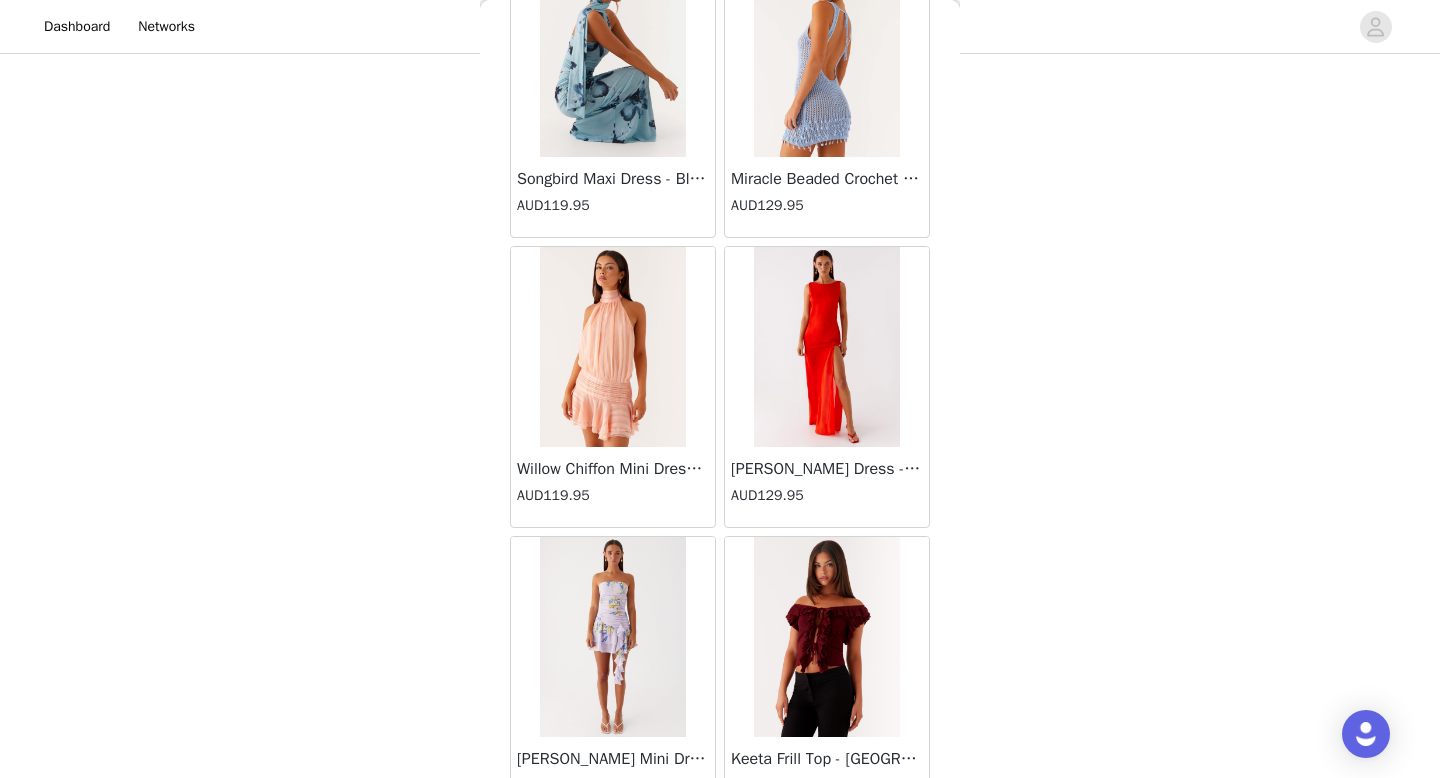 scroll, scrollTop: 33895, scrollLeft: 0, axis: vertical 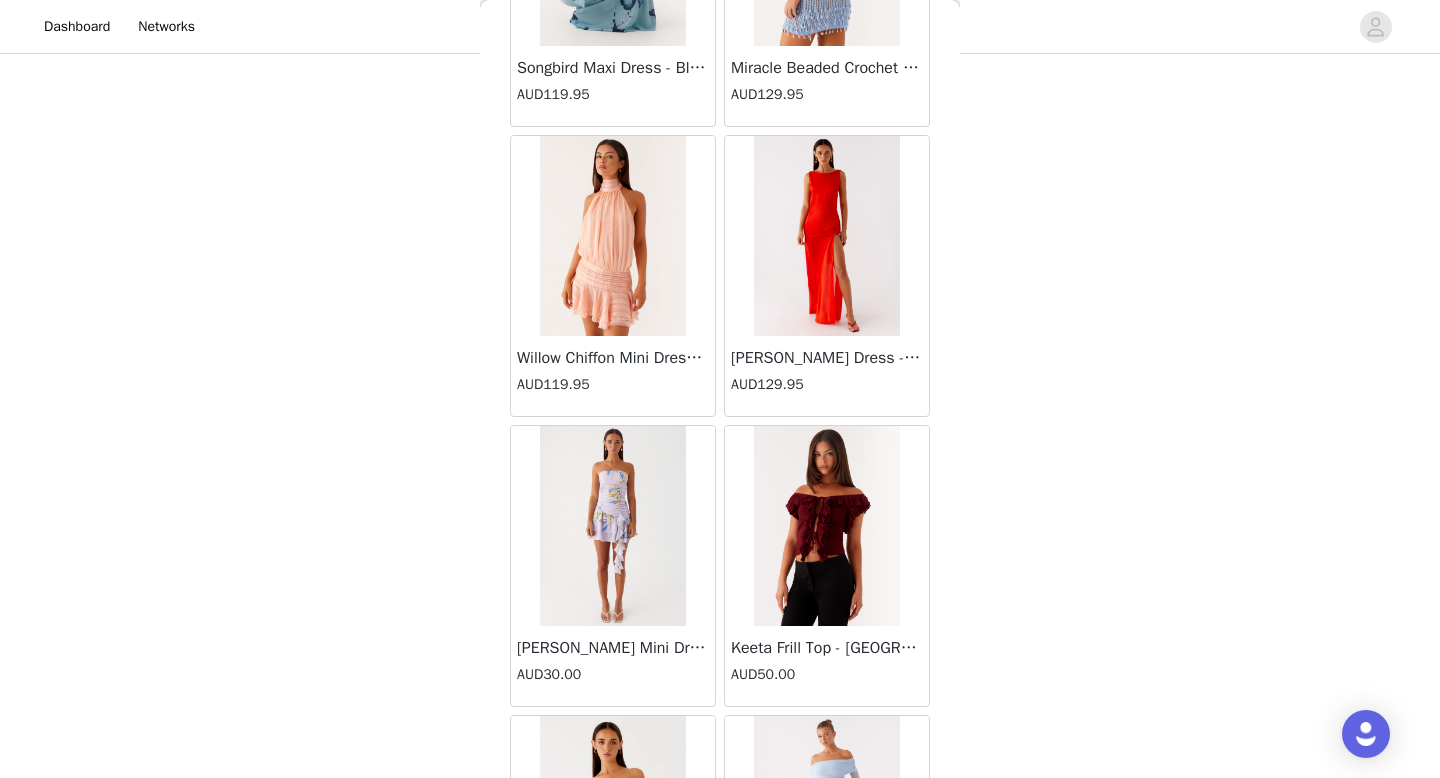 drag, startPoint x: 942, startPoint y: 552, endPoint x: 937, endPoint y: 575, distance: 23.537205 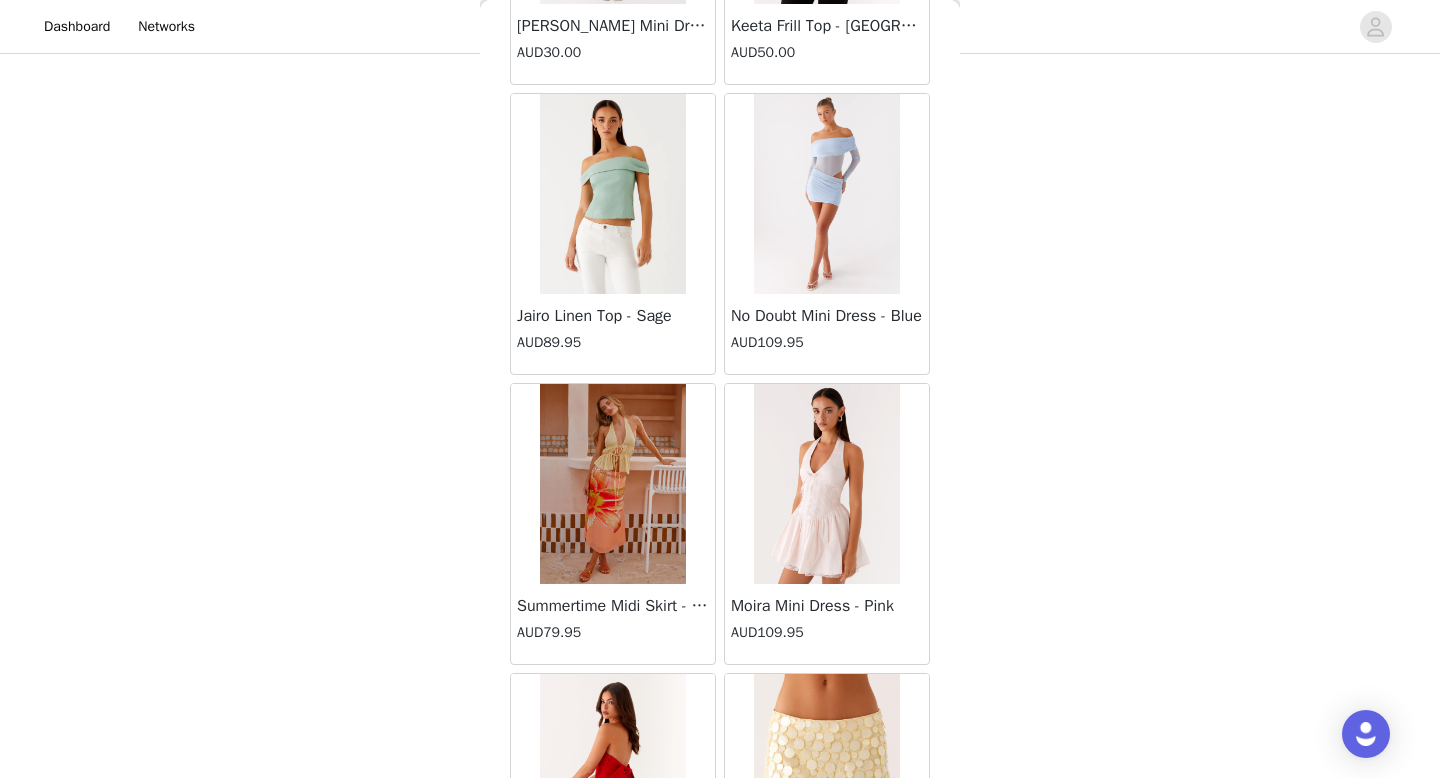 scroll, scrollTop: 33759, scrollLeft: 0, axis: vertical 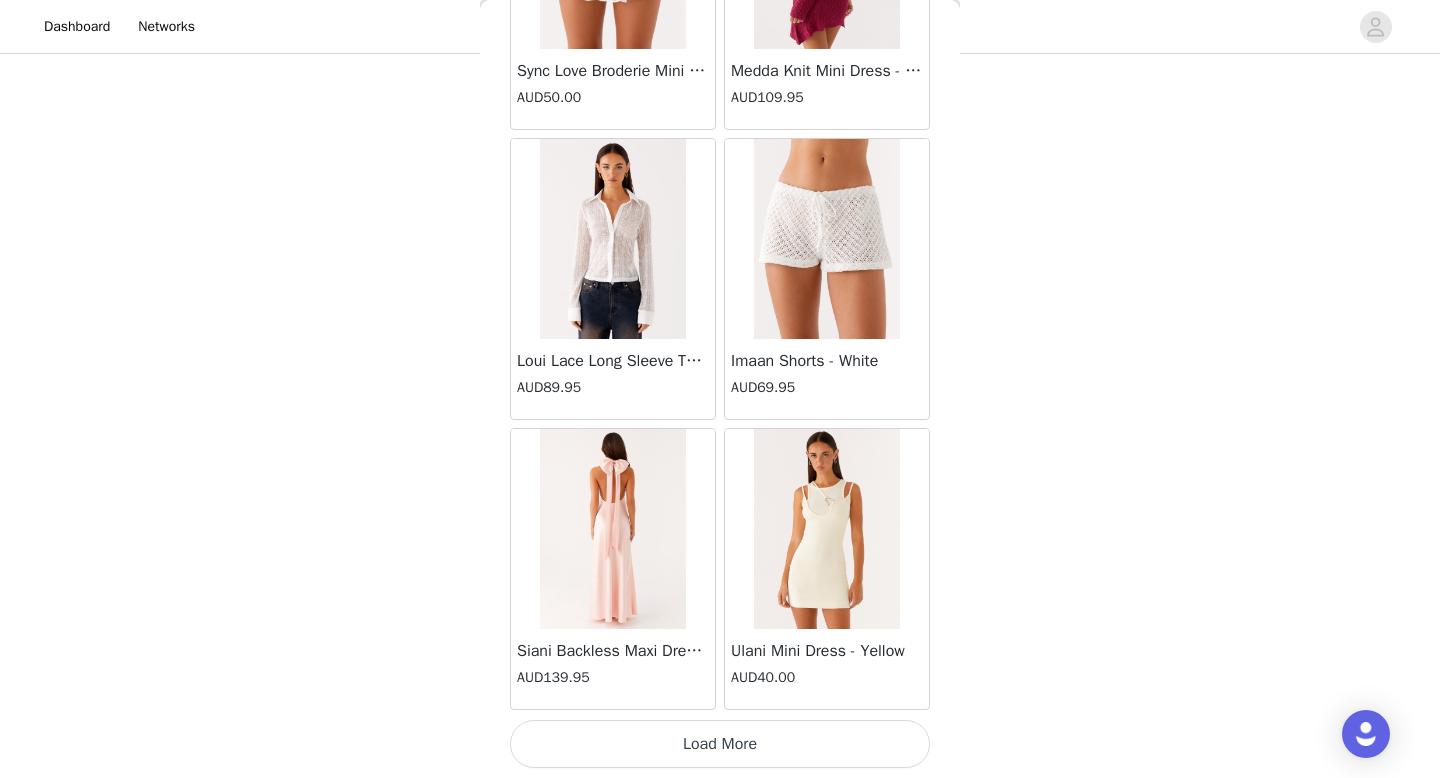 click on "Load More" at bounding box center (720, 744) 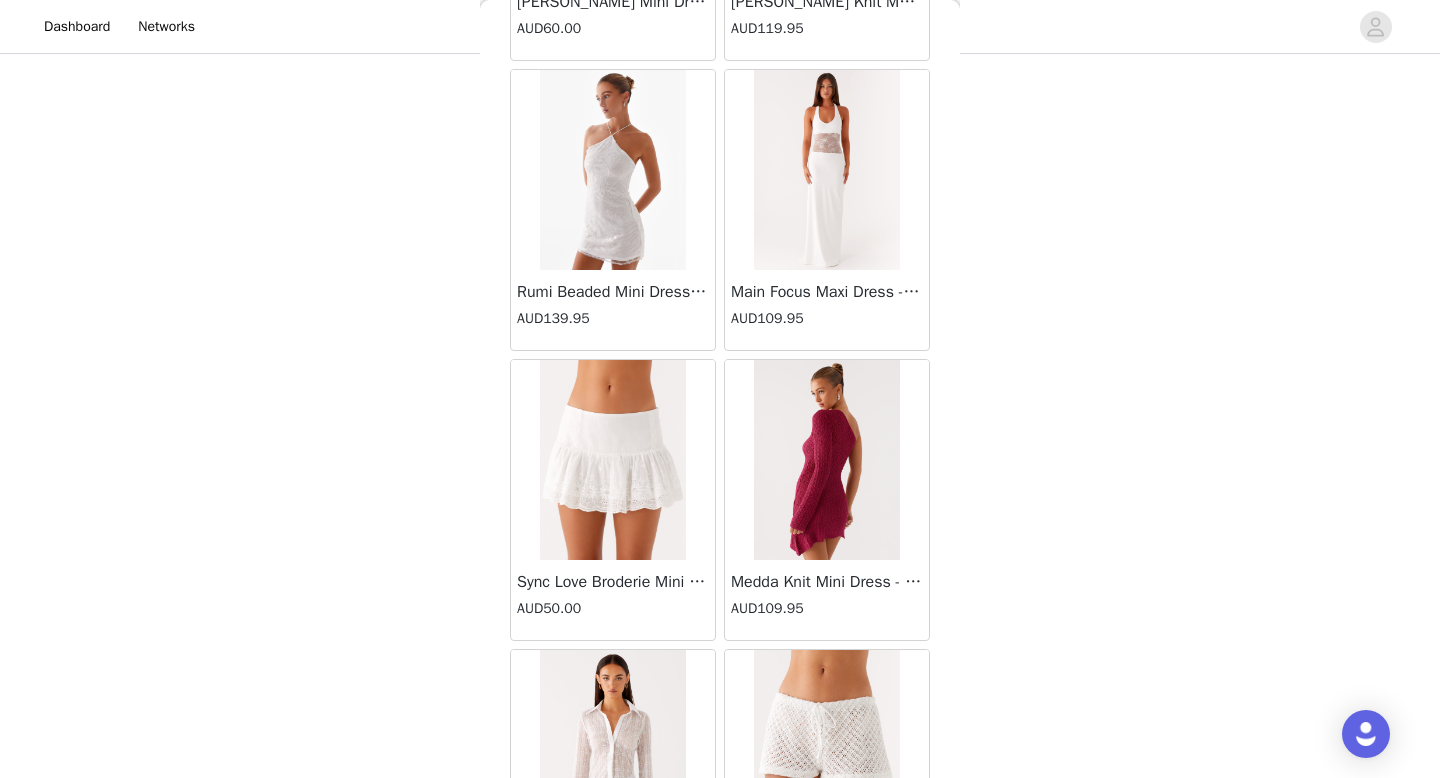 scroll, scrollTop: 45277, scrollLeft: 0, axis: vertical 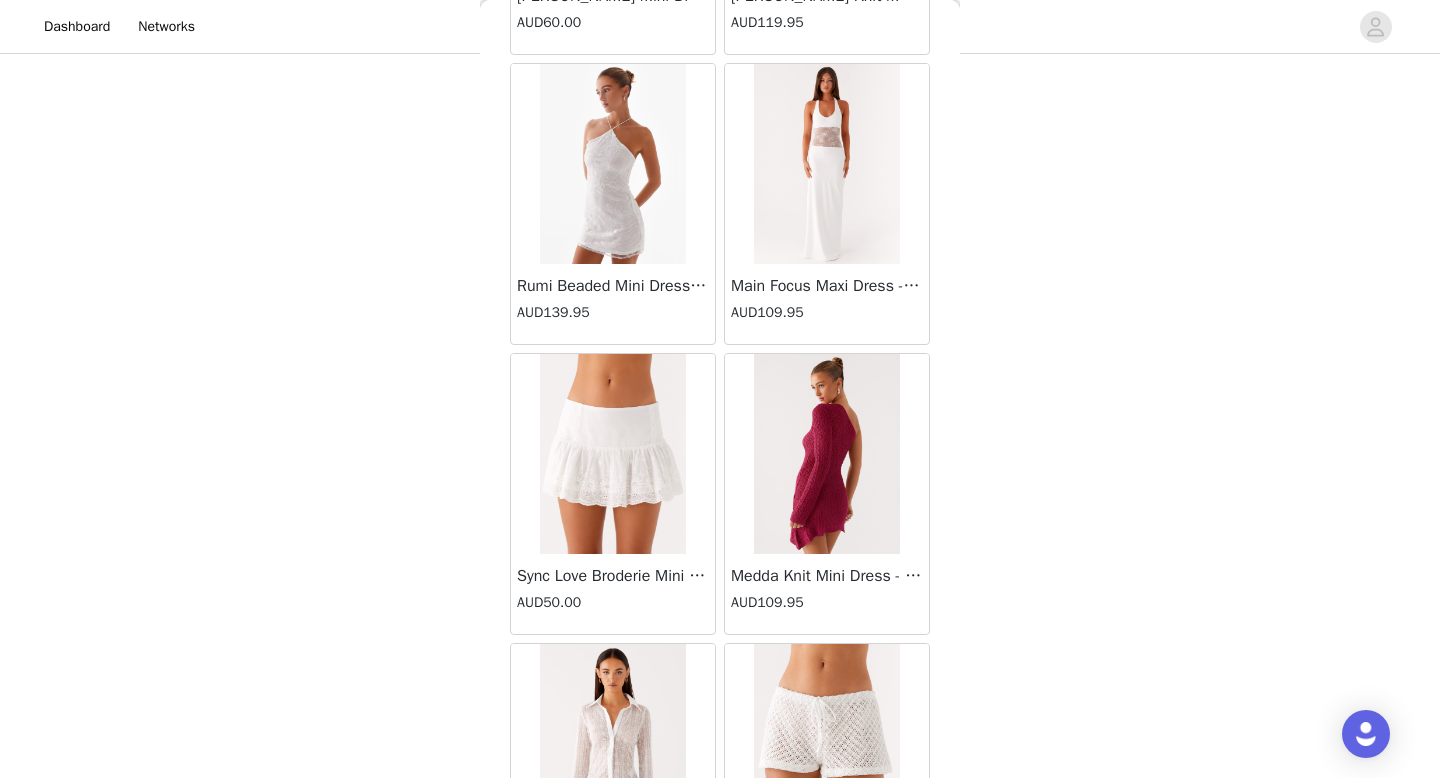 click on "Main Focus Maxi Dress - White" at bounding box center [827, 286] 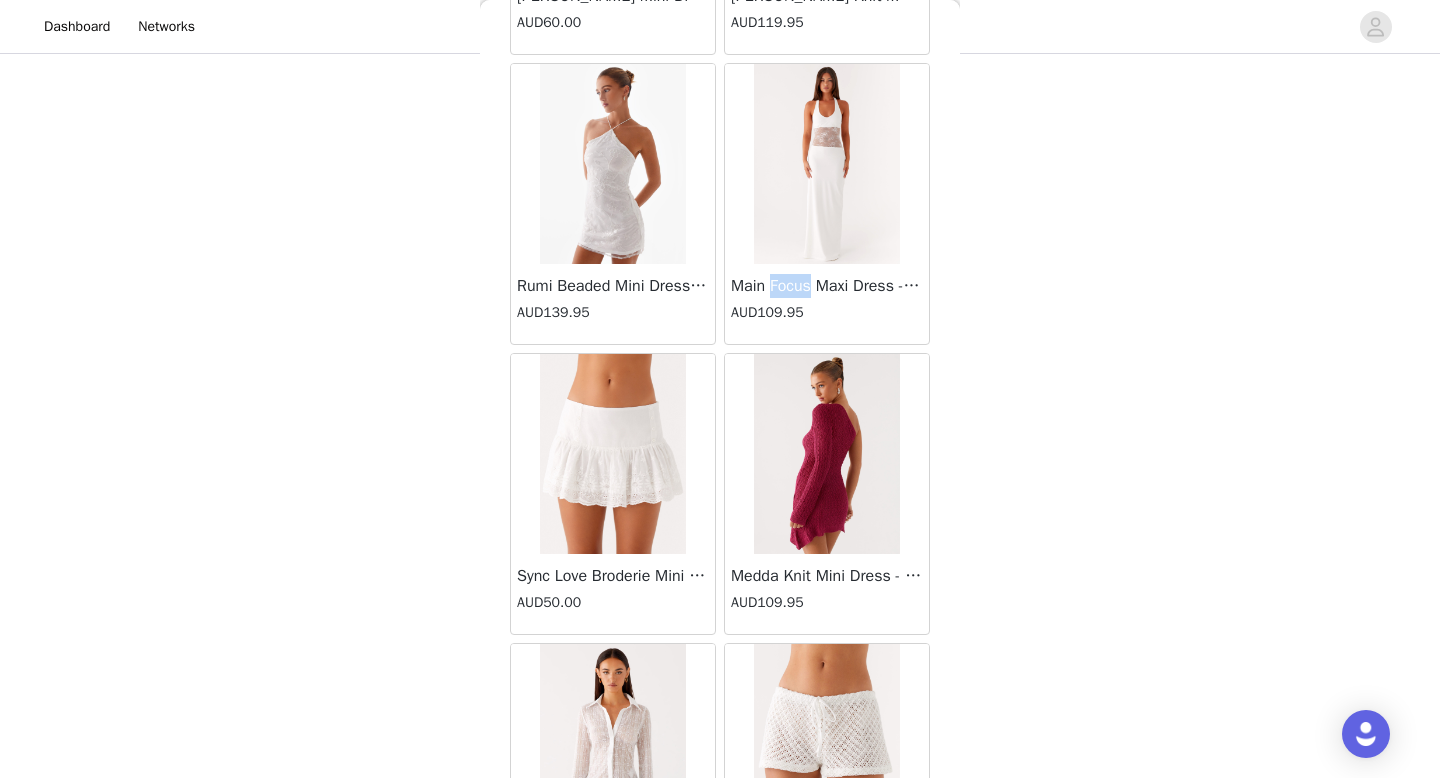 click on "Back       [PERSON_NAME] Strapless Mini Dress - Yellow   AUD45.00       [PERSON_NAME] Maxi Dress - Orange Blue Floral   AUD109.95       Avenue Mini Dress - Plum   AUD109.95       Aullie Maxi Dress - Yellow   AUD109.95       Aullie Maxi Dress - Ivory   AUD109.95       Aullie Mini Dress - Black   AUD99.95       Avalia Backless Scarf Mini Dress - White Polka Dot   AUD89.95       Aullie Maxi Dress - Blue   AUD109.95       [PERSON_NAME] Maxi Dress - Bloom Wave Print   AUD119.95       Athens One Shoulder Top - Floral   AUD79.95       Aullie Mini Dress - Blue   AUD50.00       Aullie Maxi Dress - Black   AUD109.95       [PERSON_NAME] Strapless Mini Dress - Cobalt   AUD30.00       Atlantic Midi Dress - Yellow   AUD70.00       Aullie Maxi Dress - Pink   AUD109.95       Azura Halter Top - Yellow   AUD69.95       Beki Beaded Mesh Maxi Dress - Deep Red   AUD159.95       Bad News Mesh Maxi Dress - Turquoise Floral   AUD99.95       Bad News Mesh Maxi Dress - Yellow Floral   AUD99.95       Be Mine Satin Maxi Dress - Canary   AUD109.95" at bounding box center (720, 389) 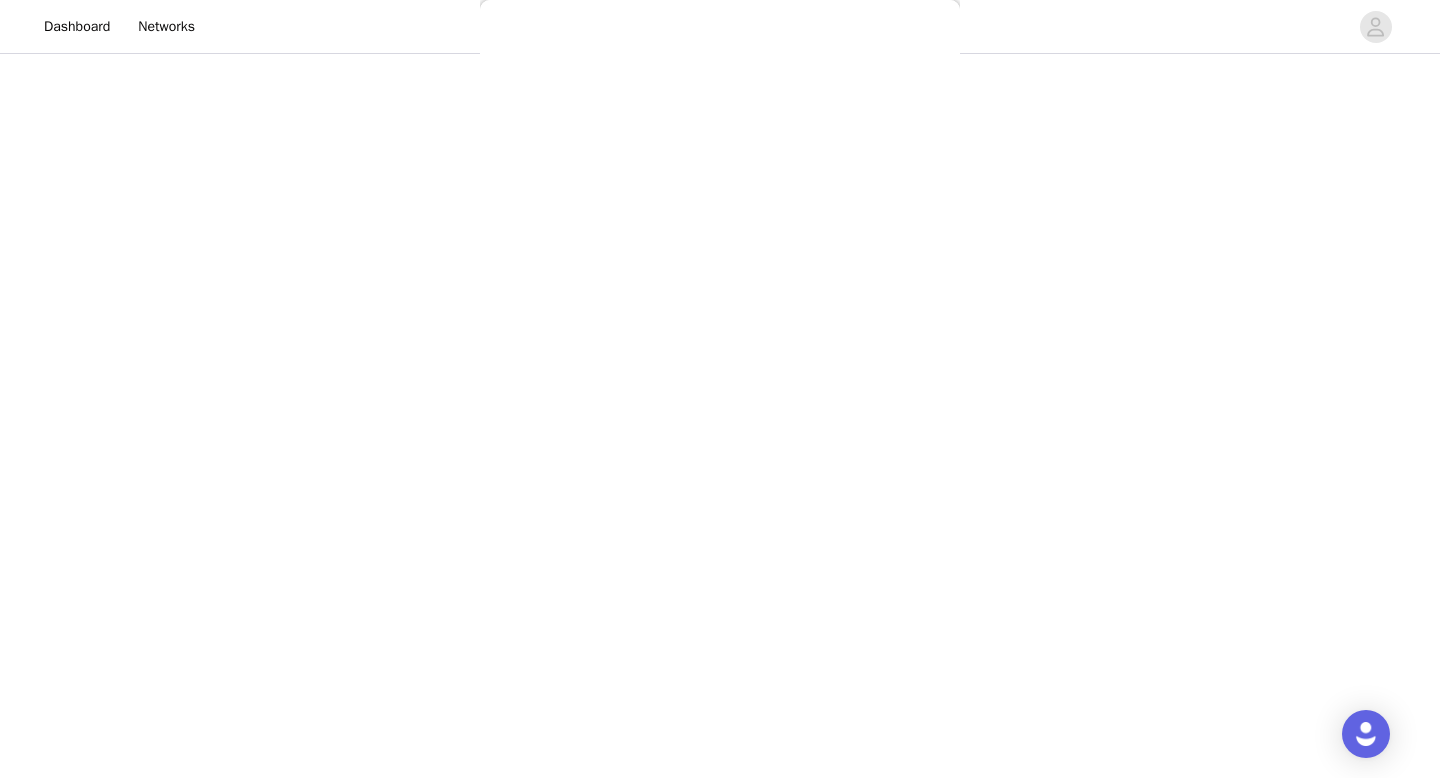click on "Back       [PERSON_NAME] Strapless Mini Dress - Yellow   AUD45.00       [PERSON_NAME] Maxi Dress - Orange Blue Floral   AUD109.95       Avenue Mini Dress - Plum   AUD109.95       Aullie Maxi Dress - Yellow   AUD109.95       Aullie Maxi Dress - Ivory   AUD109.95       Aullie Mini Dress - Black   AUD99.95       Avalia Backless Scarf Mini Dress - White Polka Dot   AUD89.95       Aullie Maxi Dress - Blue   AUD109.95       [PERSON_NAME] Maxi Dress - Bloom Wave Print   AUD119.95       Athens One Shoulder Top - Floral   AUD79.95       Aullie Mini Dress - Blue   AUD50.00       Aullie Maxi Dress - Black   AUD109.95       [PERSON_NAME] Strapless Mini Dress - Cobalt   AUD30.00       Atlantic Midi Dress - Yellow   AUD70.00       Aullie Maxi Dress - Pink   AUD109.95       Azura Halter Top - Yellow   AUD69.95       Beki Beaded Mesh Maxi Dress - Deep Red   AUD159.95       Bad News Mesh Maxi Dress - Turquoise Floral   AUD99.95       Bad News Mesh Maxi Dress - Yellow Floral   AUD99.95       Be Mine Satin Maxi Dress - Canary   AUD109.95" at bounding box center [720, 389] 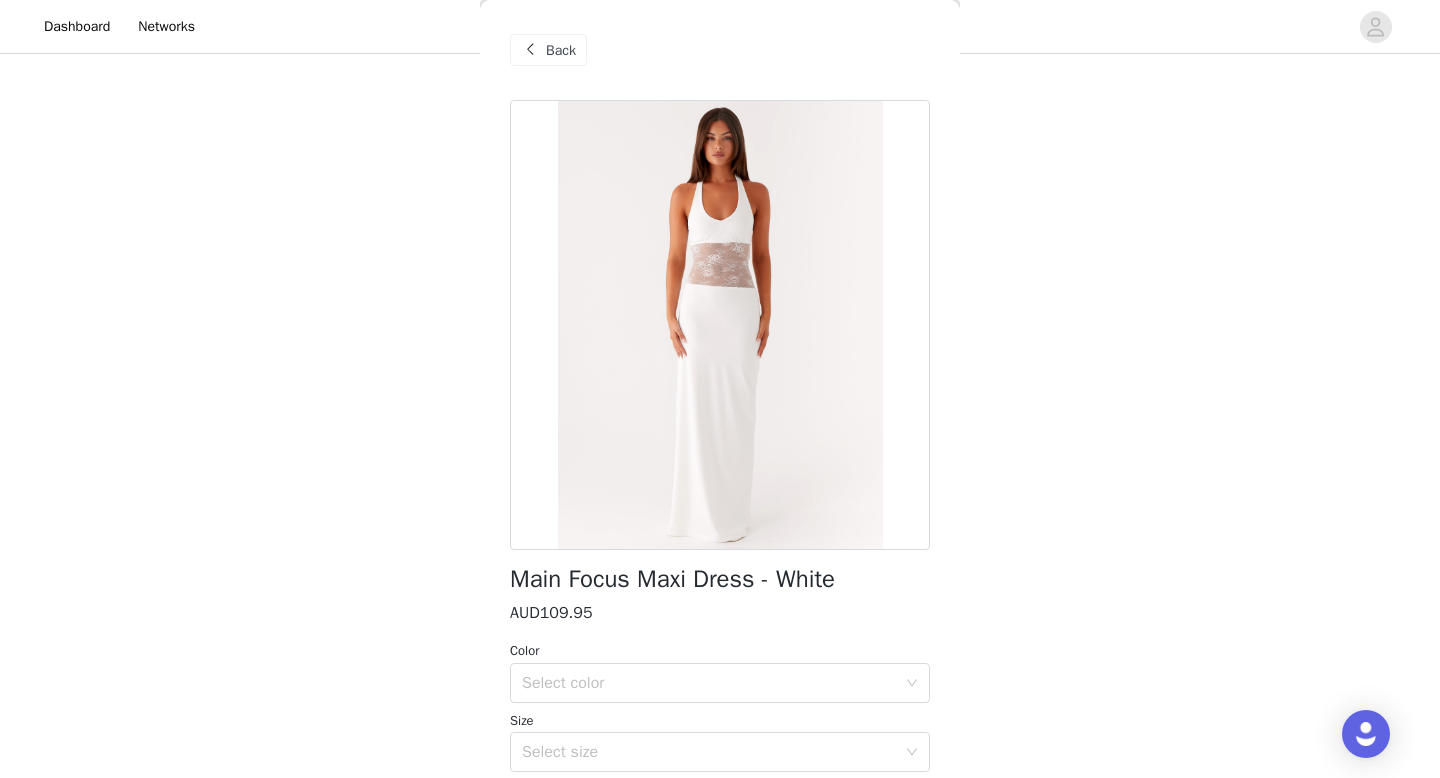 scroll, scrollTop: 26, scrollLeft: 0, axis: vertical 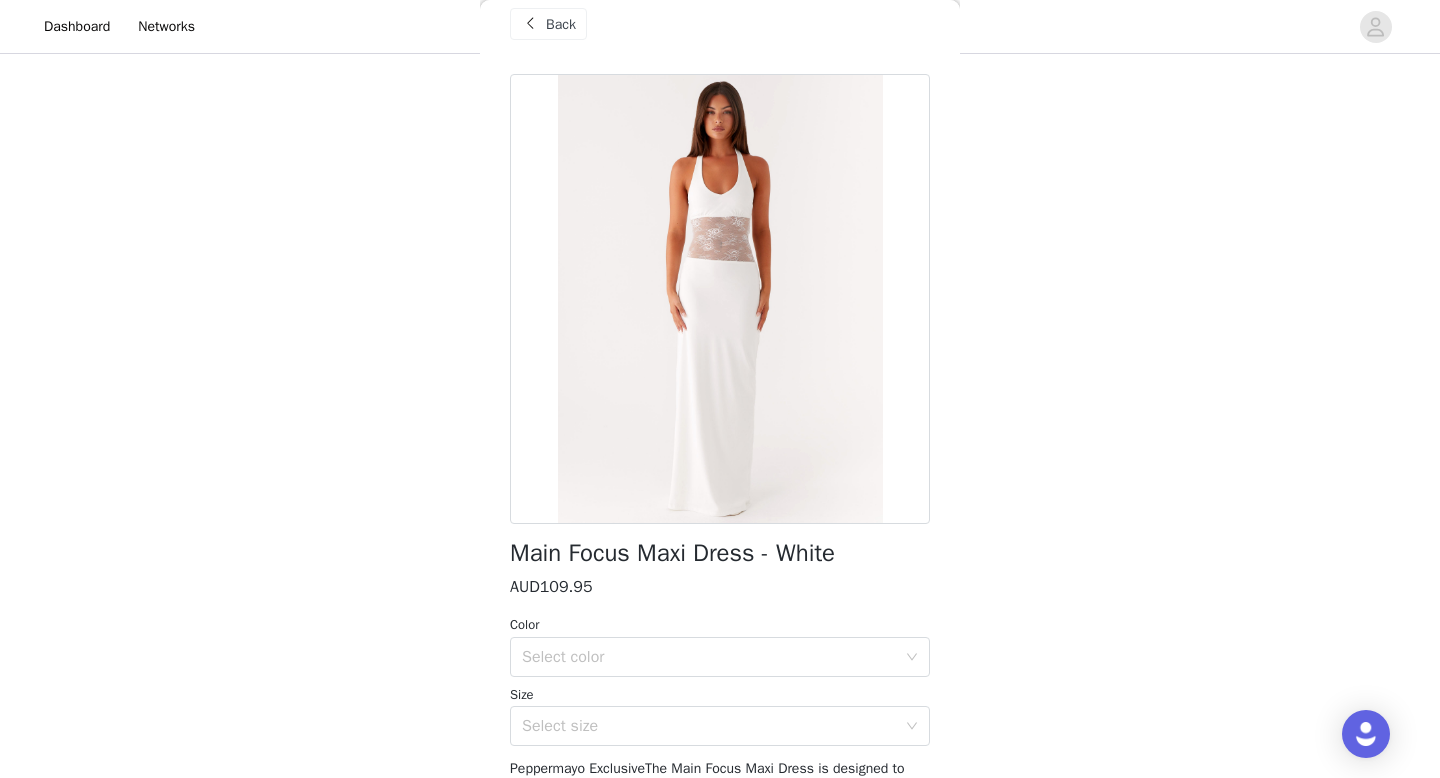 click on "Main Focus Maxi Dress - White" at bounding box center (672, 553) 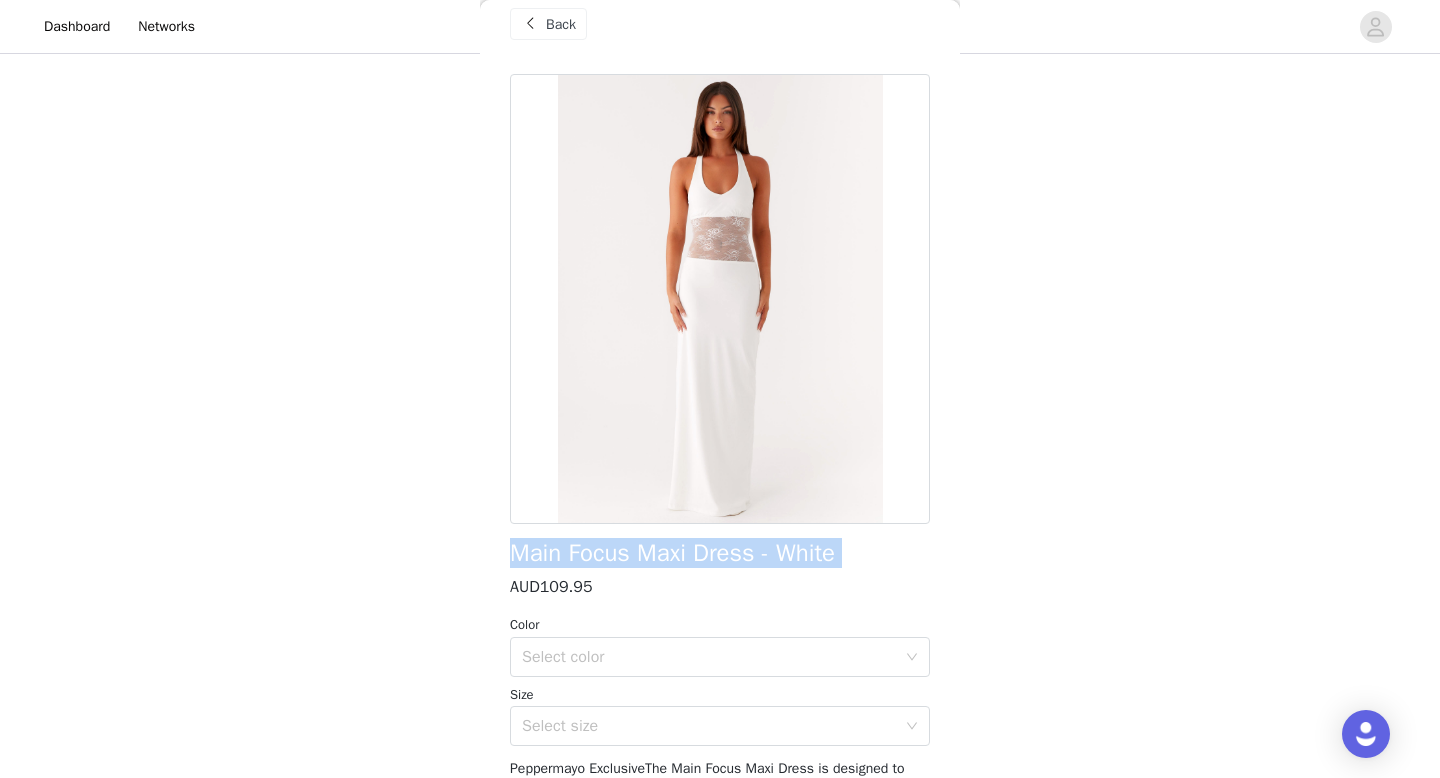 click on "Main Focus Maxi Dress - White" at bounding box center (672, 553) 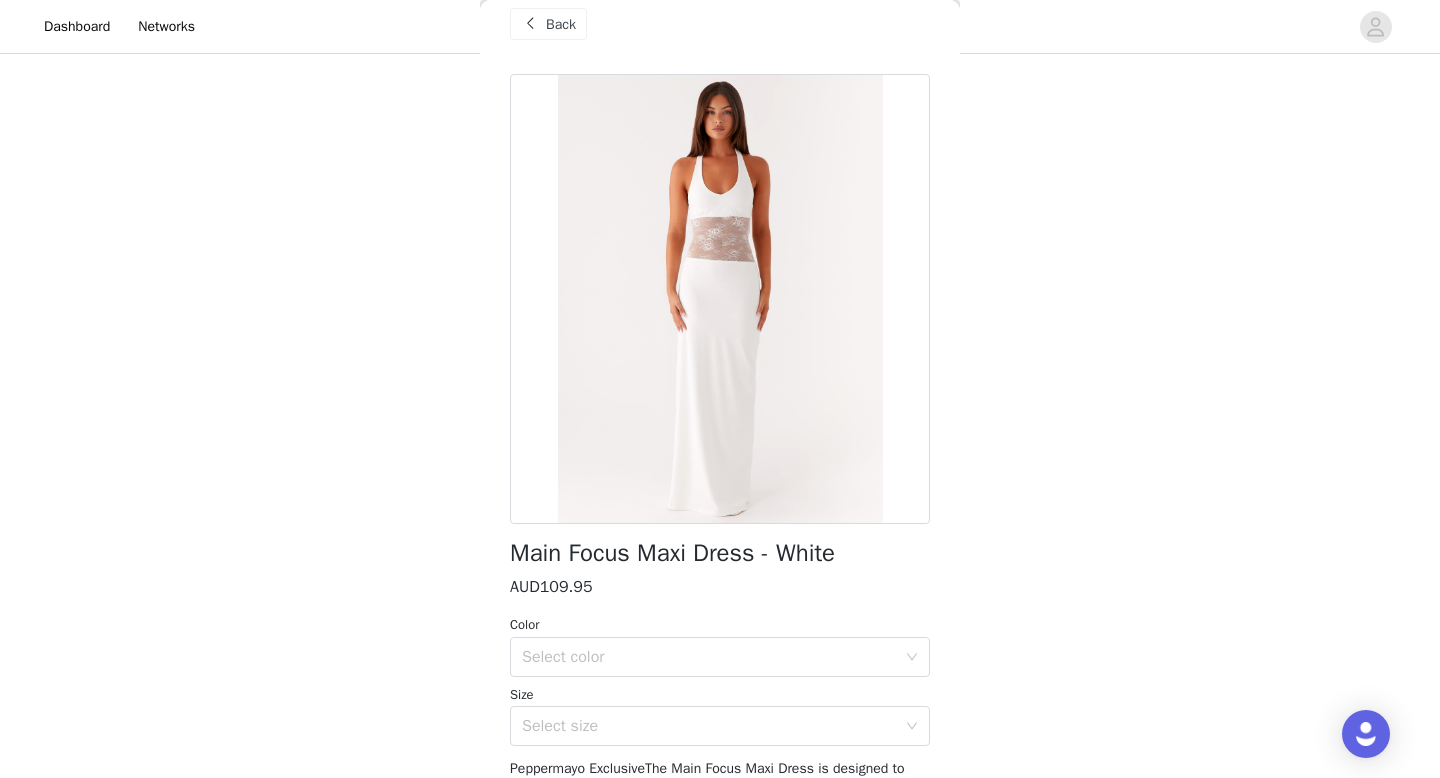 click on "Back" at bounding box center (720, 24) 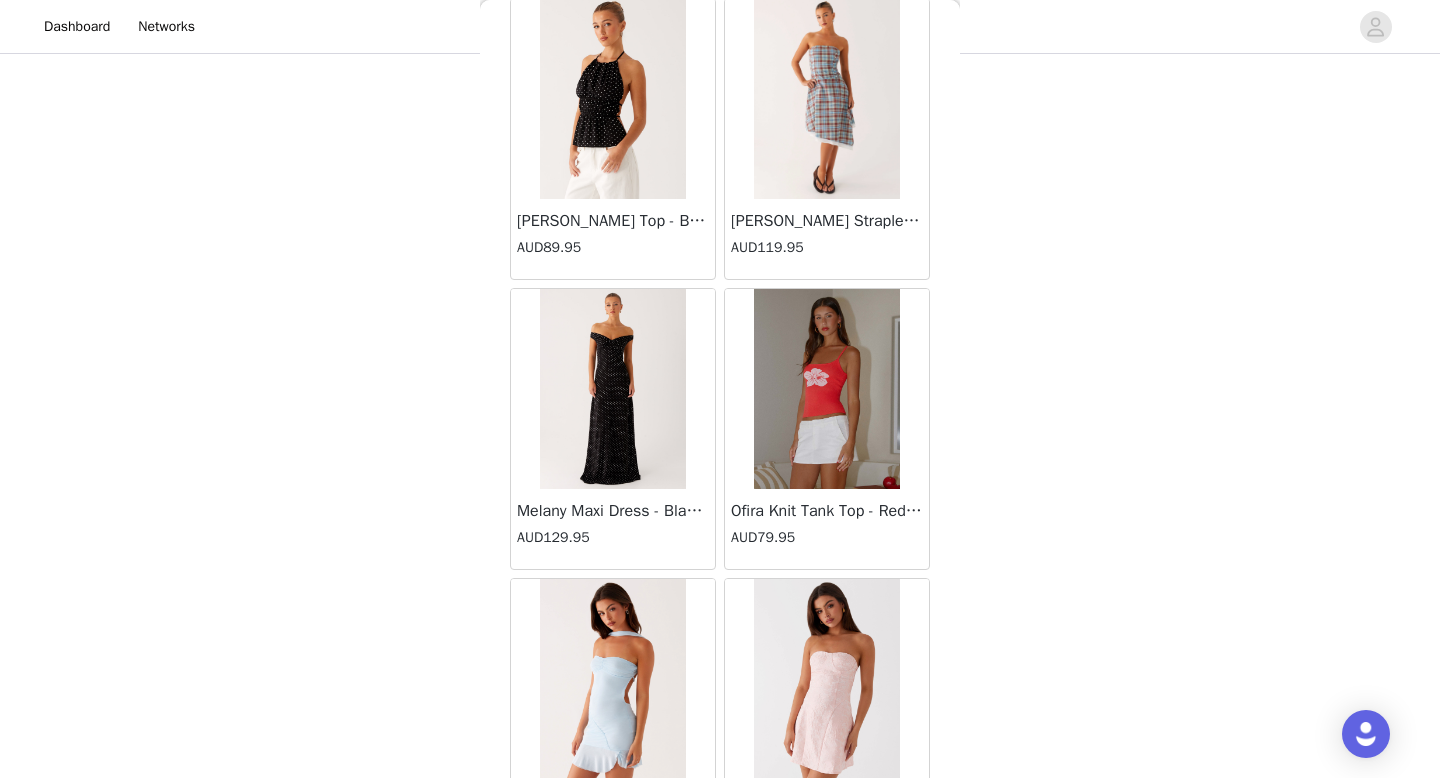 scroll, scrollTop: 48682, scrollLeft: 0, axis: vertical 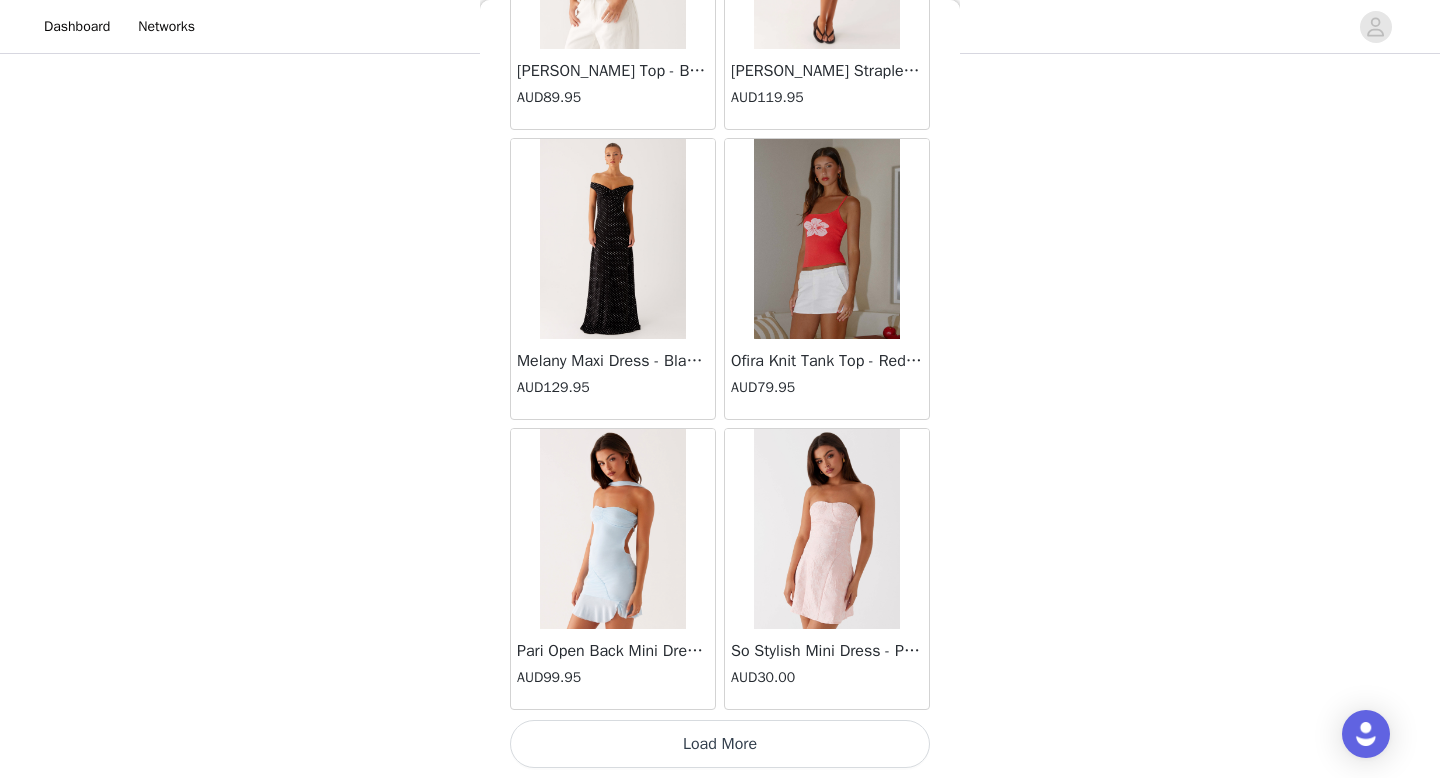 click on "Load More" at bounding box center [720, 744] 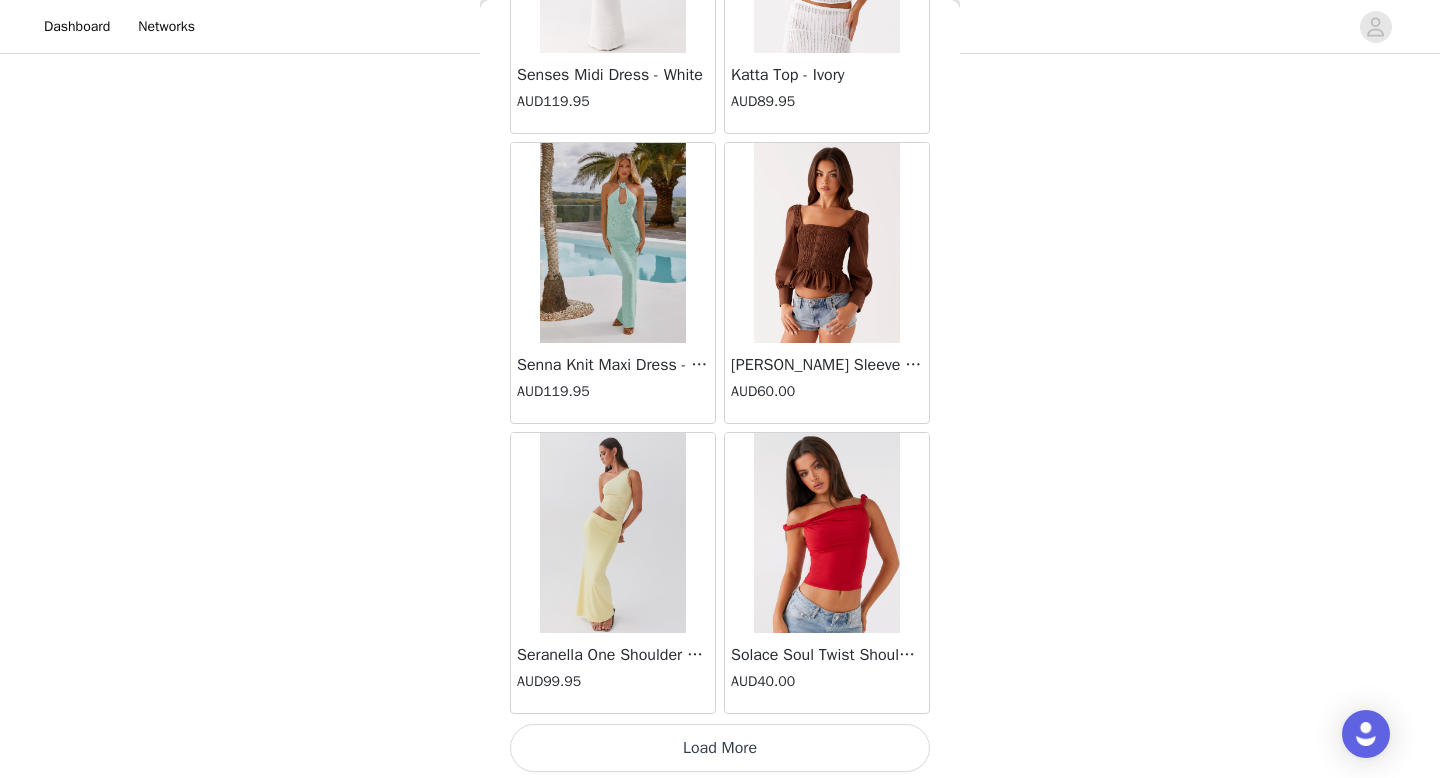 scroll, scrollTop: 51582, scrollLeft: 0, axis: vertical 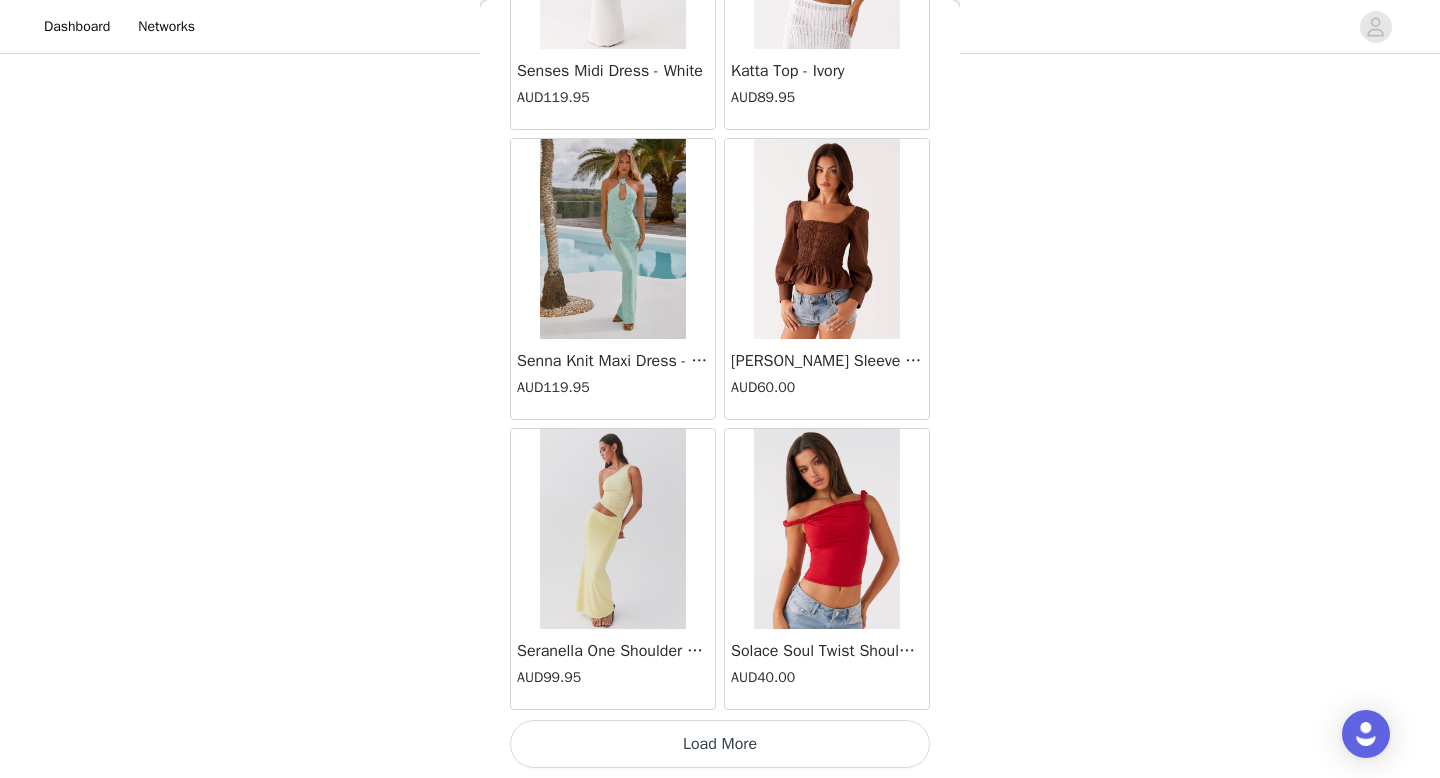 click on "Load More" at bounding box center (720, 744) 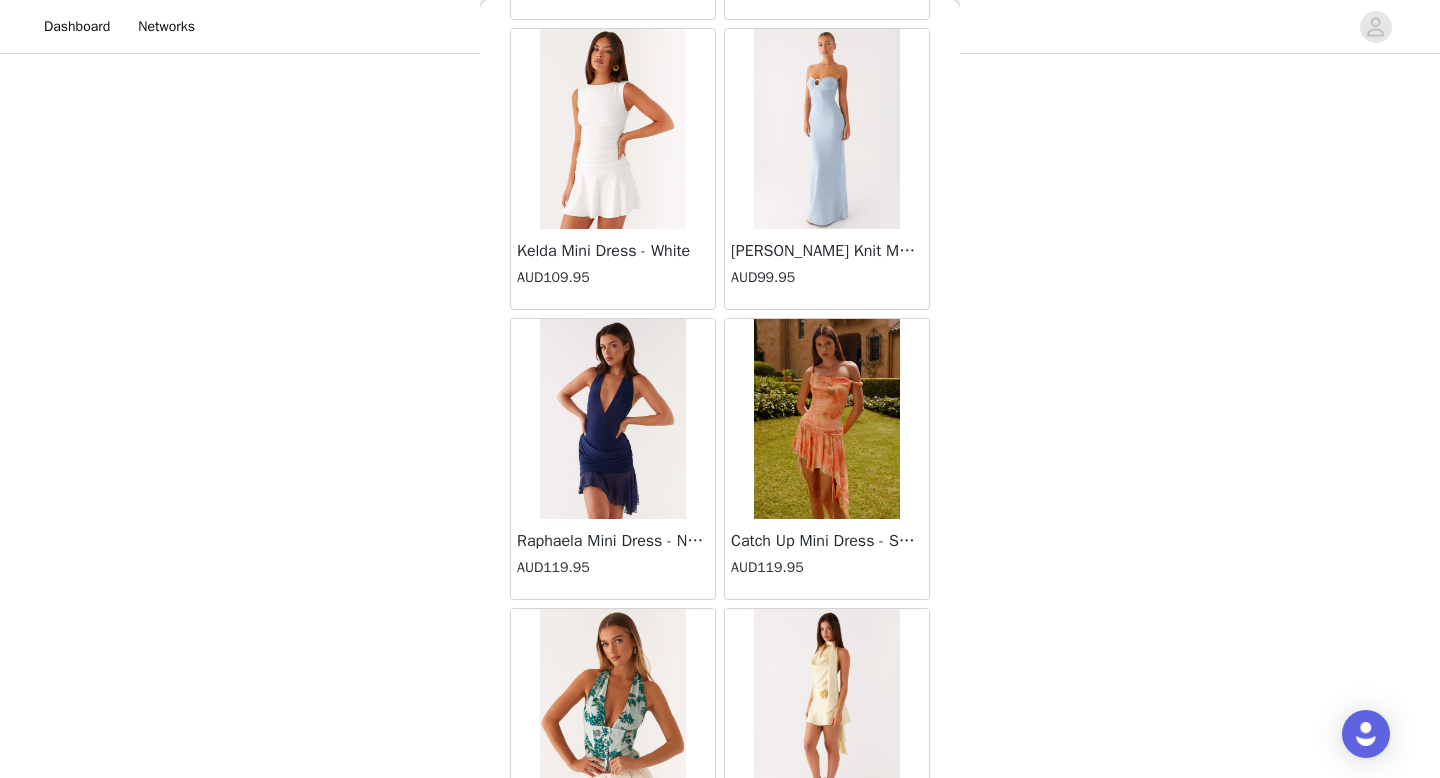 scroll, scrollTop: 54482, scrollLeft: 0, axis: vertical 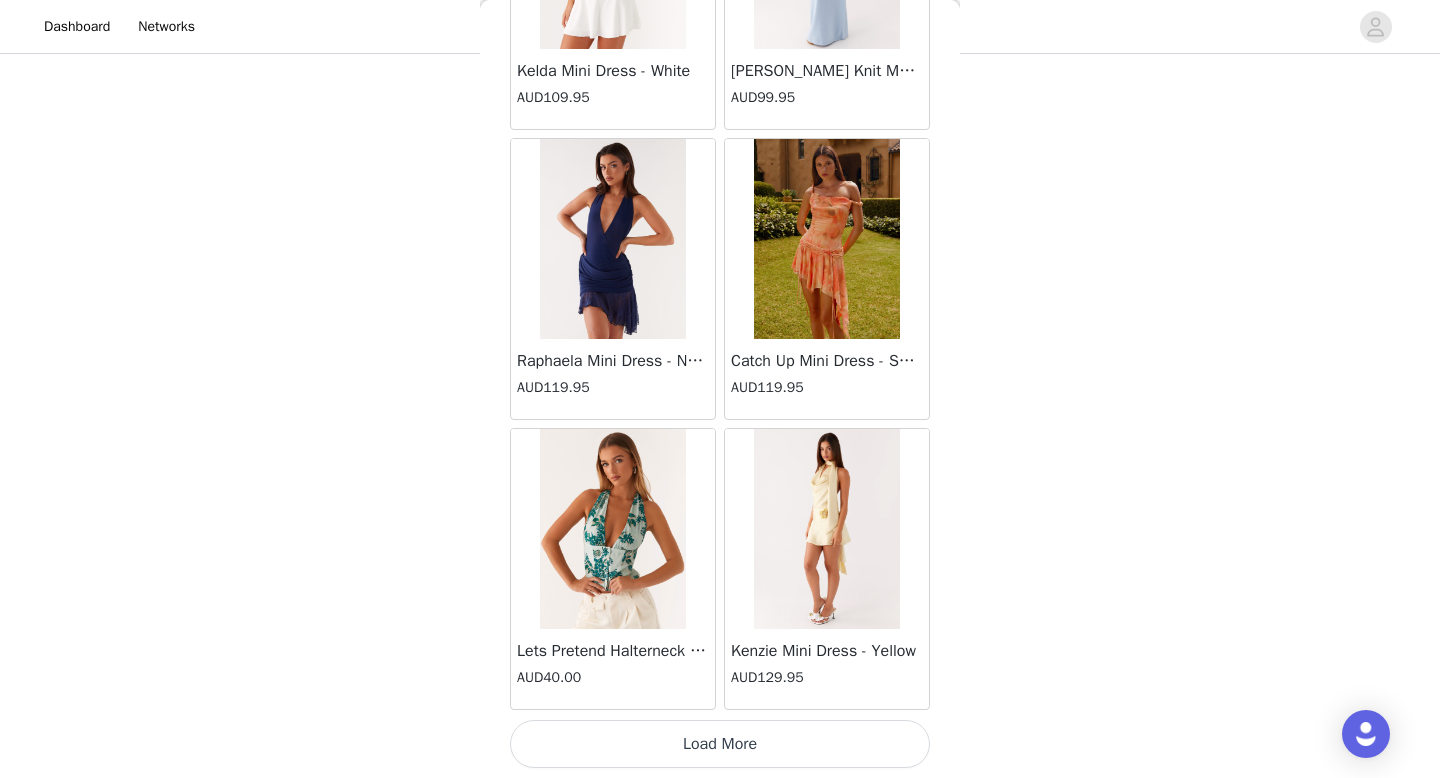 click on "Load More" at bounding box center [720, 744] 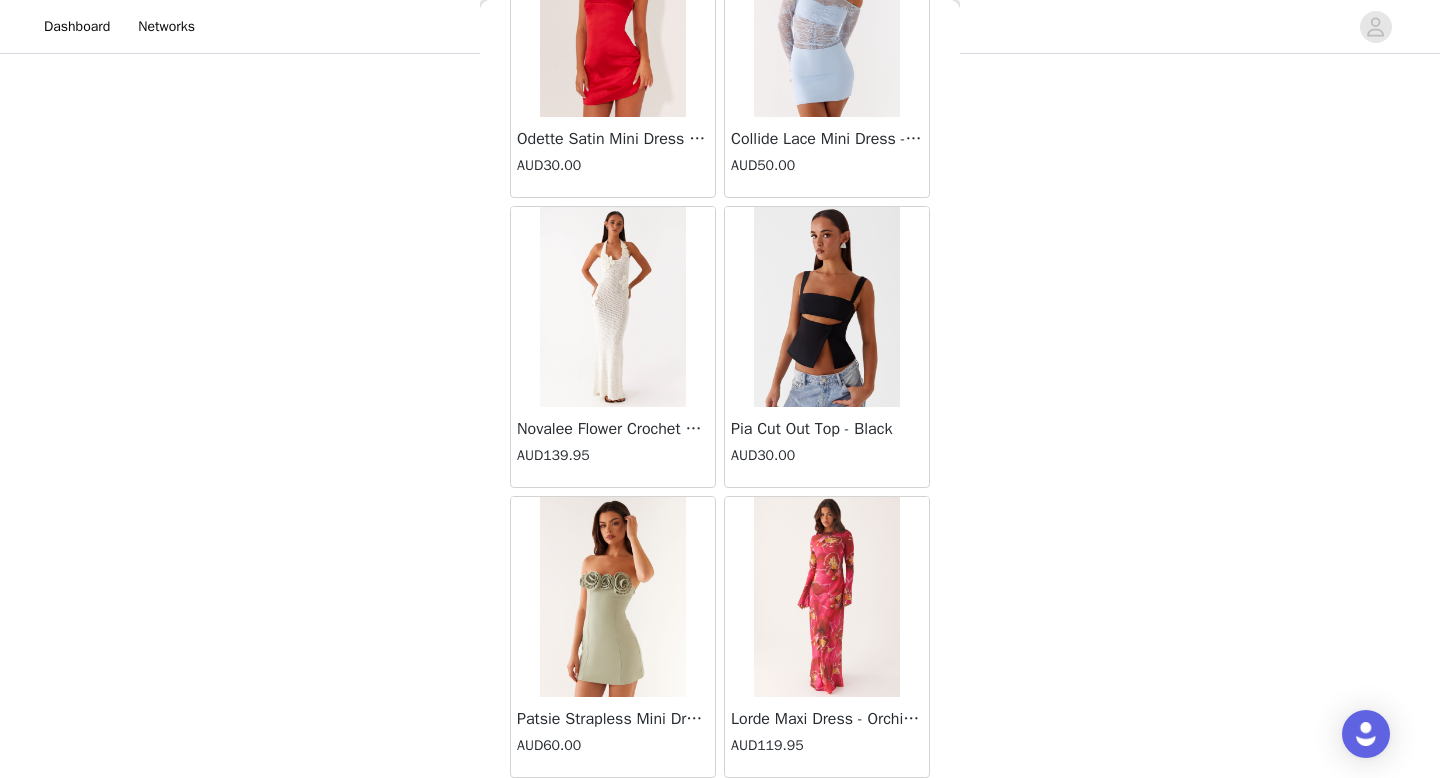 scroll, scrollTop: 55582, scrollLeft: 0, axis: vertical 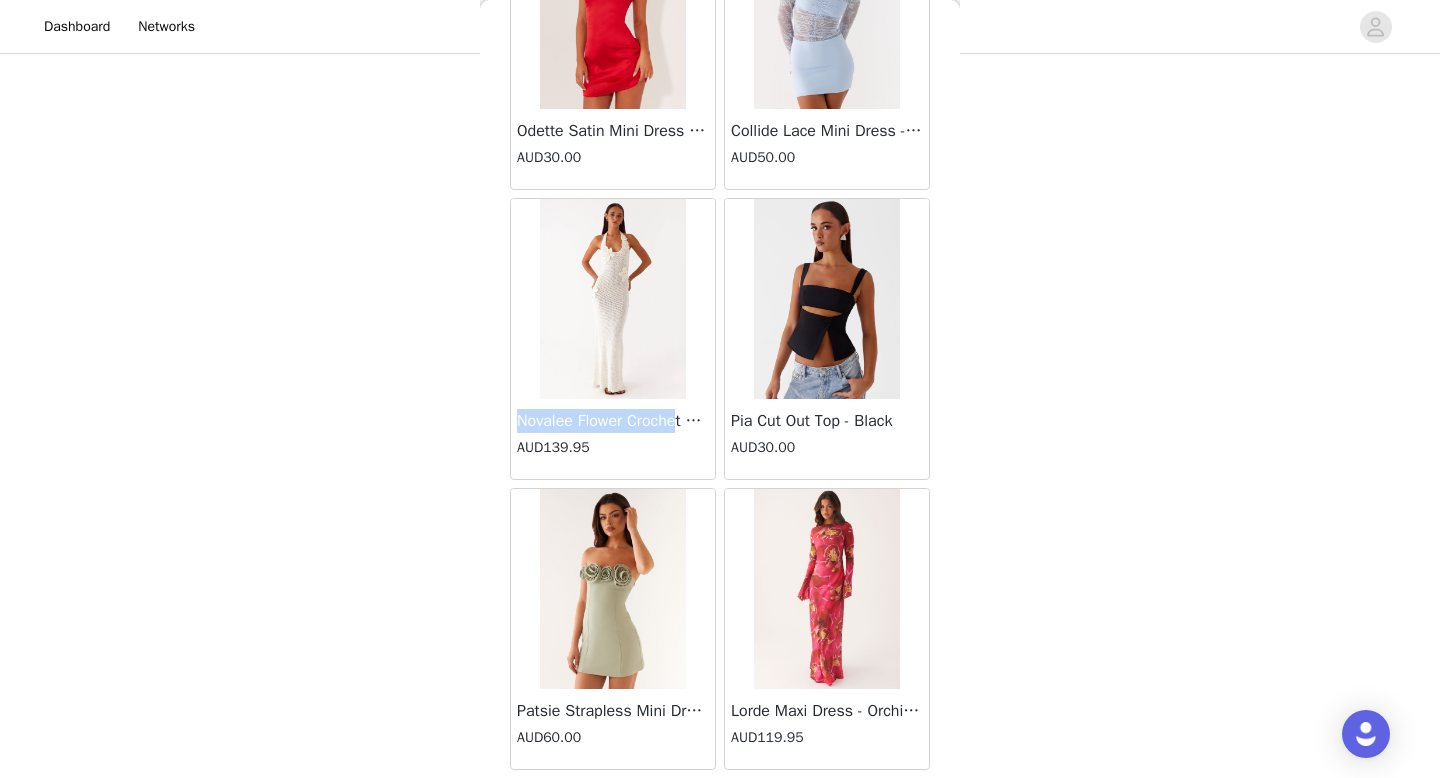 drag, startPoint x: 517, startPoint y: 422, endPoint x: 687, endPoint y: 416, distance: 170.10585 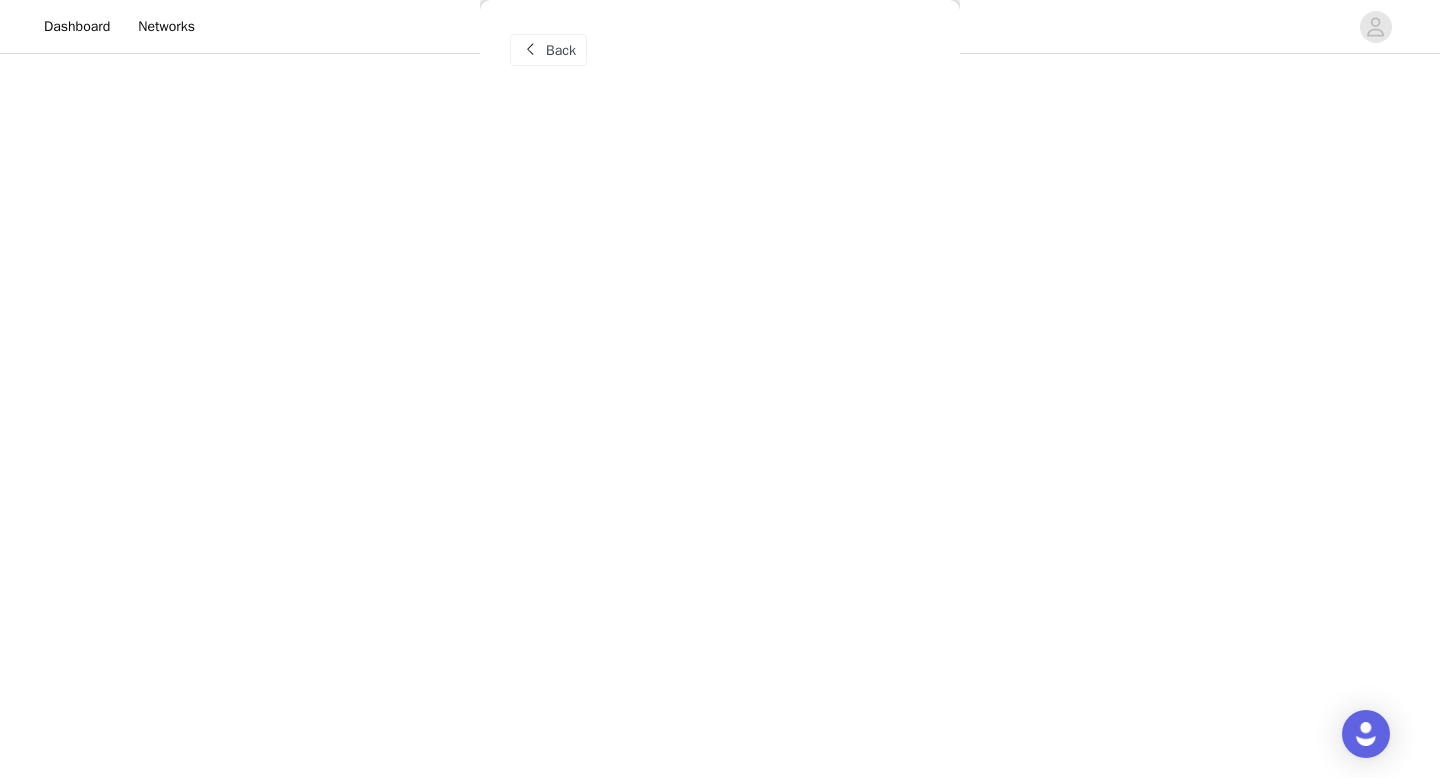 scroll, scrollTop: 0, scrollLeft: 0, axis: both 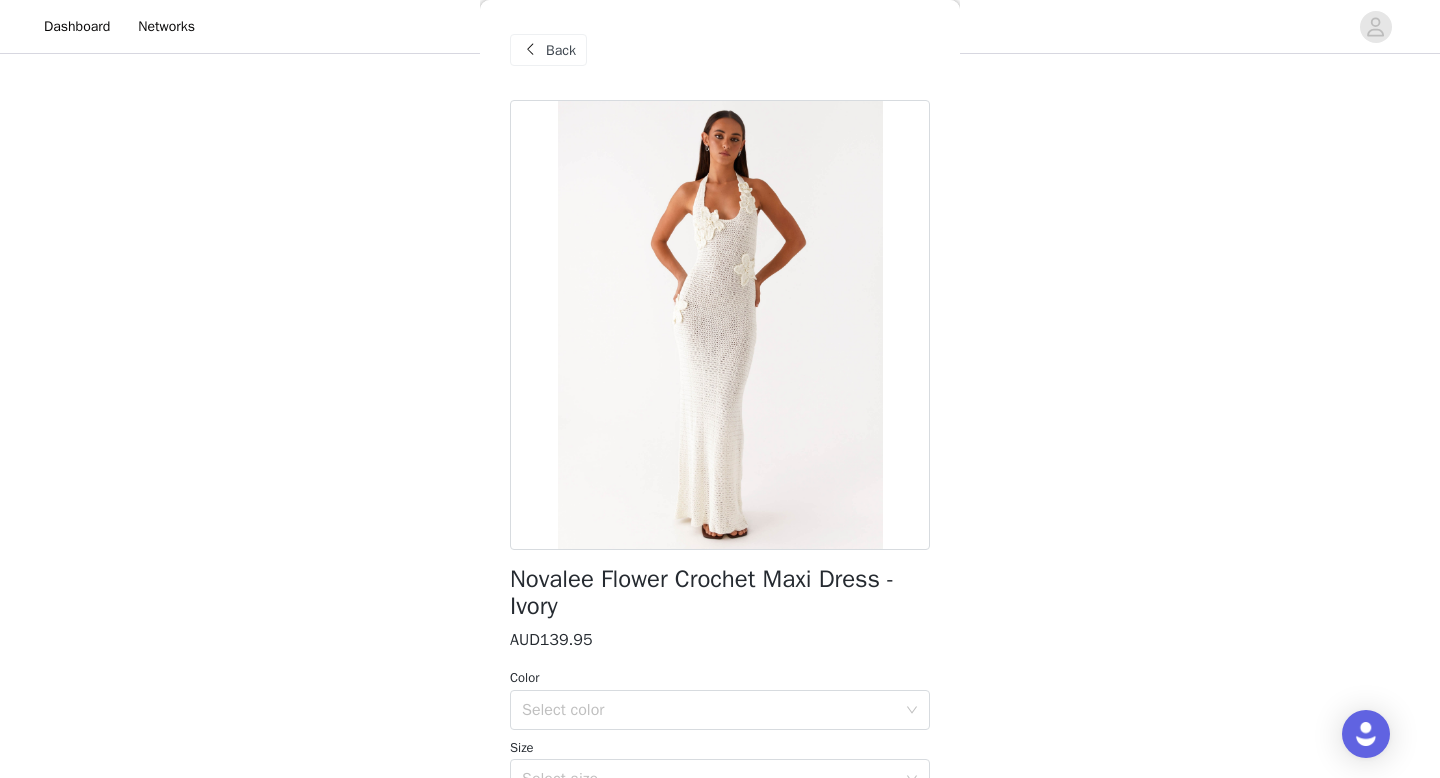 click on "Novalee Flower Crochet Maxi Dress - Ivory" at bounding box center (720, 593) 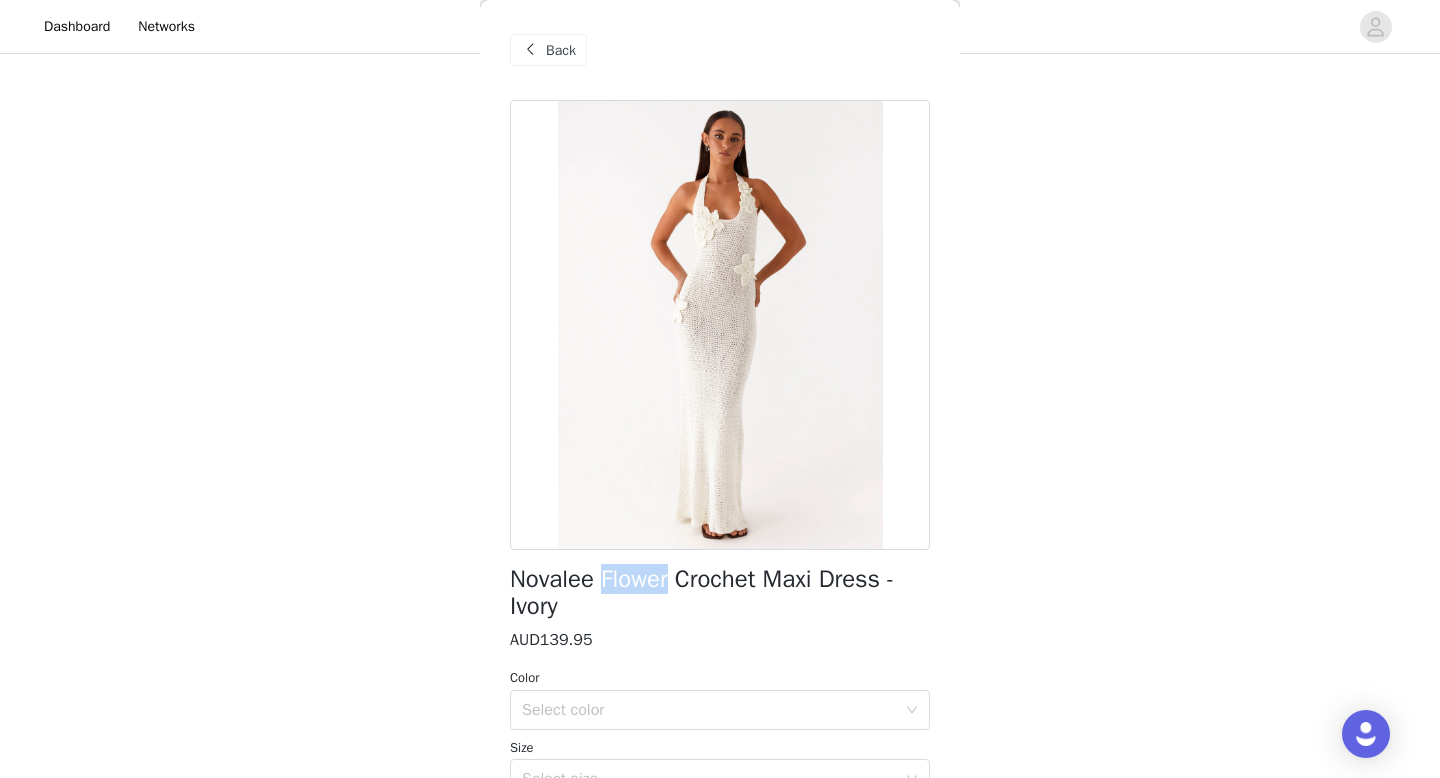click on "Novalee Flower Crochet Maxi Dress - Ivory" at bounding box center (720, 593) 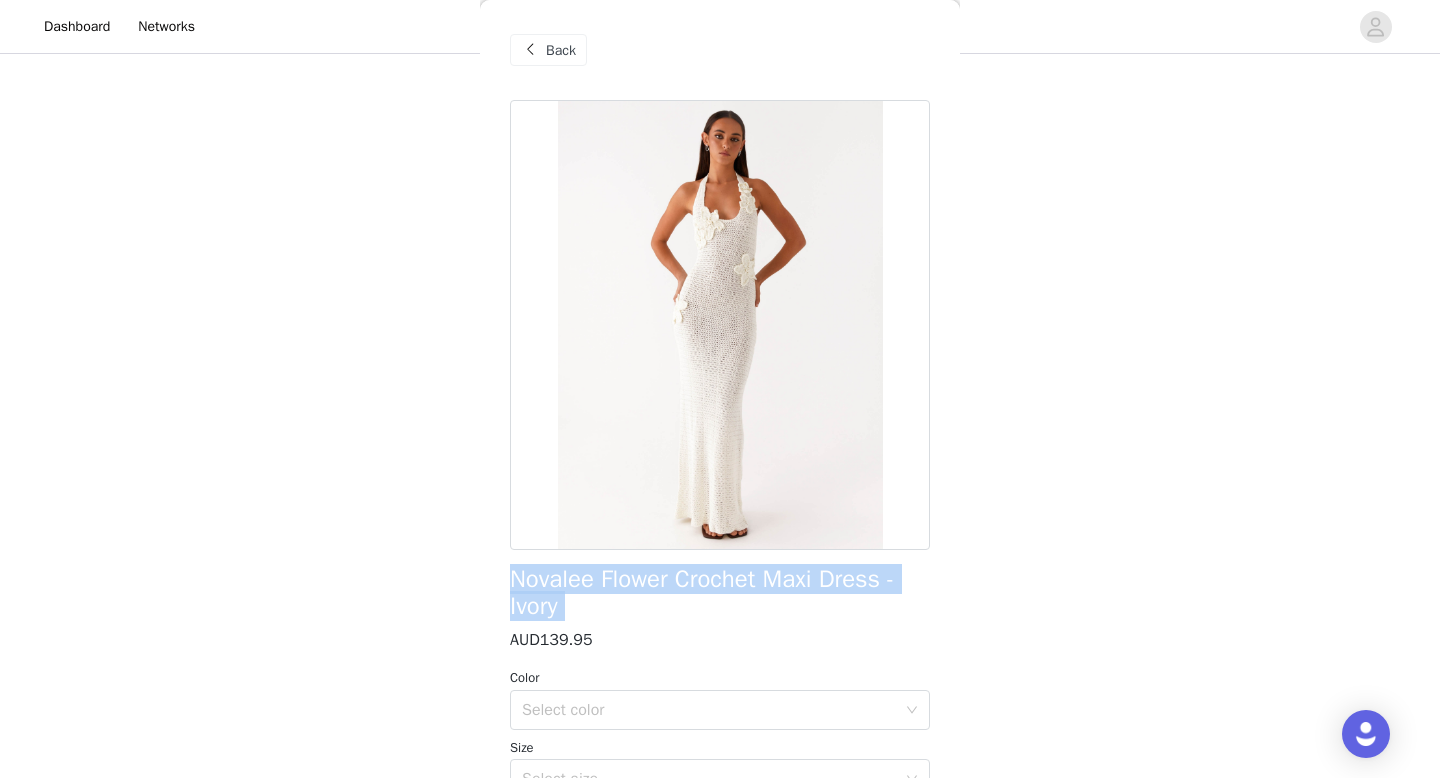 click on "Novalee Flower Crochet Maxi Dress - Ivory" at bounding box center (720, 593) 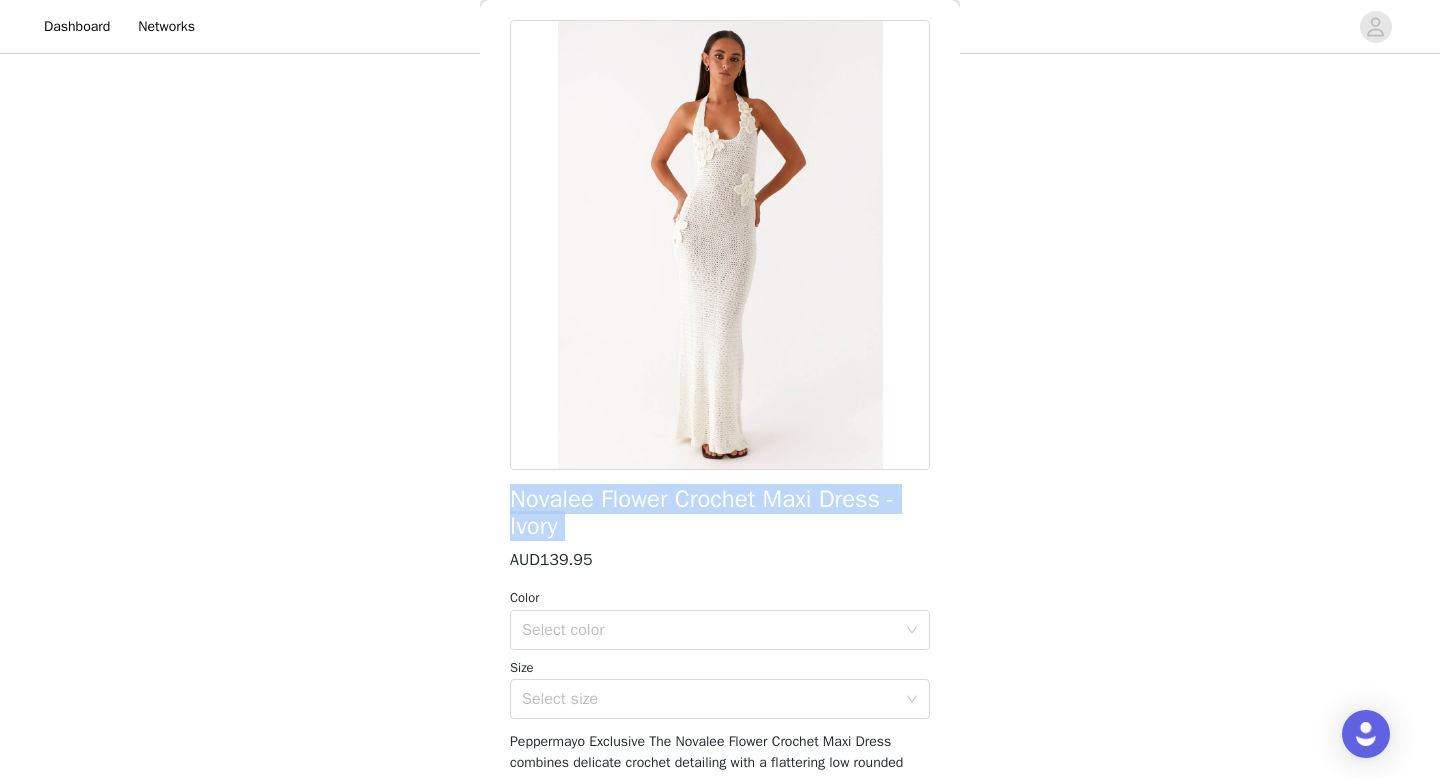 scroll, scrollTop: 85, scrollLeft: 0, axis: vertical 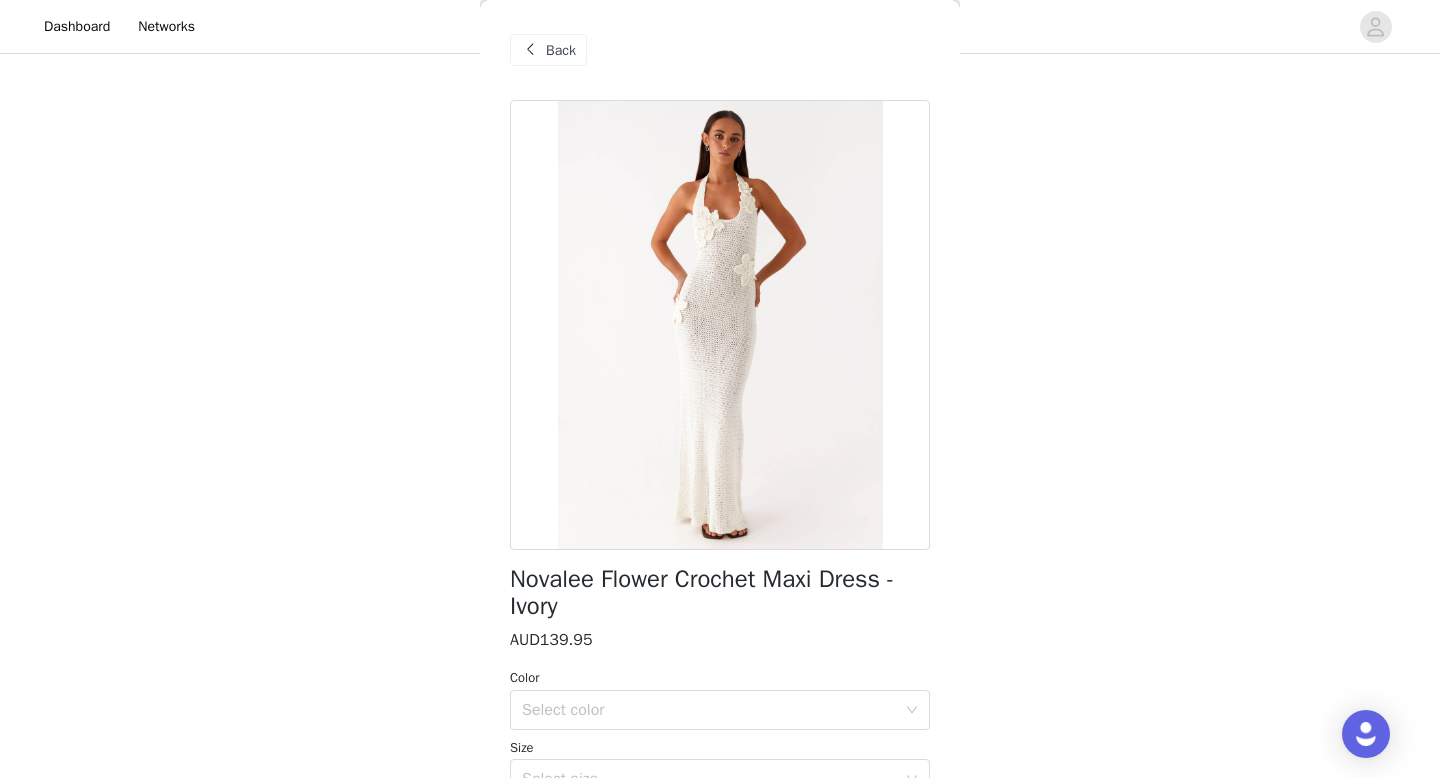 click on "Back" at bounding box center (561, 50) 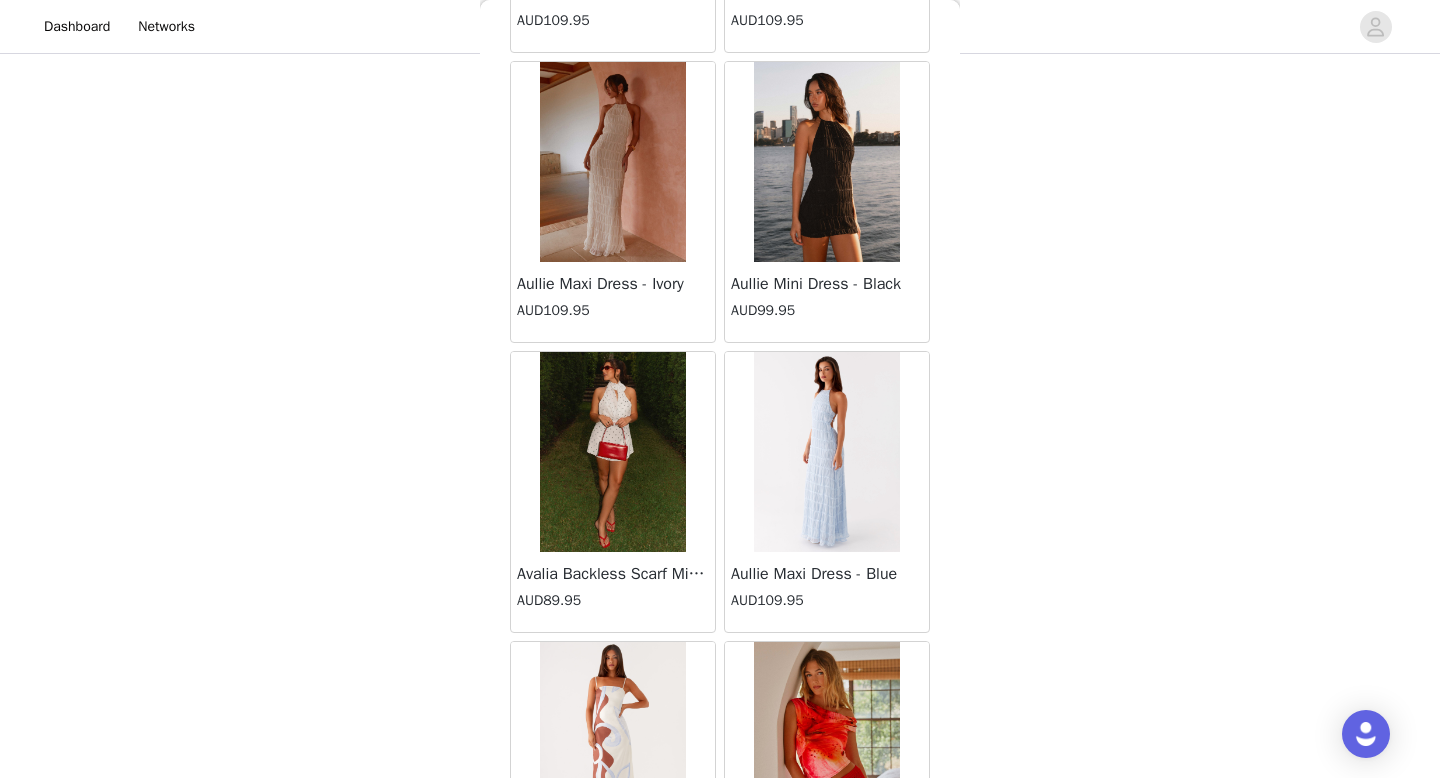 scroll, scrollTop: 742, scrollLeft: 0, axis: vertical 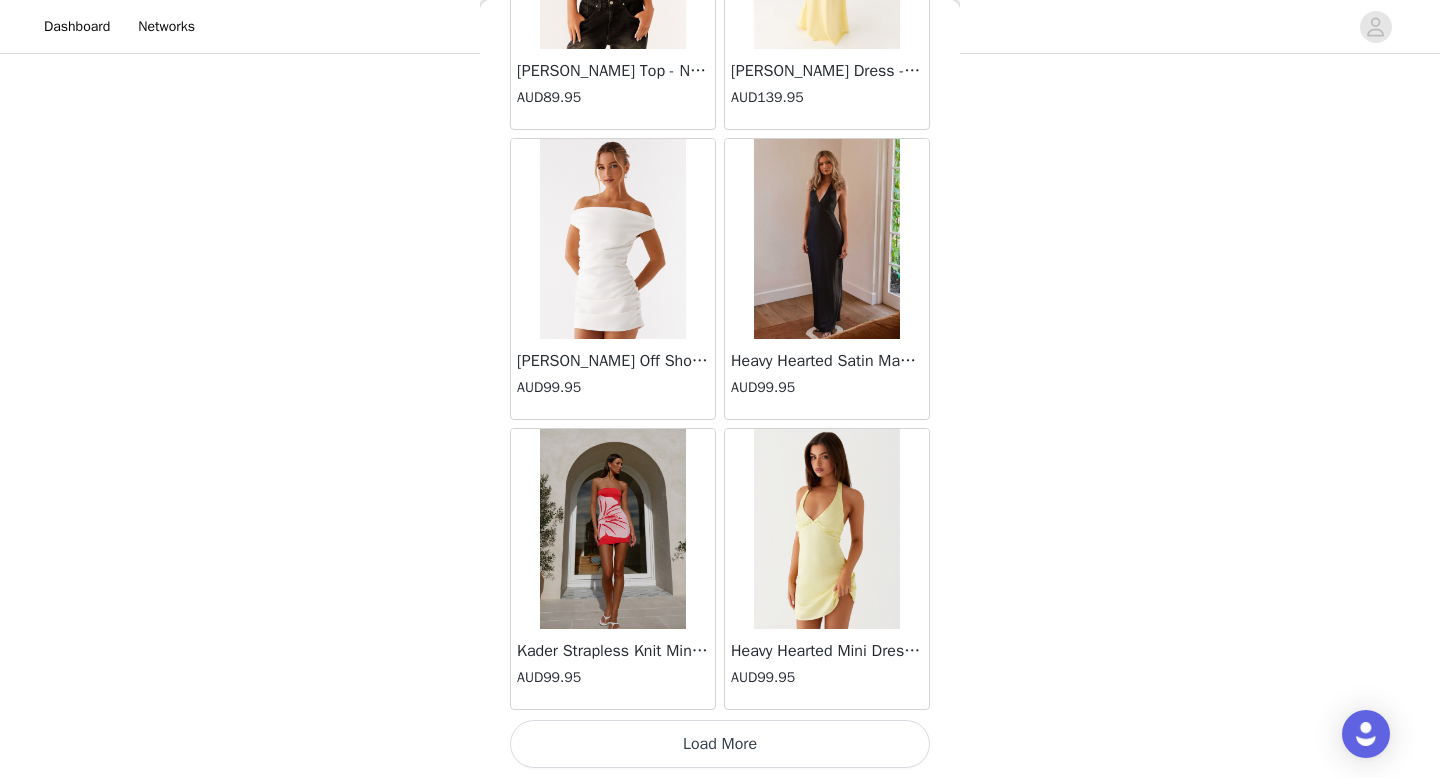 click on "Load More" at bounding box center [720, 744] 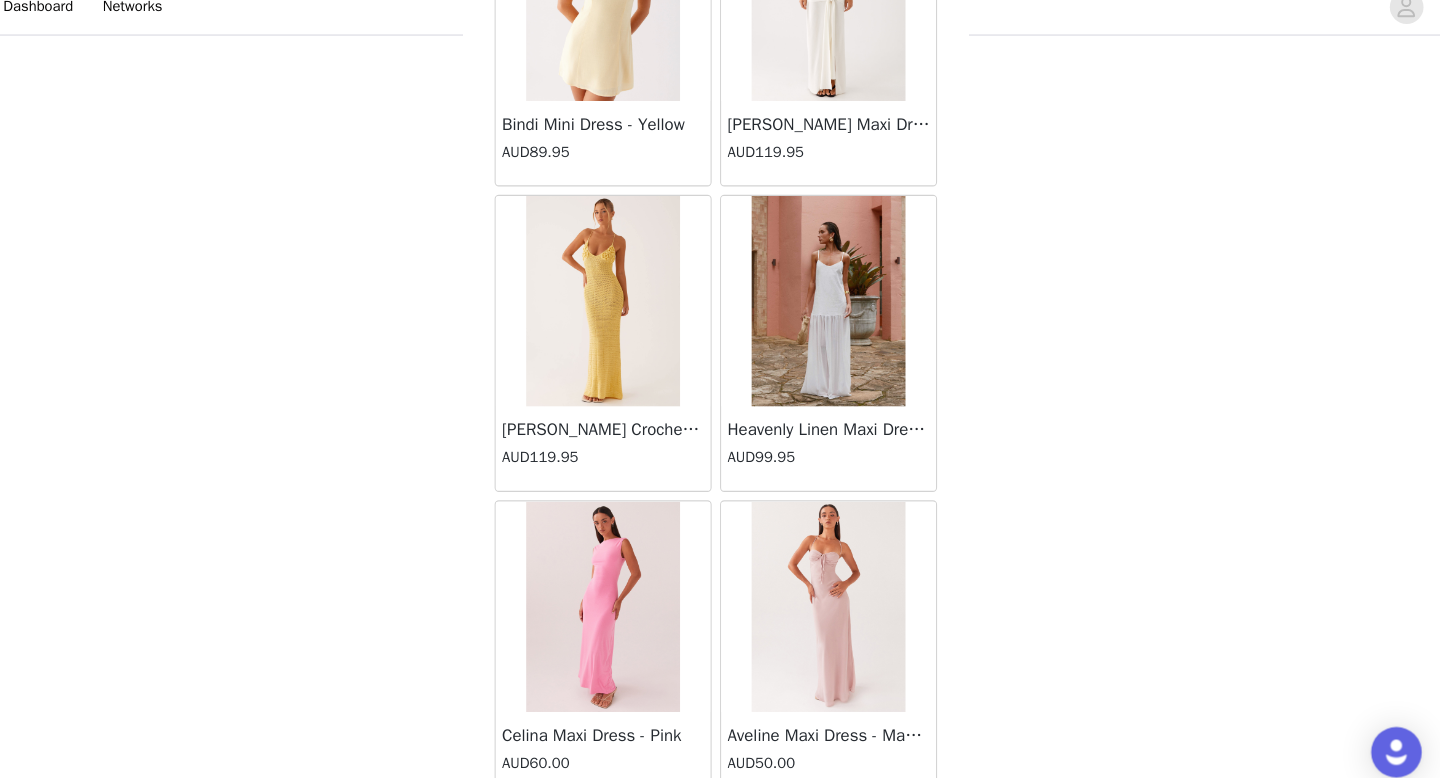 scroll, scrollTop: 60282, scrollLeft: 0, axis: vertical 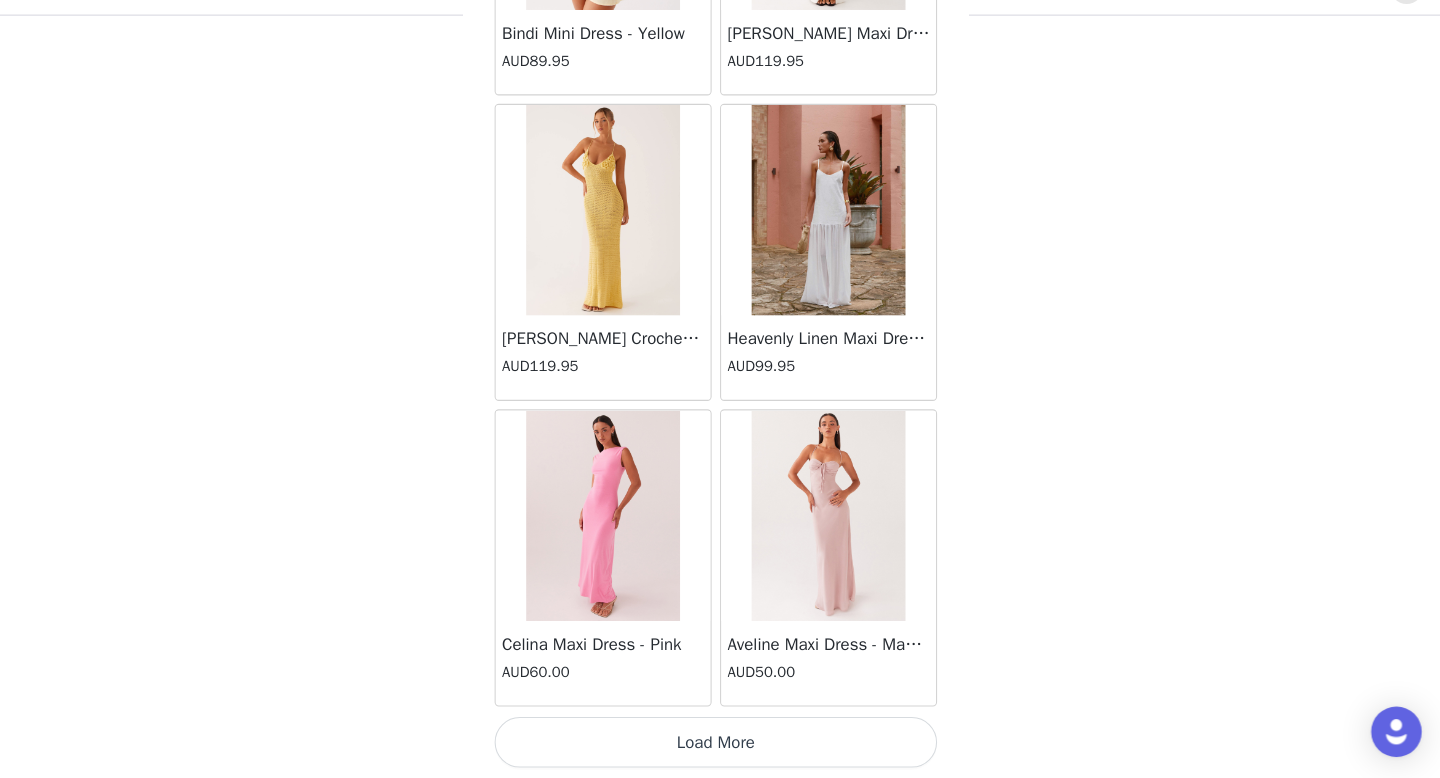 click on "Load More" at bounding box center [720, 744] 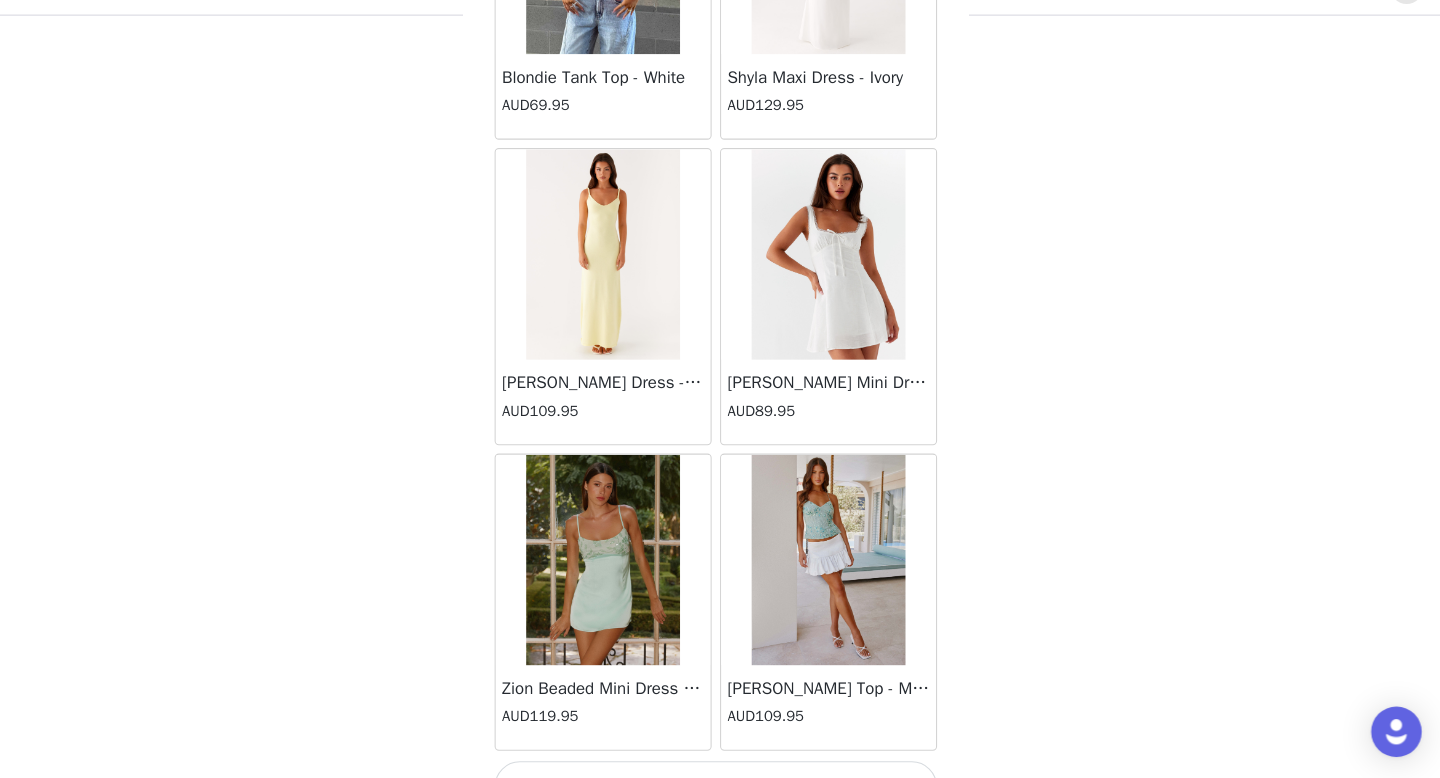 scroll, scrollTop: 63182, scrollLeft: 0, axis: vertical 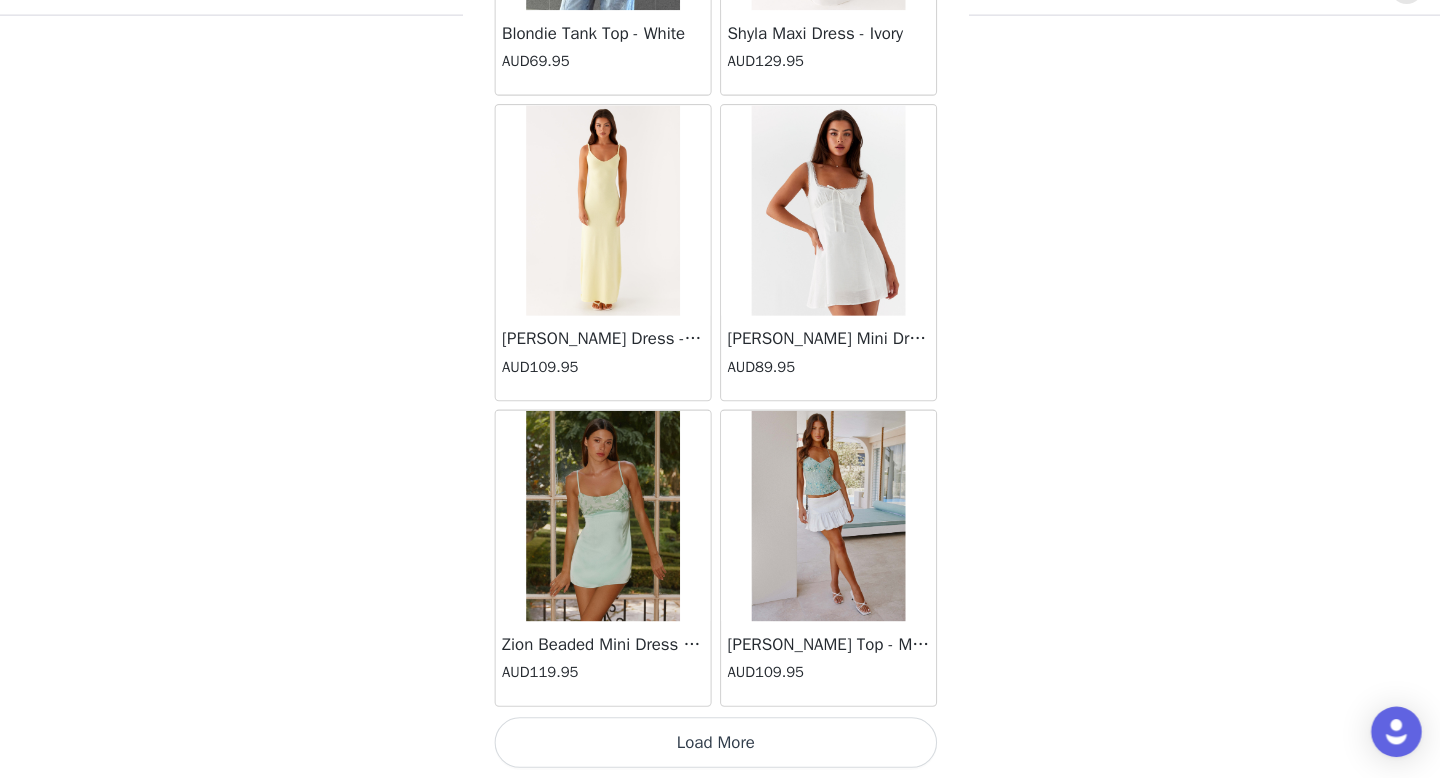 click on "Load More" at bounding box center [720, 744] 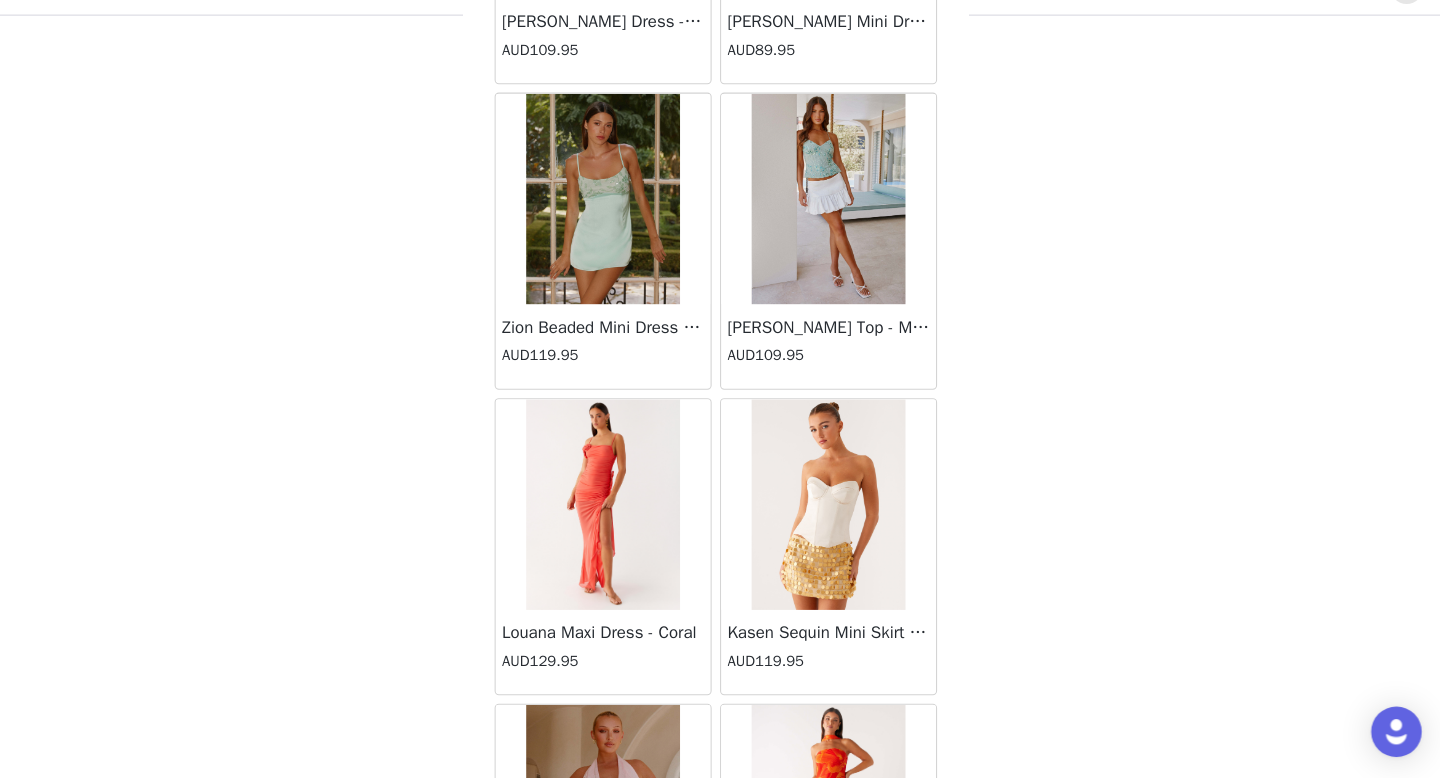 scroll, scrollTop: 63488, scrollLeft: 0, axis: vertical 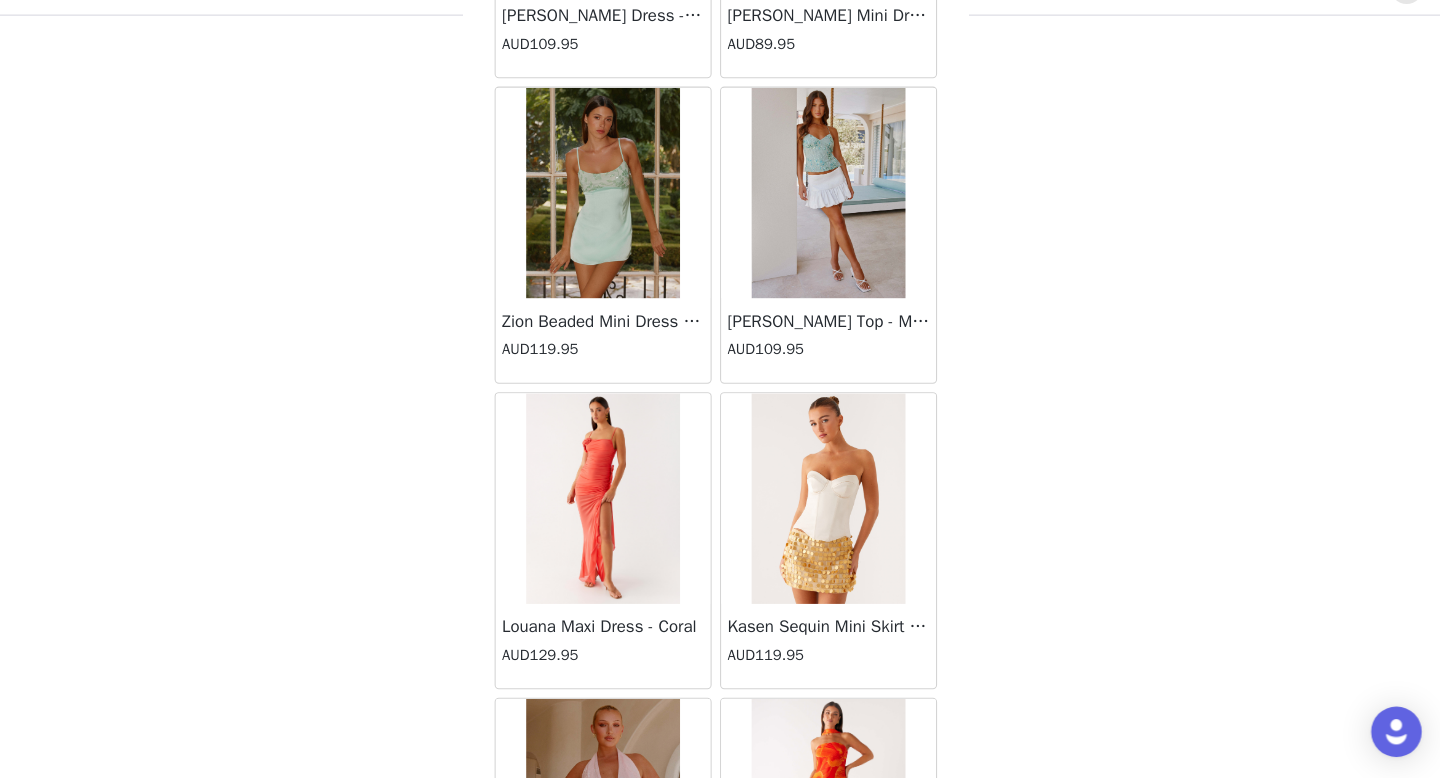 click at bounding box center [613, 803] 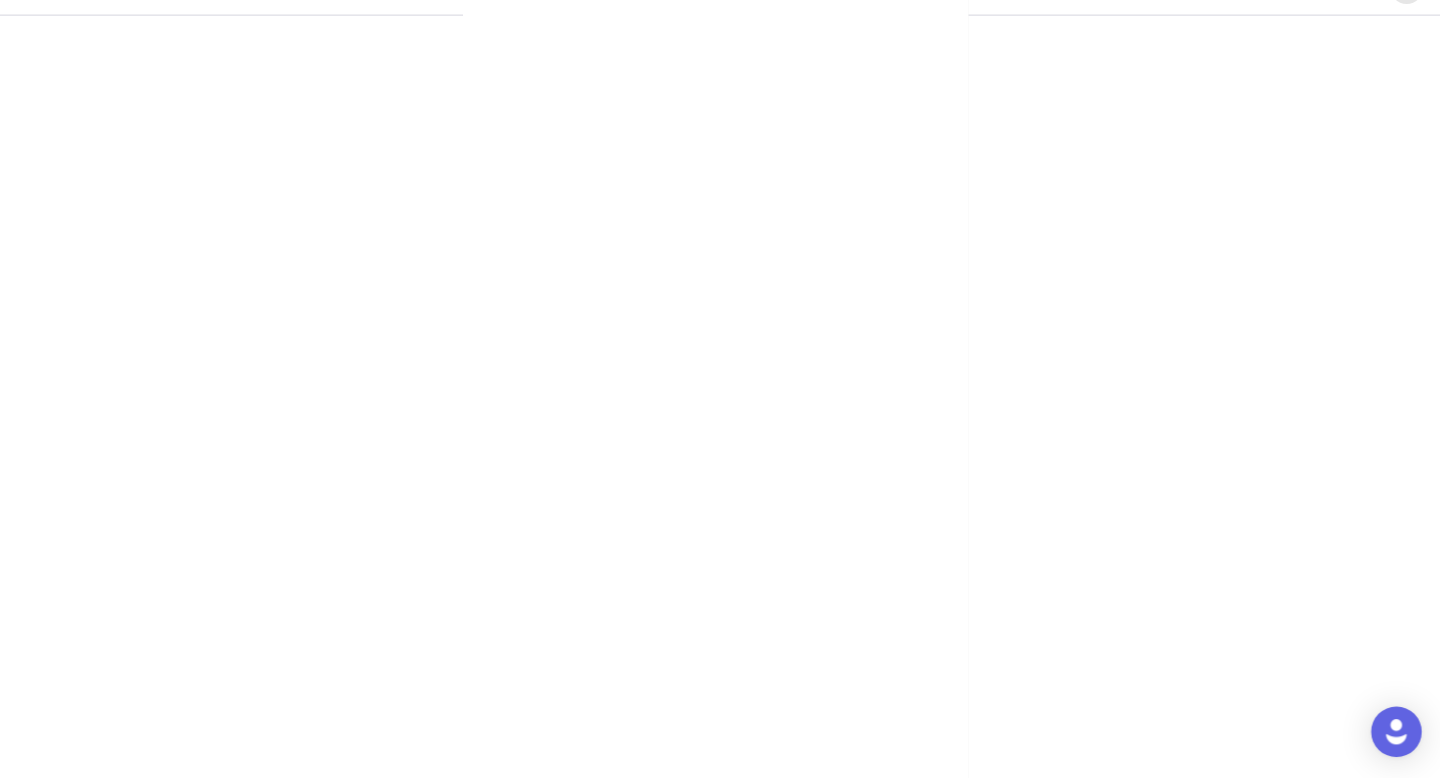 scroll, scrollTop: 0, scrollLeft: 0, axis: both 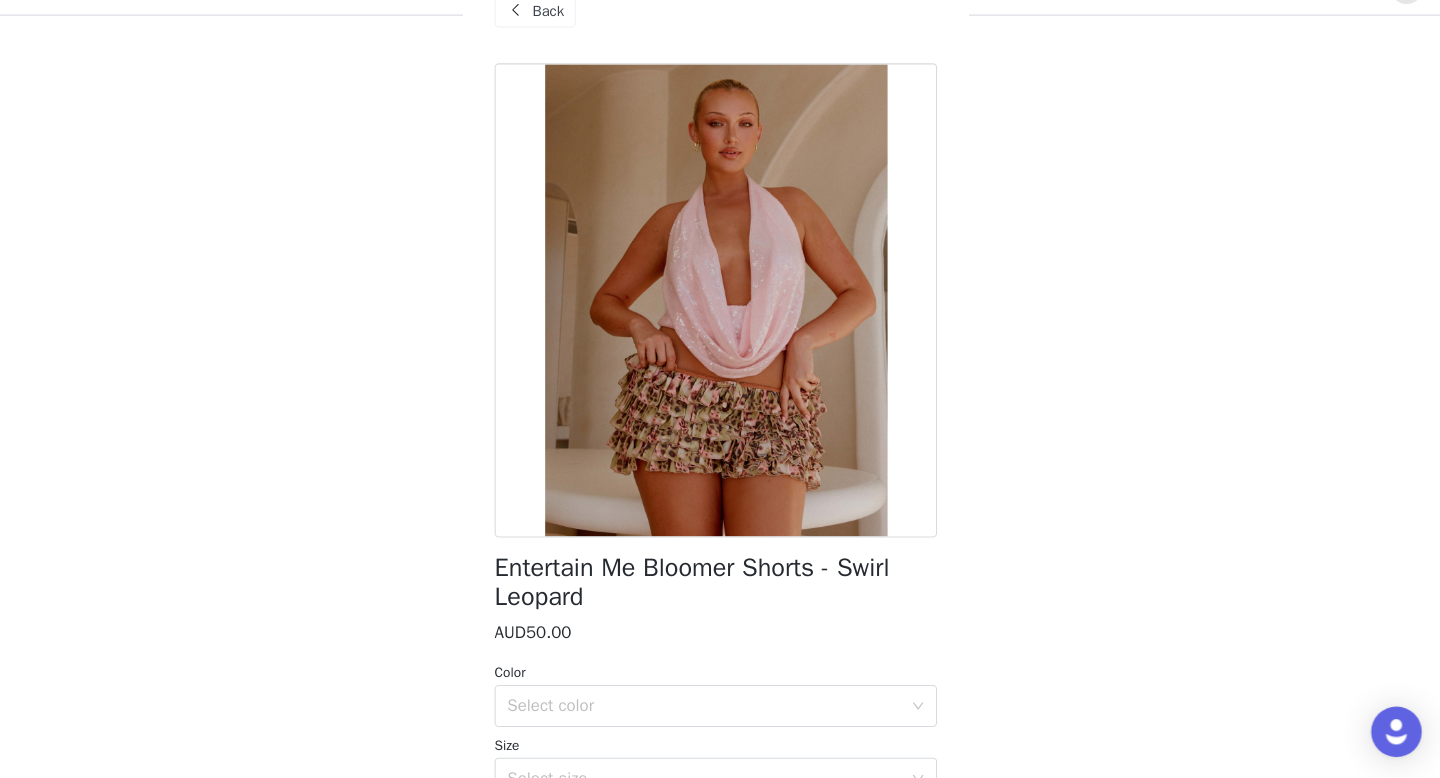 click on "Back" at bounding box center [561, 50] 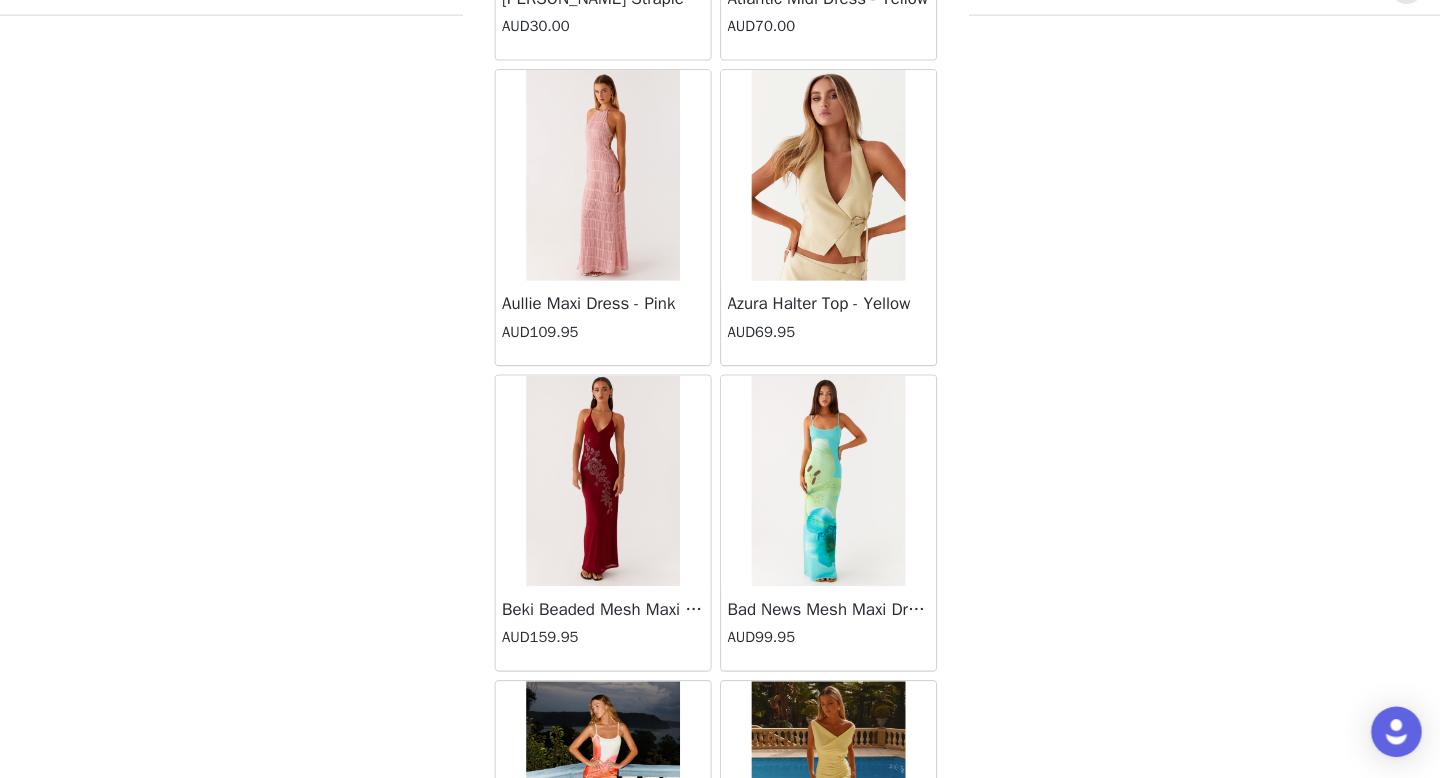 scroll, scrollTop: 2117, scrollLeft: 0, axis: vertical 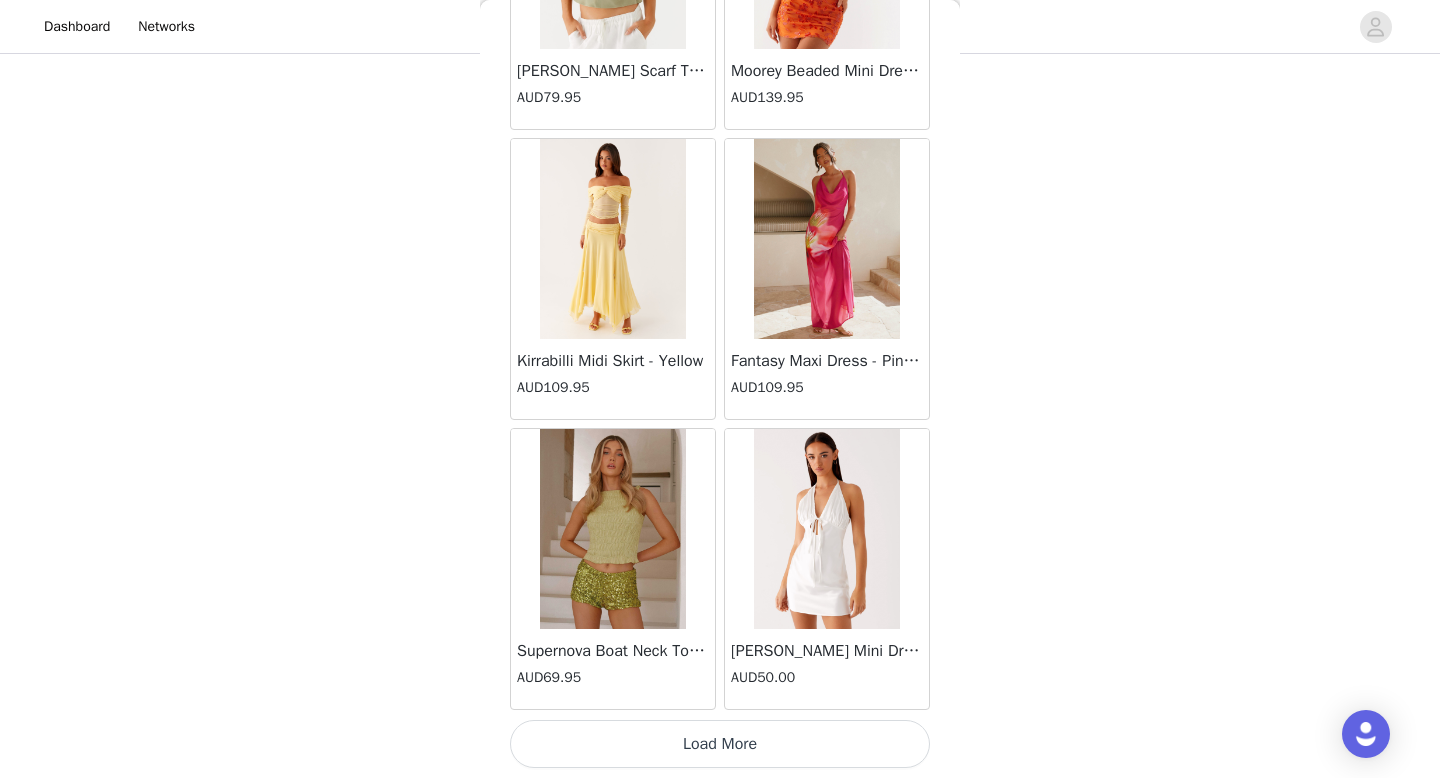 click on "Load More" at bounding box center (720, 744) 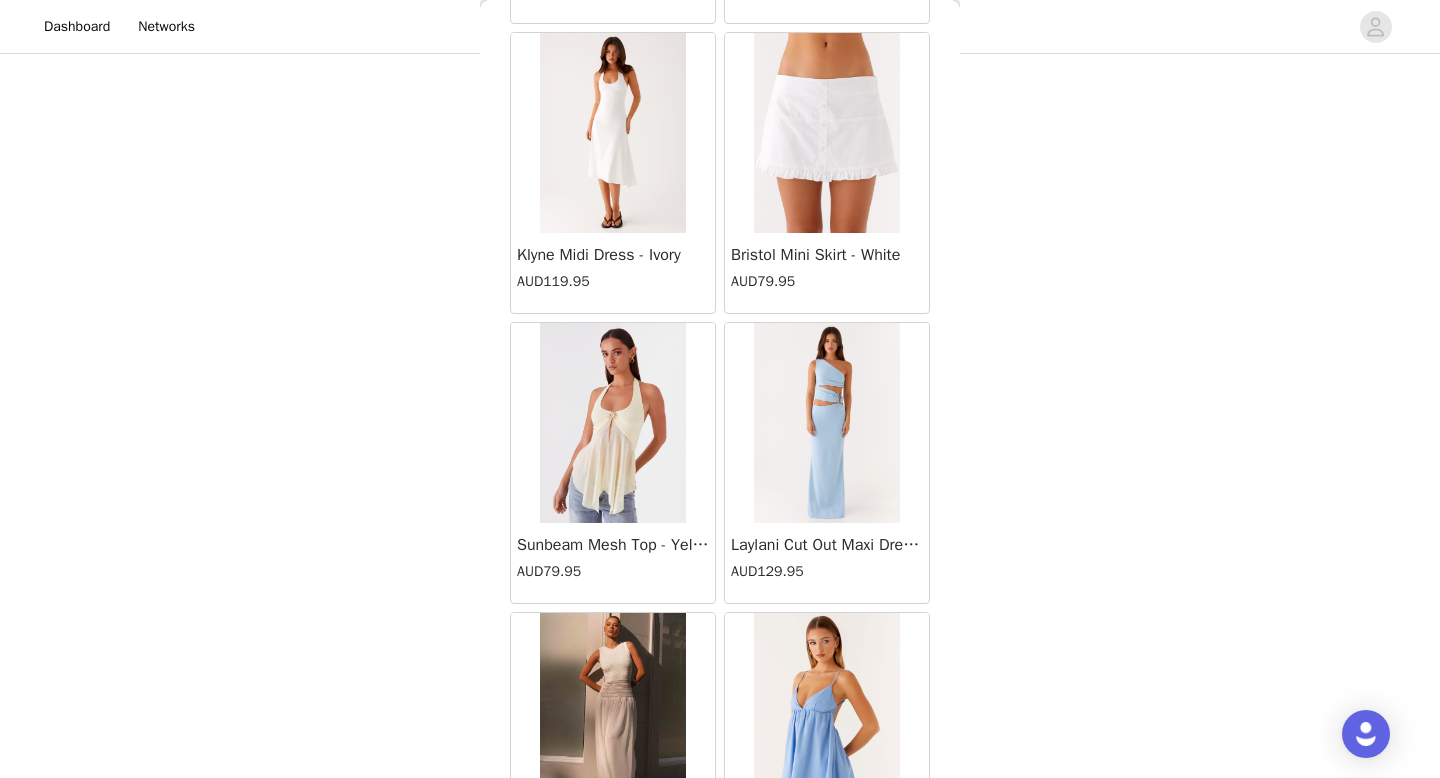 scroll, scrollTop: 67583, scrollLeft: 0, axis: vertical 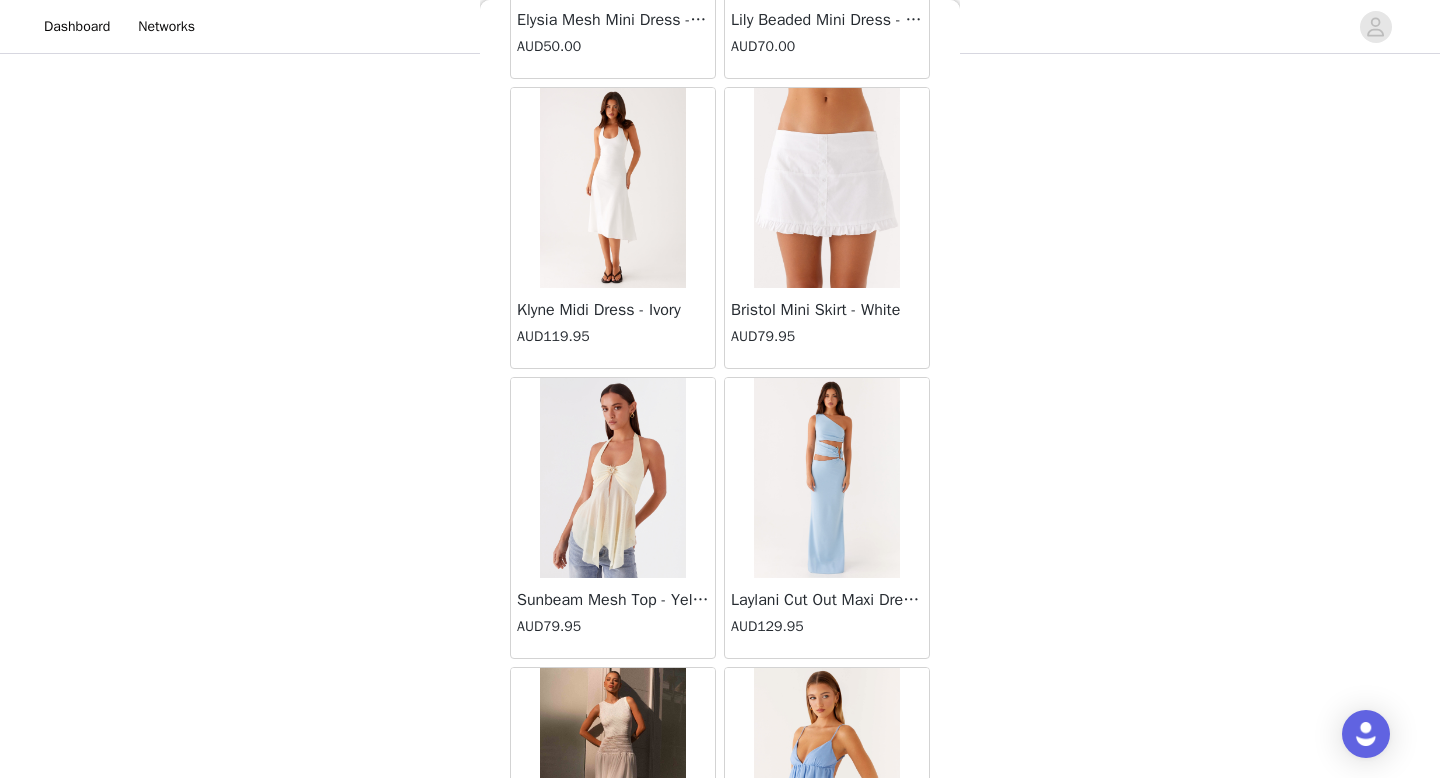 click at bounding box center (612, 188) 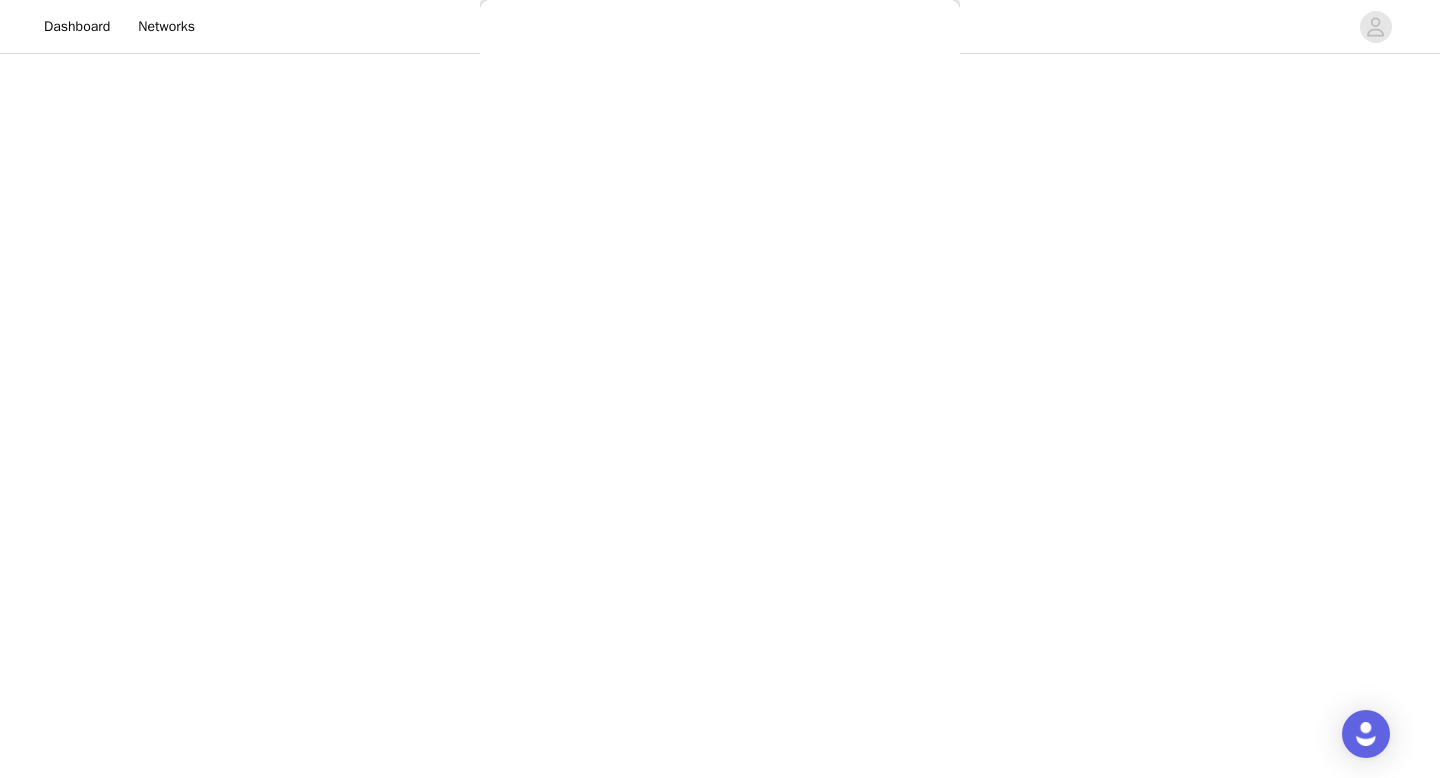 scroll, scrollTop: 0, scrollLeft: 0, axis: both 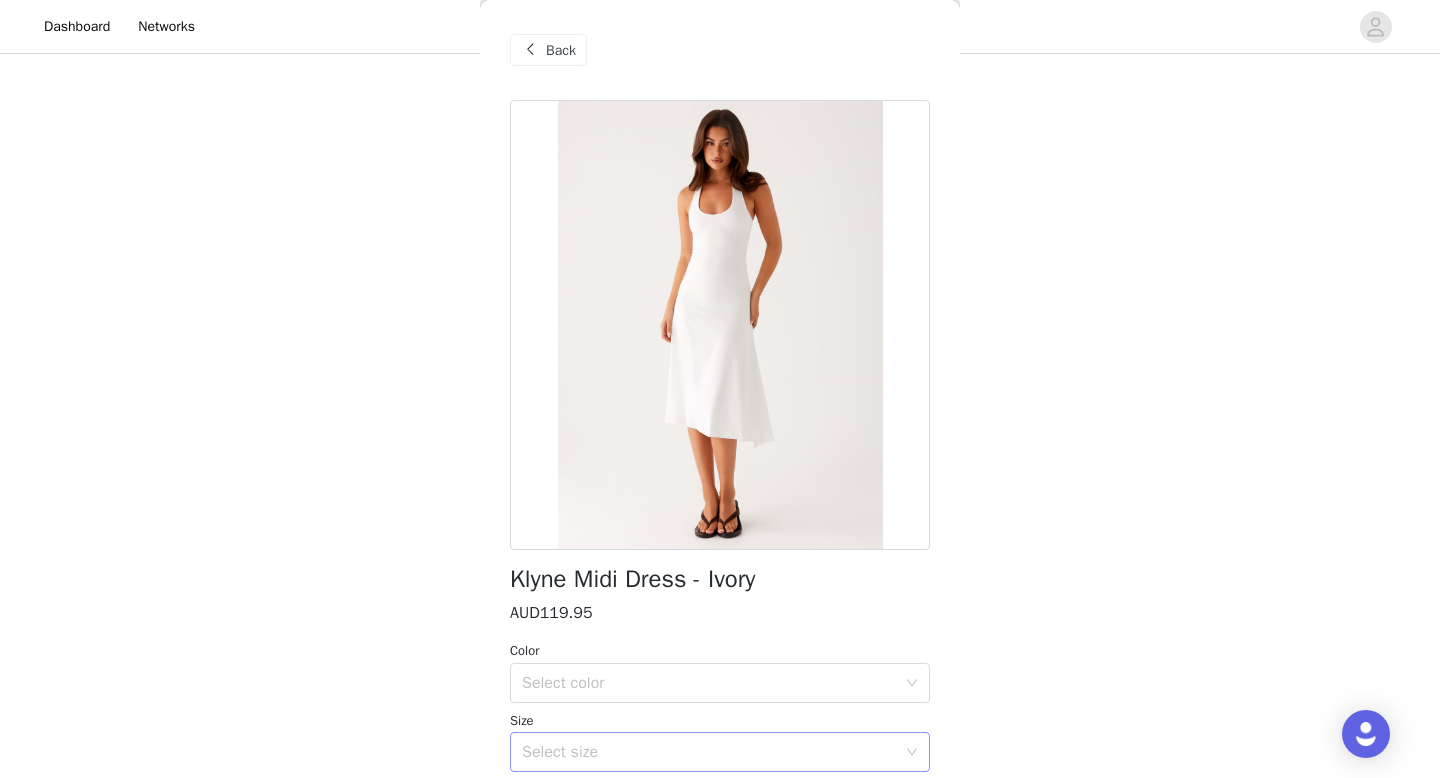 click on "Select size" at bounding box center [709, 752] 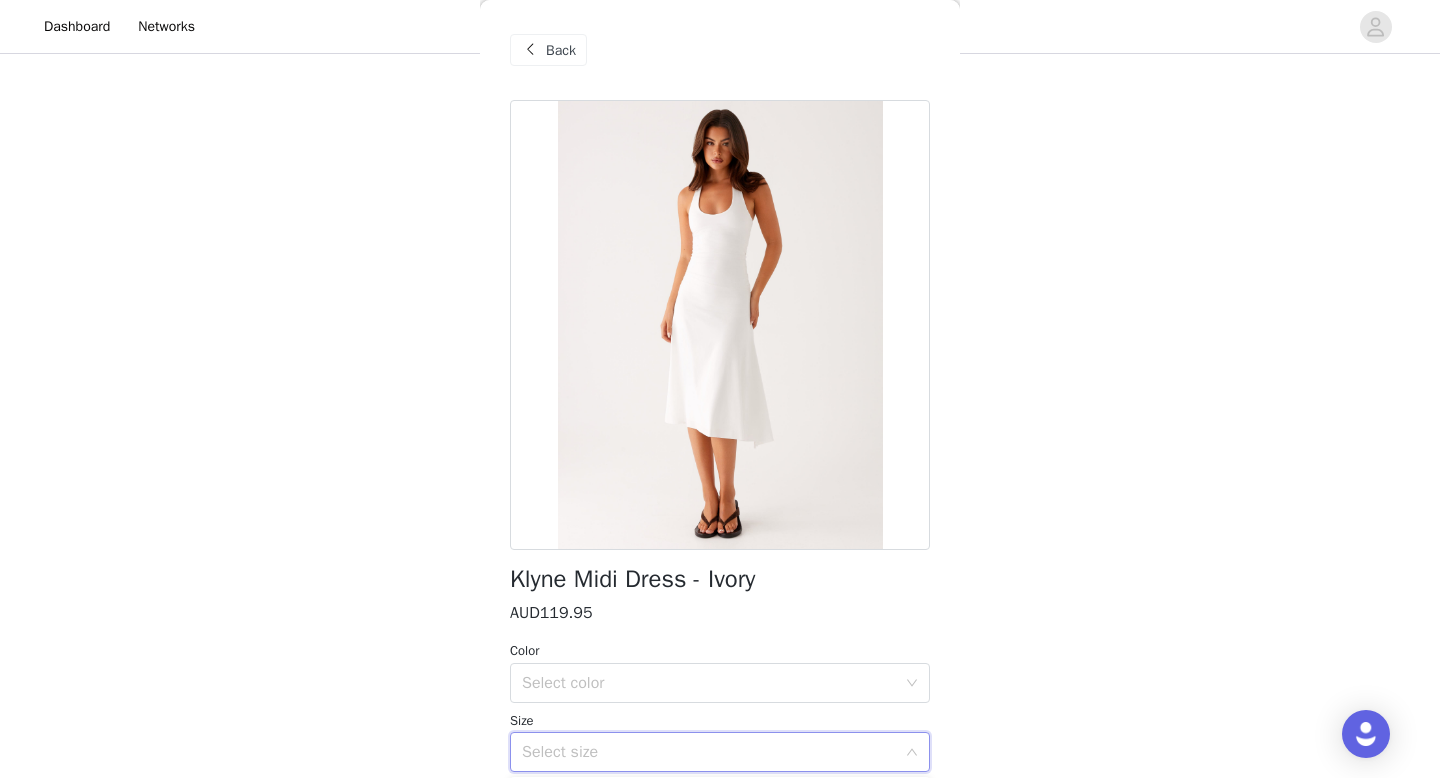 click on "Select size" at bounding box center (709, 752) 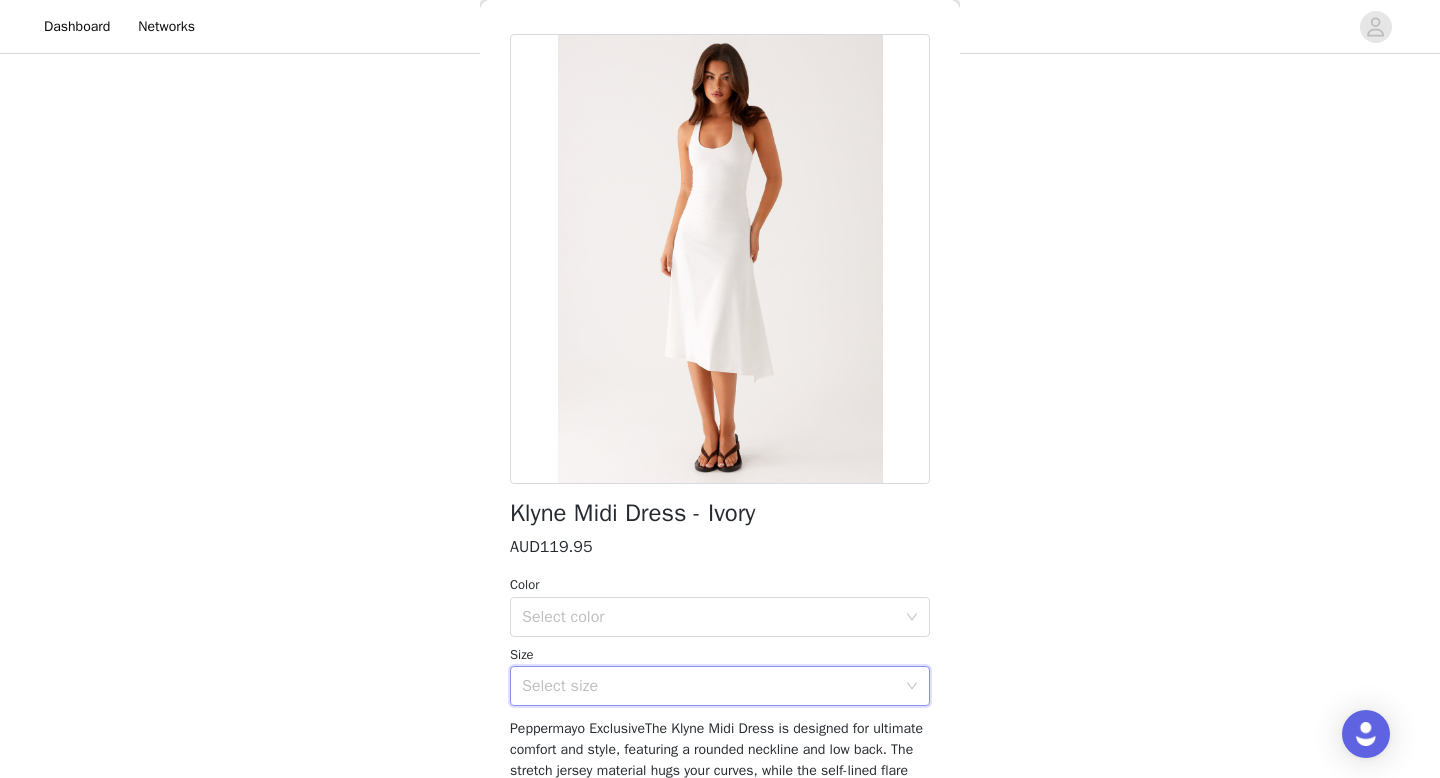 scroll, scrollTop: 94, scrollLeft: 0, axis: vertical 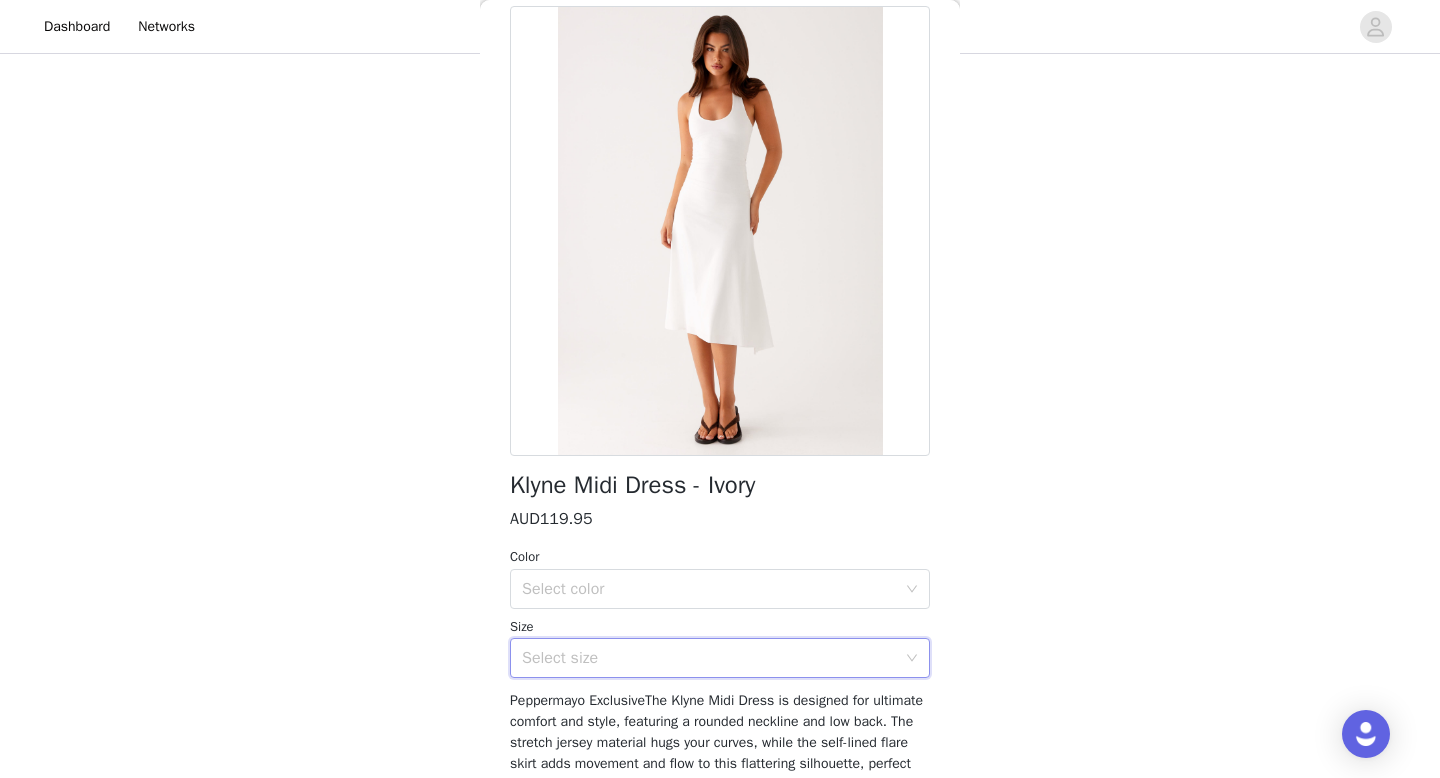click on "Select size" at bounding box center (709, 658) 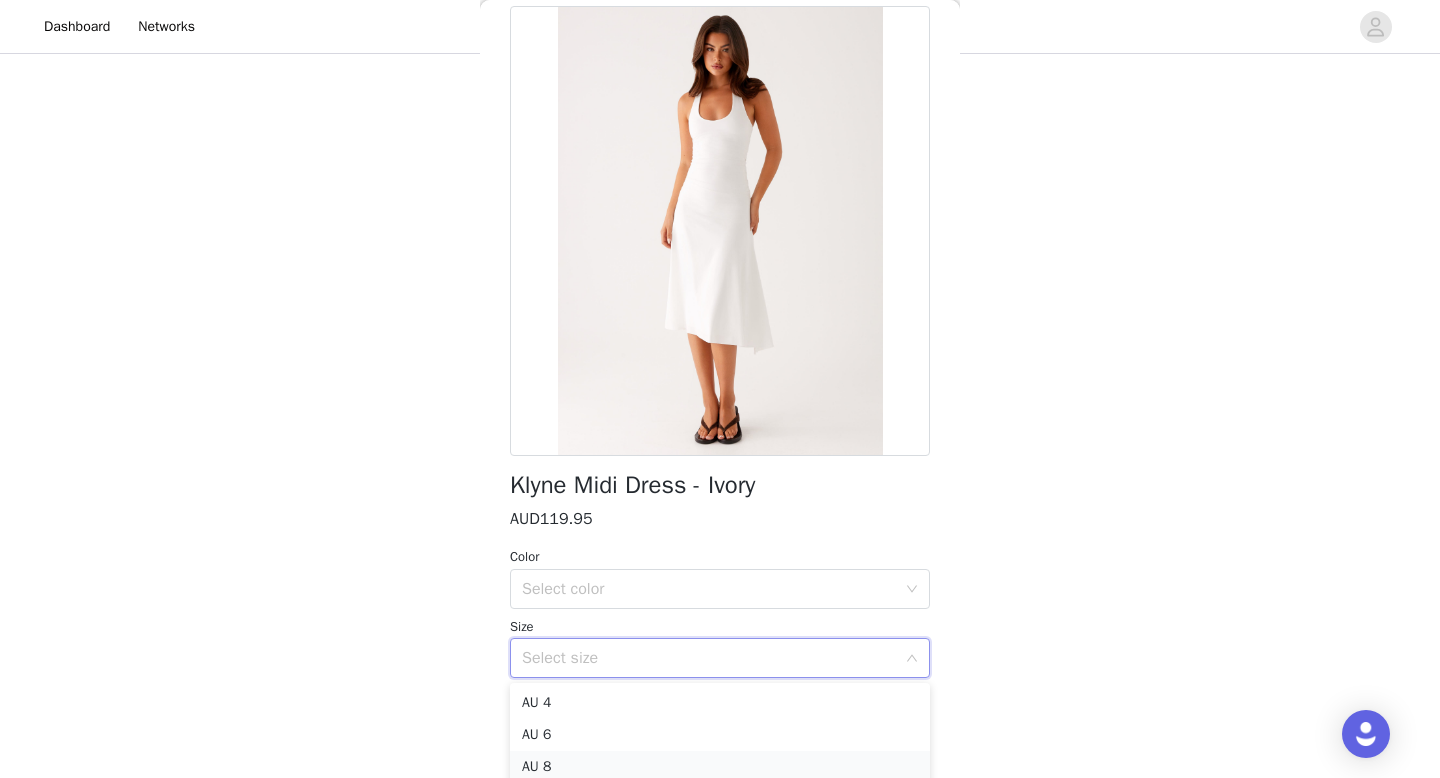 click on "AU 8" at bounding box center [720, 767] 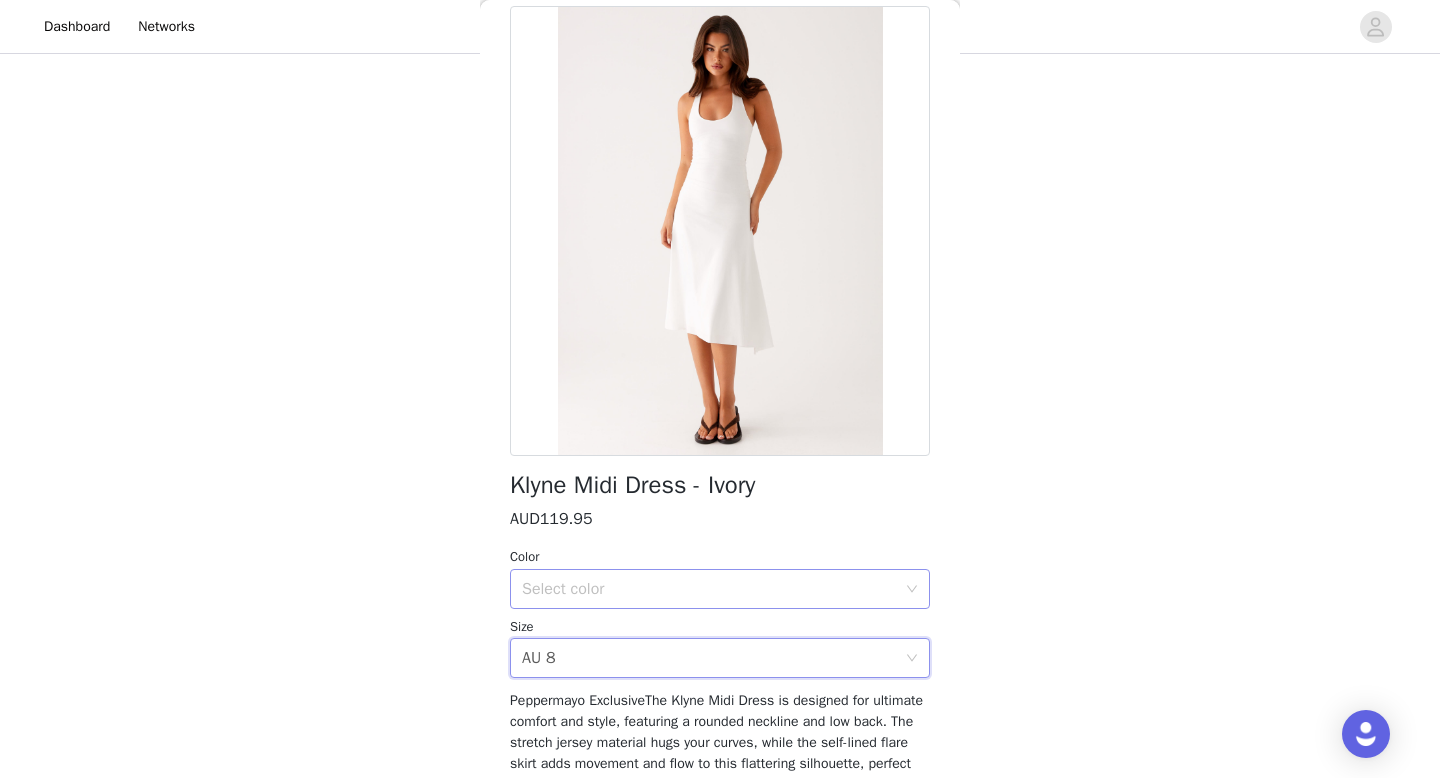 click on "Select color" at bounding box center [713, 589] 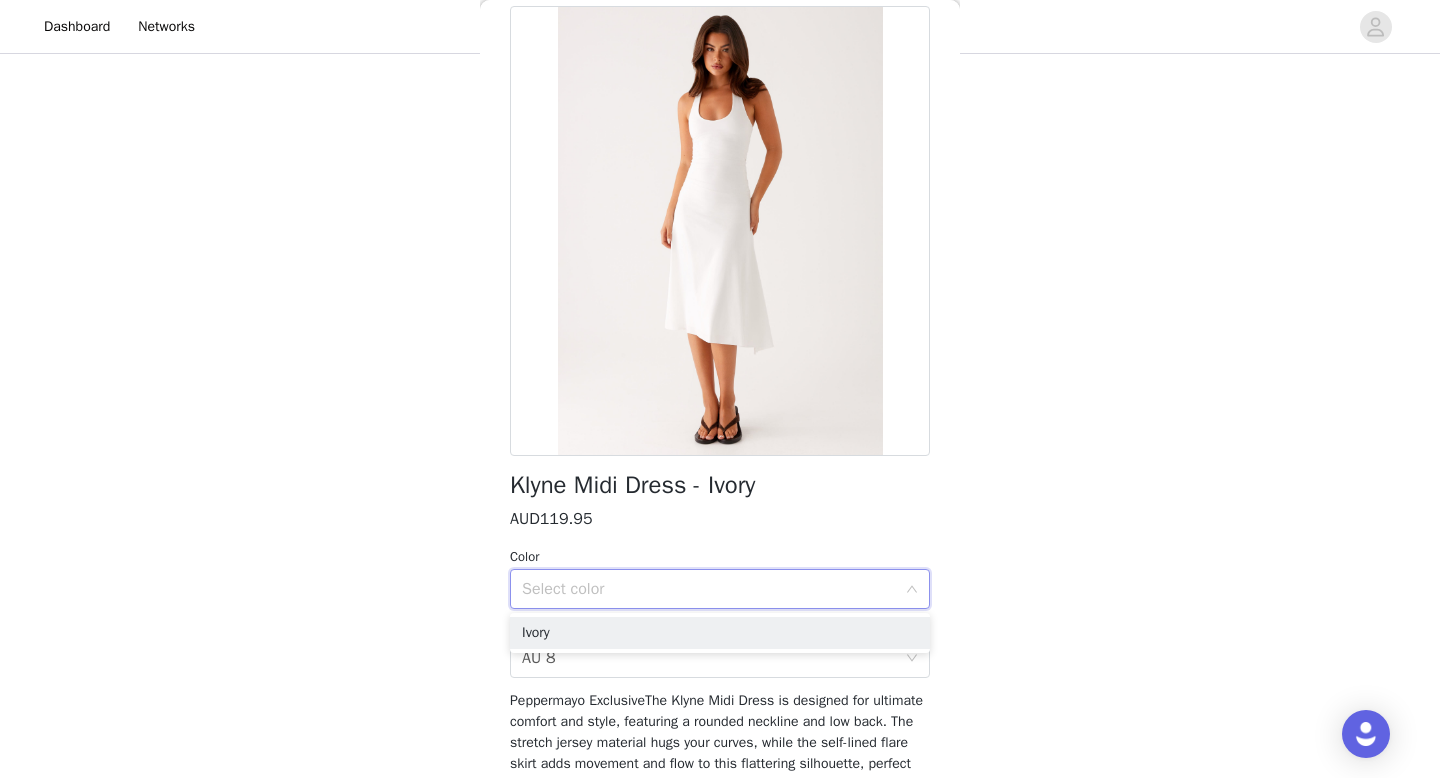 click on "Ivory" at bounding box center [720, 633] 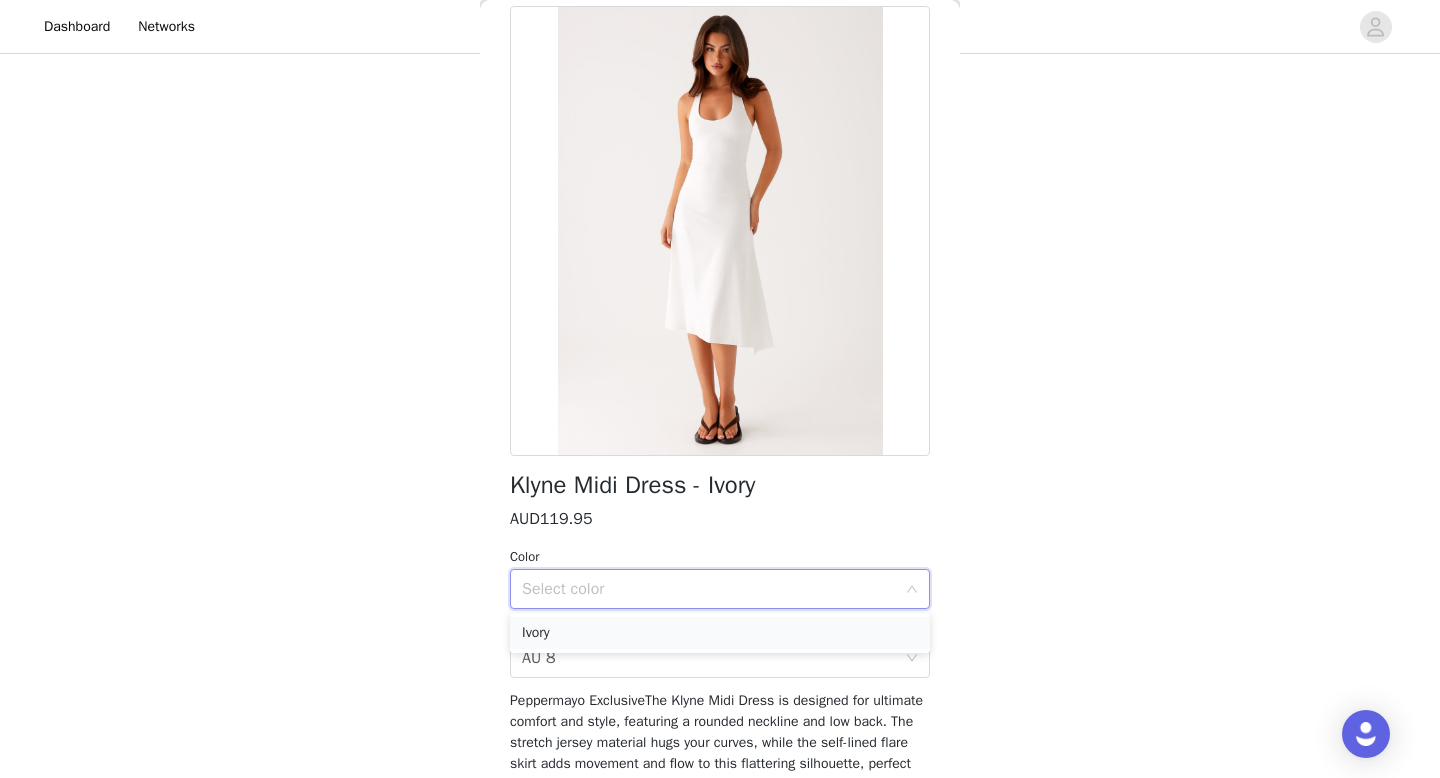 click on "Ivory" at bounding box center (720, 633) 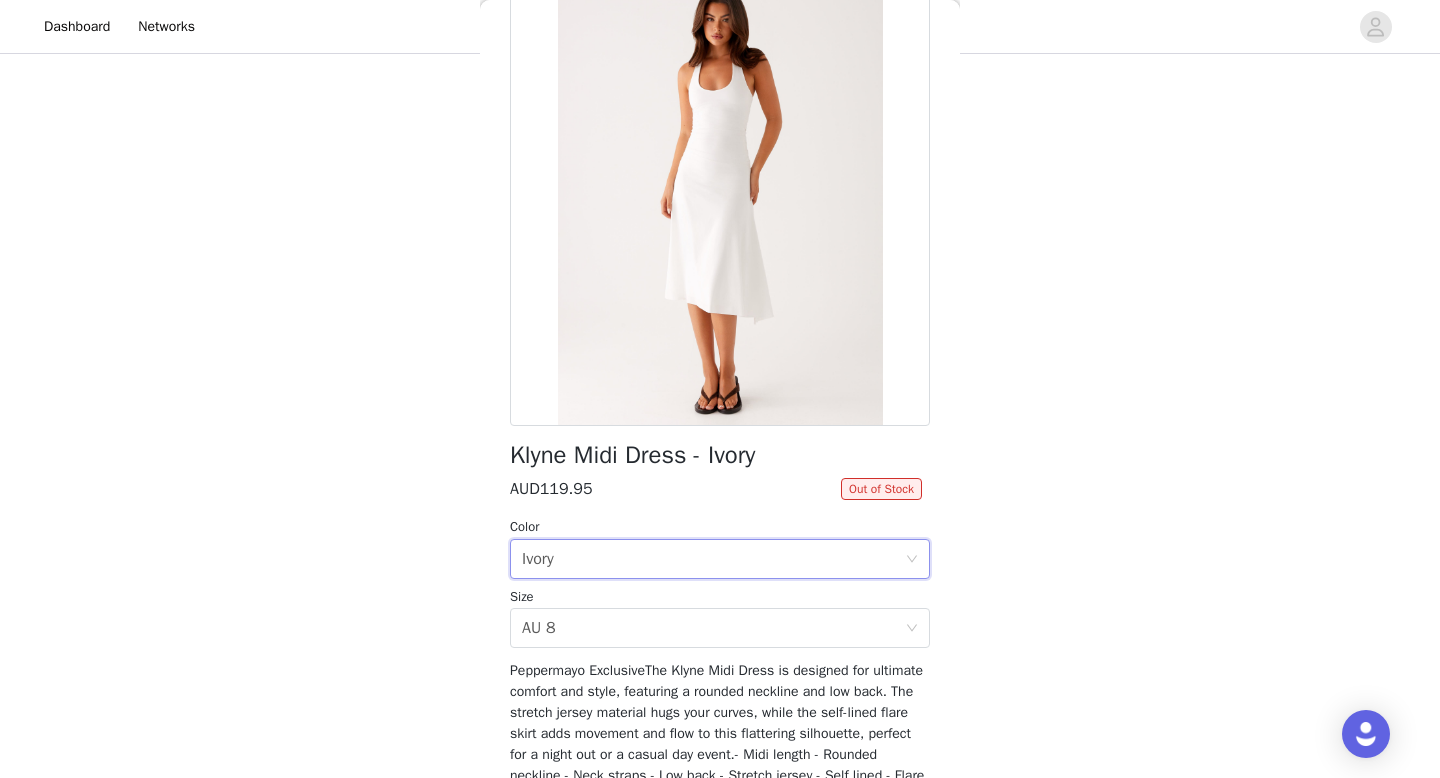 scroll, scrollTop: 321, scrollLeft: 0, axis: vertical 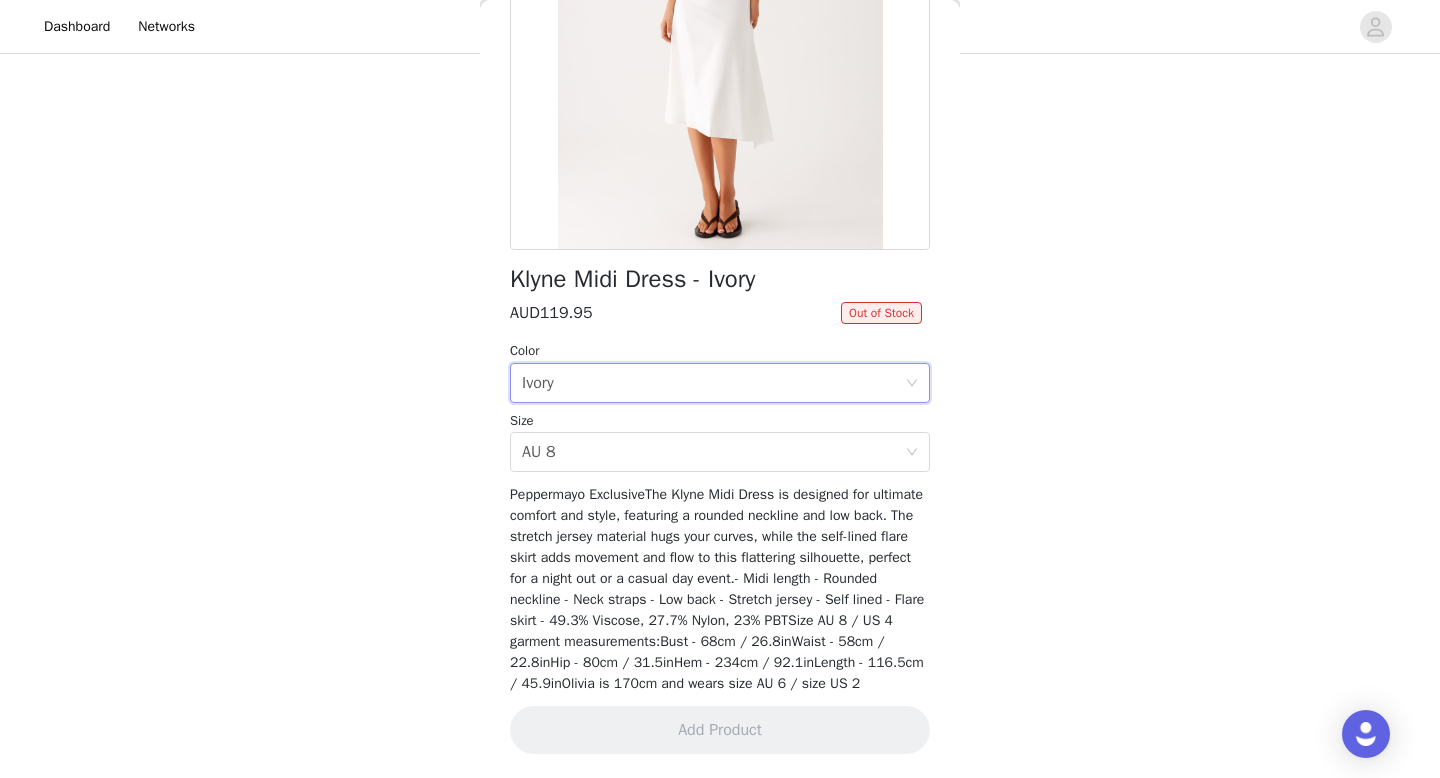 click on "Klyne Midi Dress - Ivory       AUD119.95        Out of Stock   Color   Select color Ivory Size   Select size AU 8   Peppermayo ExclusiveThe Klyne Midi Dress is designed for ultimate comfort and style, featuring a rounded neckline and low back. The stretch jersey material hugs your curves, while the self-lined flare skirt adds movement and flow to this flattering silhouette, perfect for a night out or a casual day event.- Midi length - Rounded neckline - Neck straps - Low back - Stretch jersey - Self lined - Flare skirt - 49.3% Viscose, 27.7% Nylon, 23% PBTSize AU 8 / US 4 garment measurements:Bust - 68cm / 26.8inWaist - 58cm / 22.8inHip - 80cm / 31.5inHem - 234cm / 92.1inLength - 116.5cm / 45.9inOlivia is 170cm and wears size AU 6 / size US 2   Add Product" at bounding box center [720, 289] 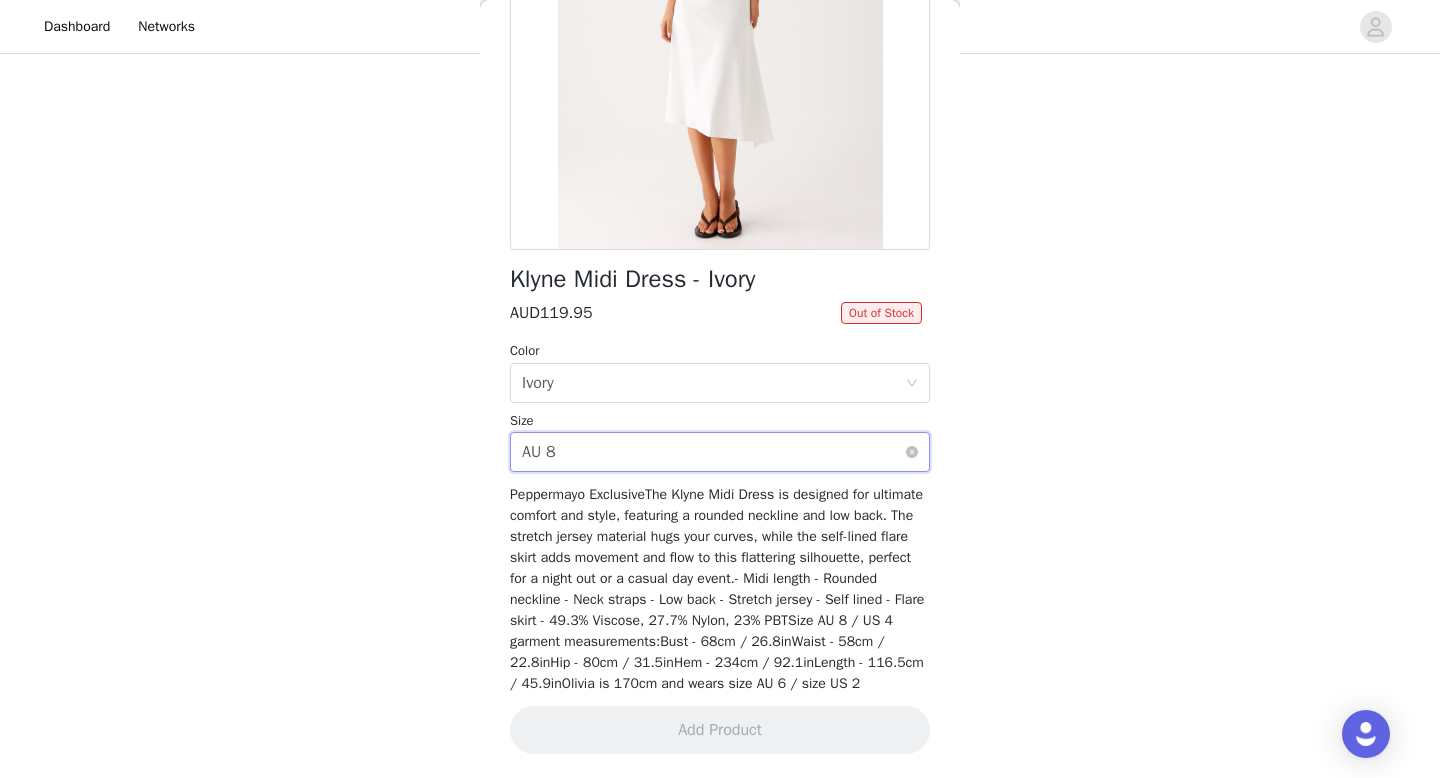 click on "Select size AU 8" at bounding box center [713, 452] 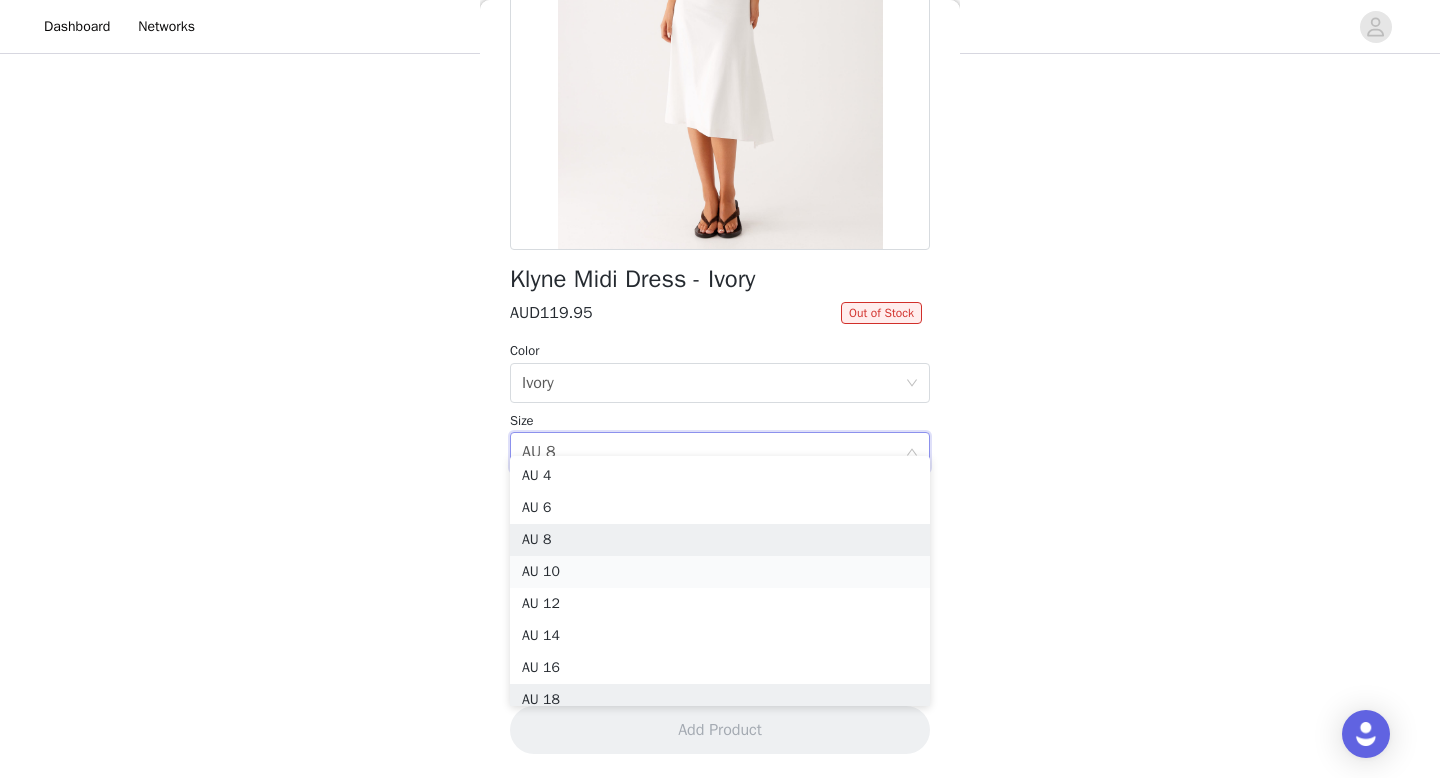 scroll, scrollTop: 10, scrollLeft: 0, axis: vertical 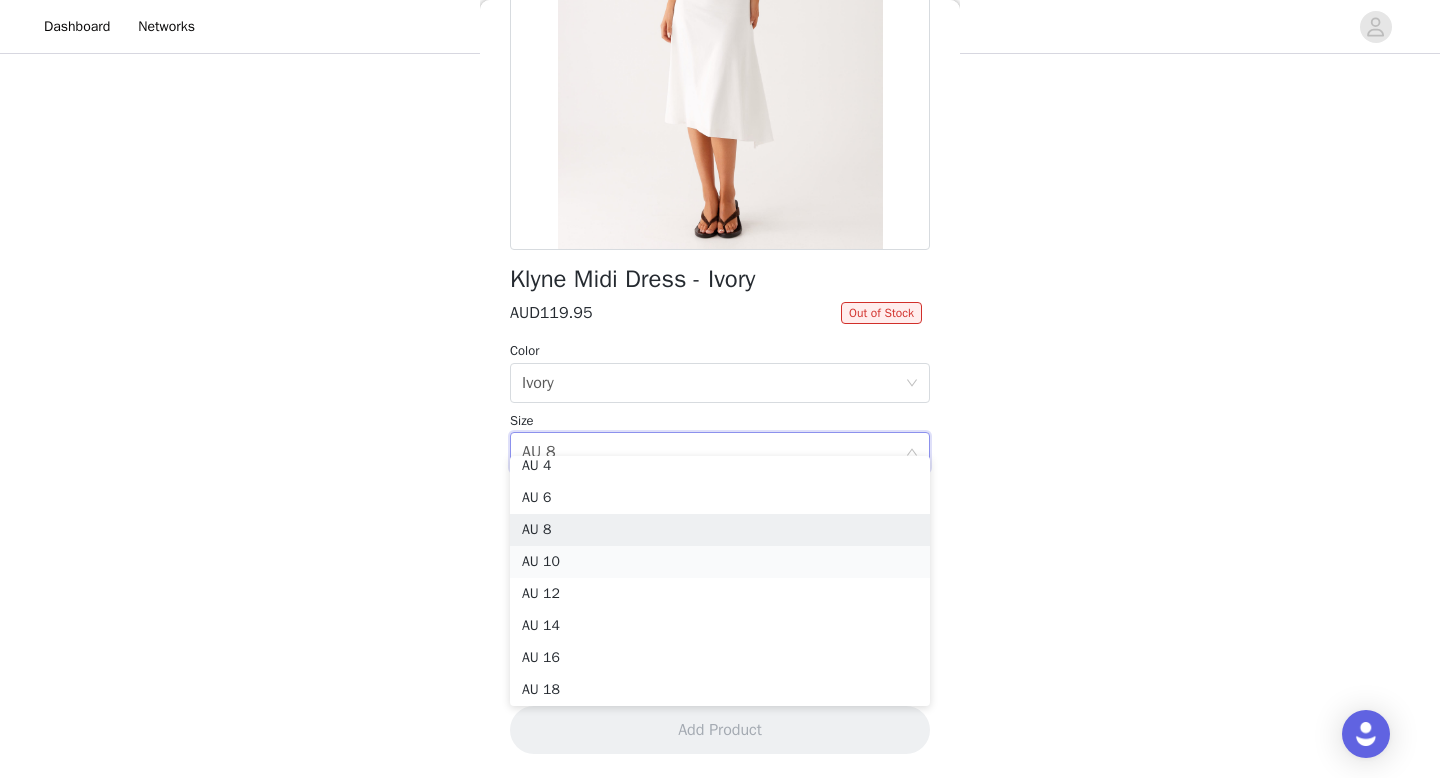 click on "AU 10" at bounding box center (720, 562) 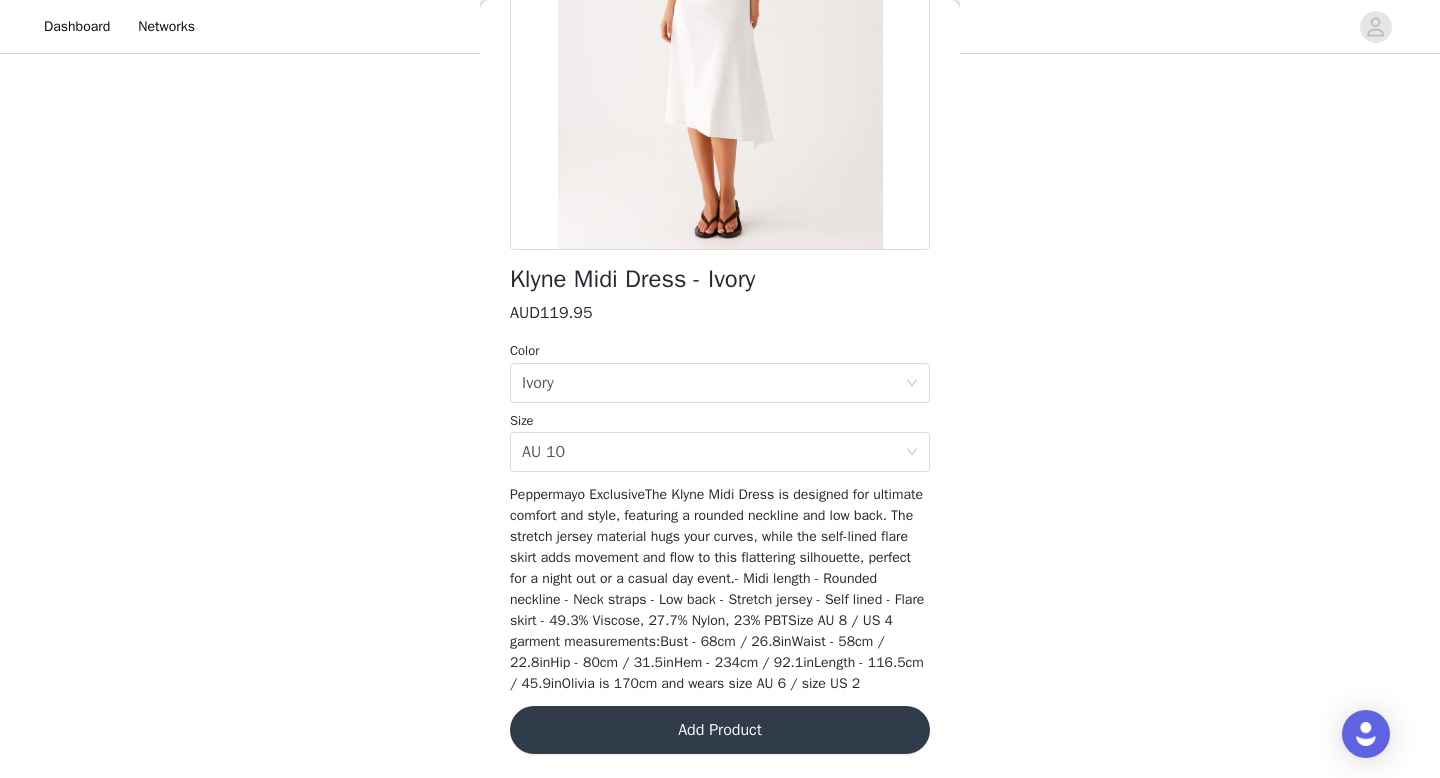 click on "Add Product" at bounding box center [720, 730] 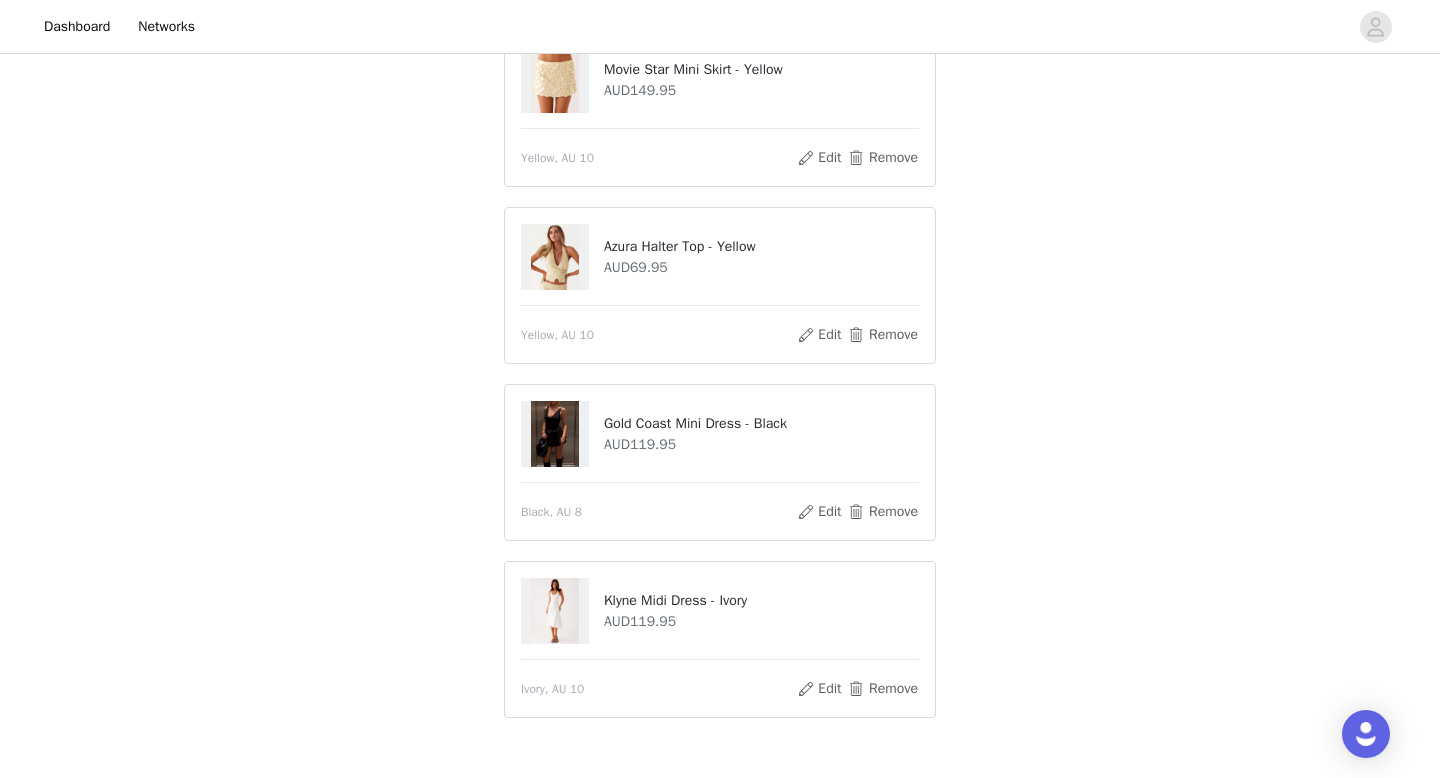 scroll, scrollTop: 203, scrollLeft: 0, axis: vertical 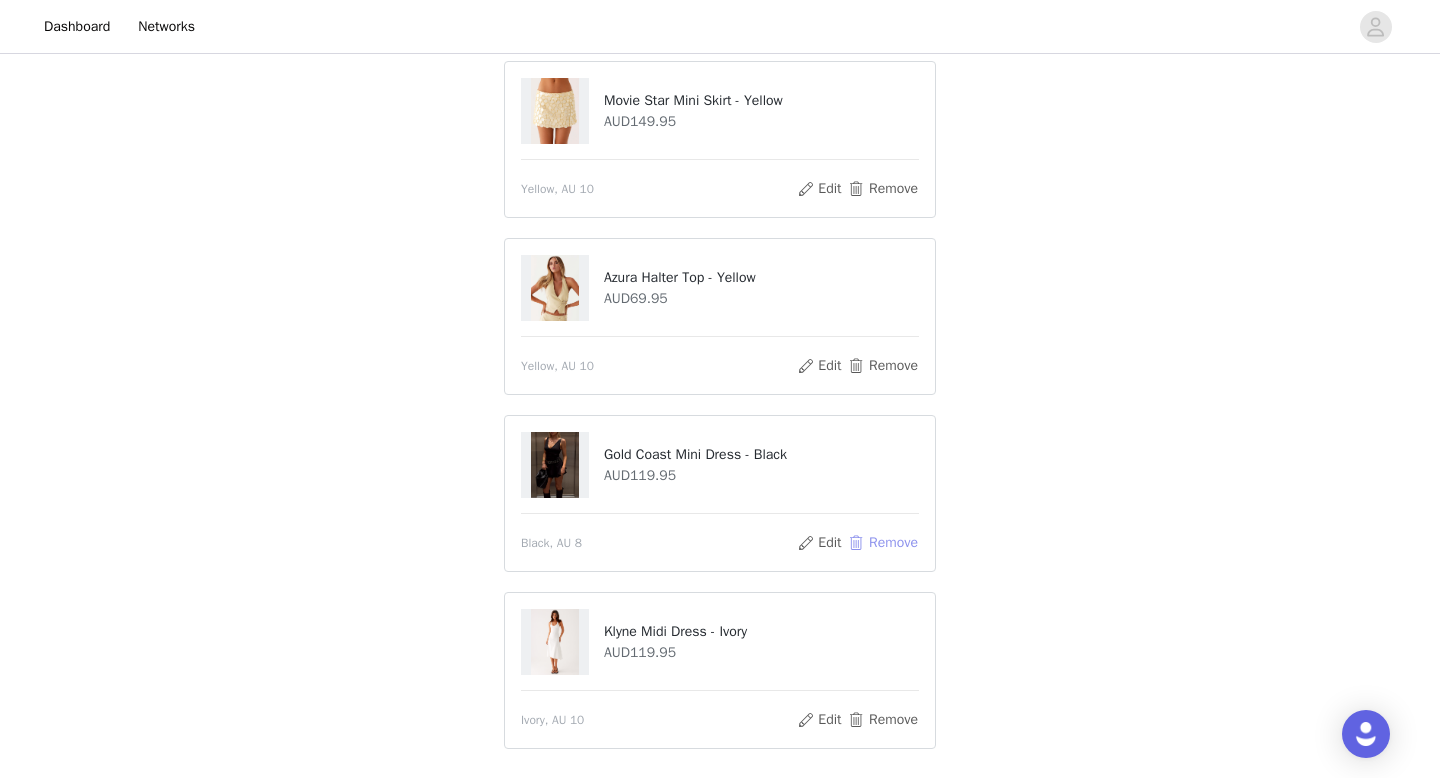 click on "Remove" at bounding box center [883, 543] 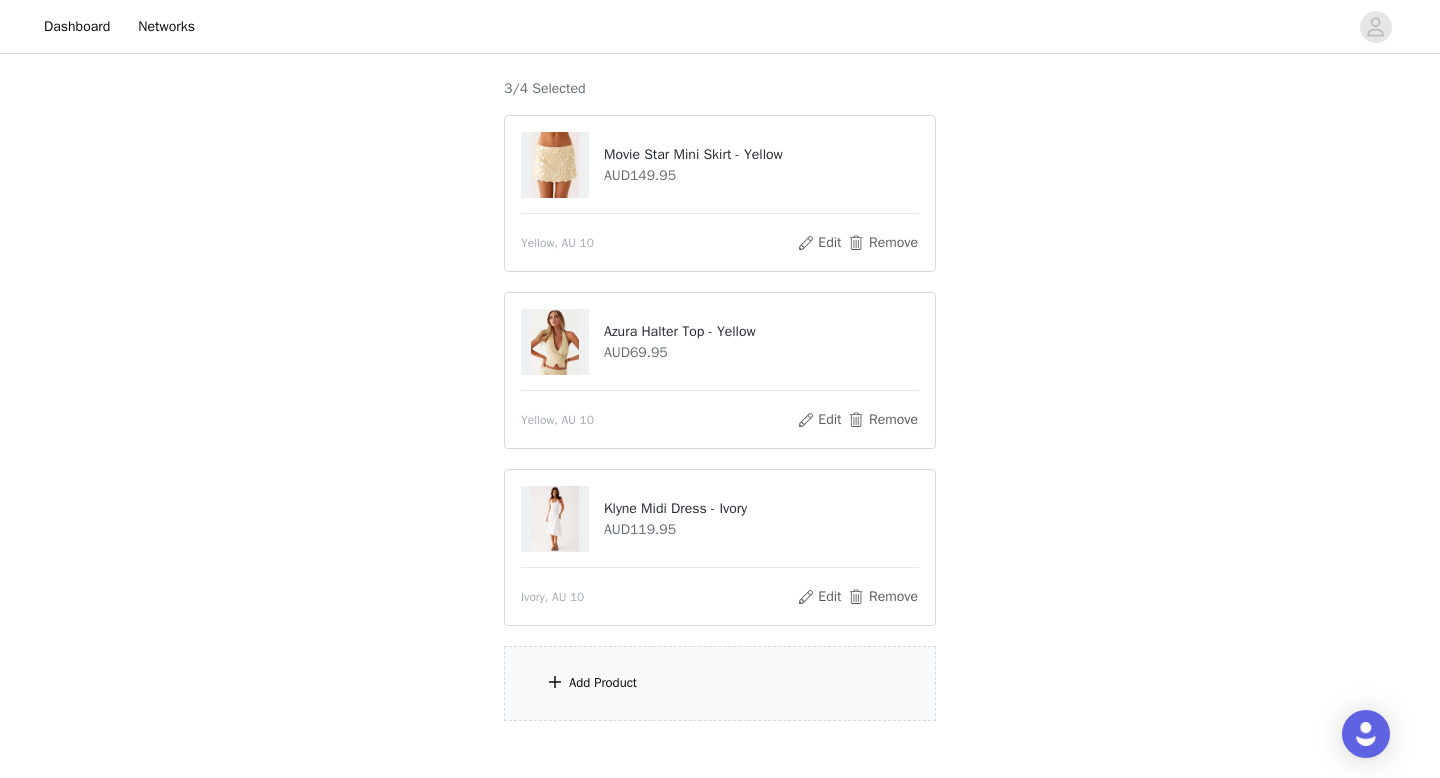 click on "Add Product" at bounding box center [720, 683] 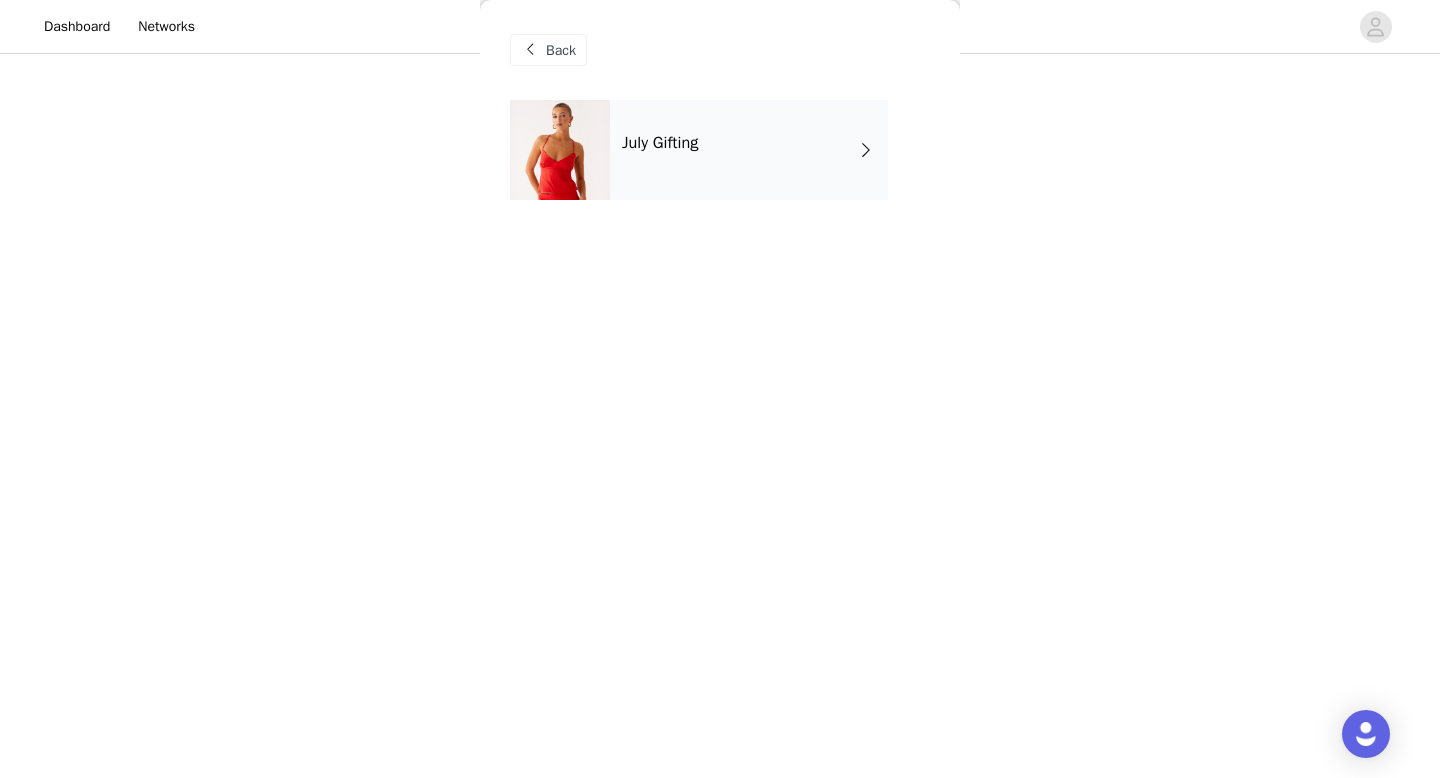 click at bounding box center [866, 150] 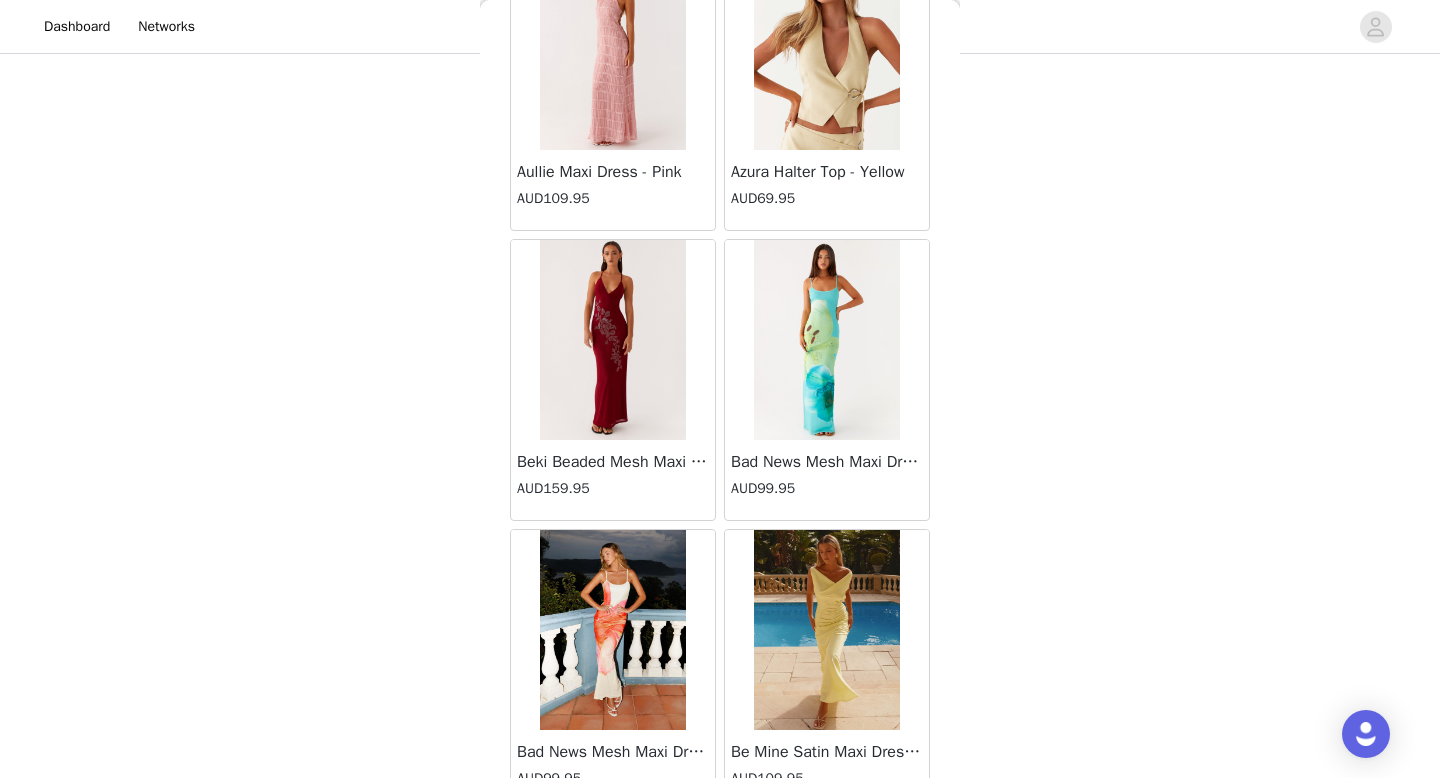 scroll, scrollTop: 2282, scrollLeft: 0, axis: vertical 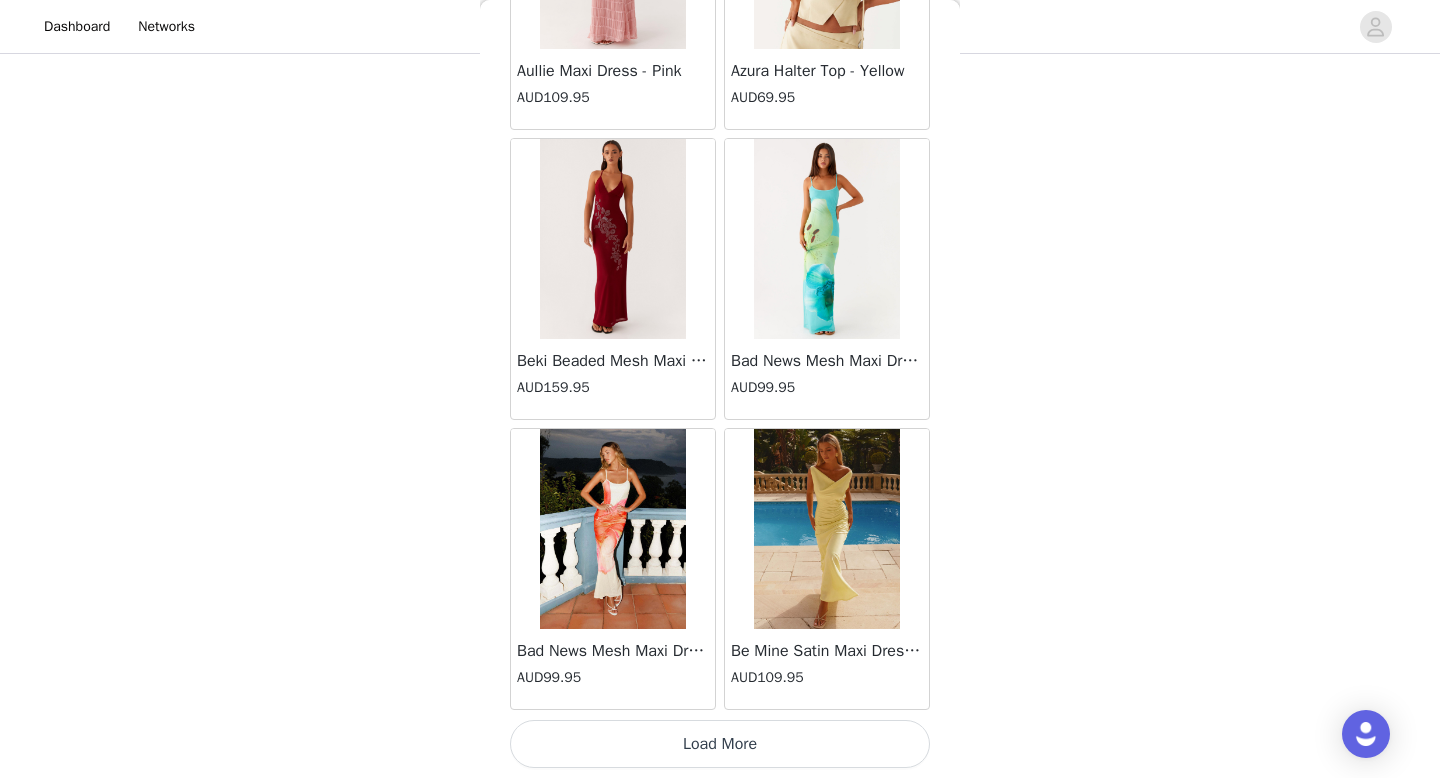 click on "Load More" at bounding box center [720, 744] 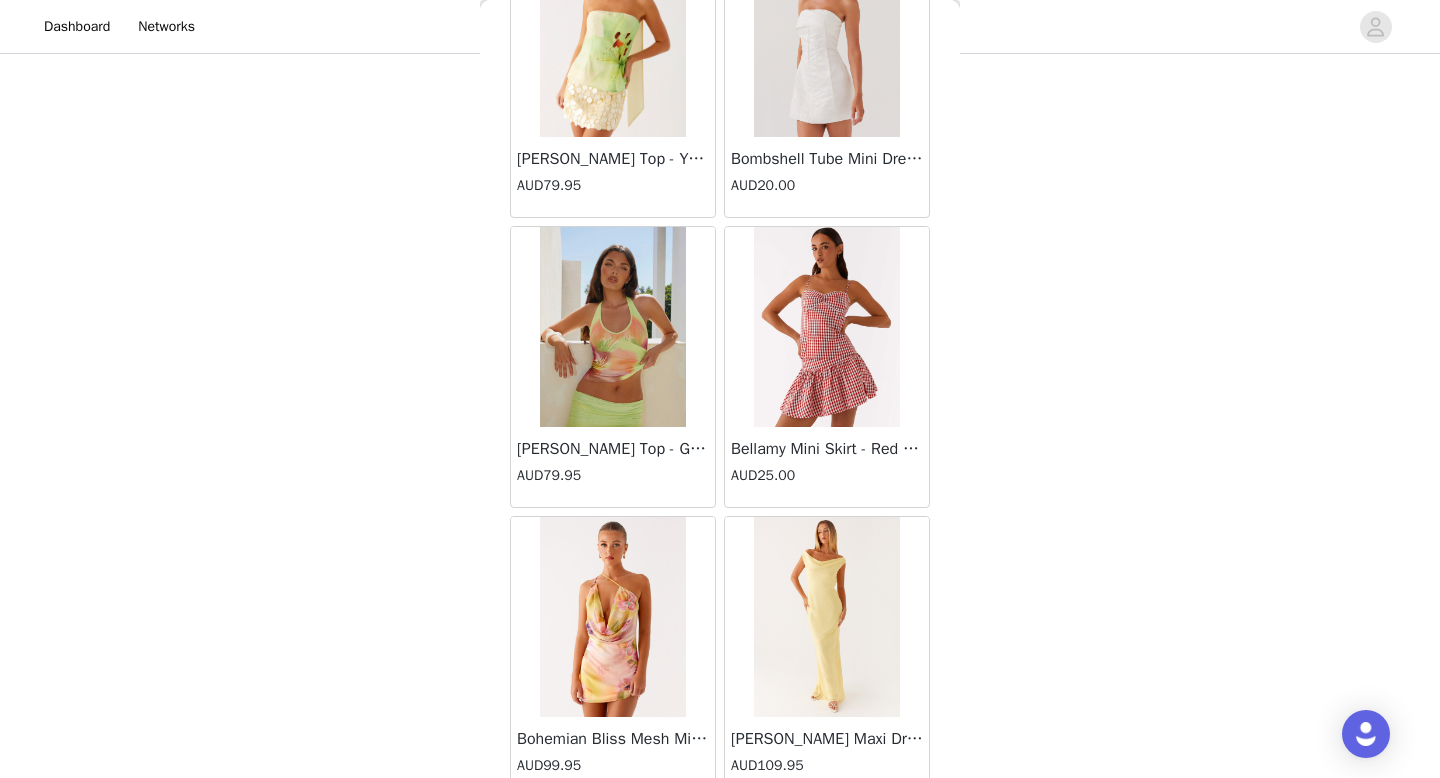 scroll, scrollTop: 4520, scrollLeft: 0, axis: vertical 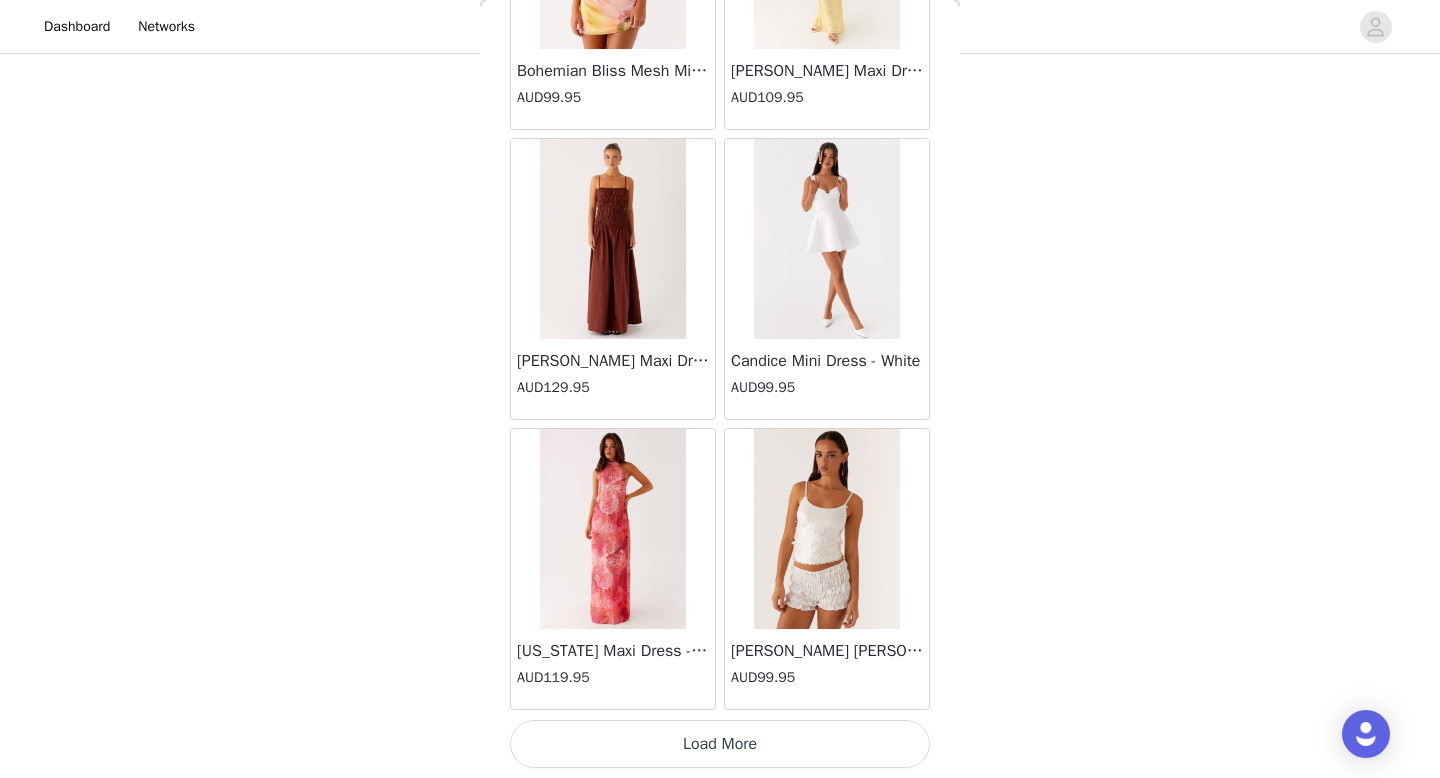 click on "Load More" at bounding box center [720, 744] 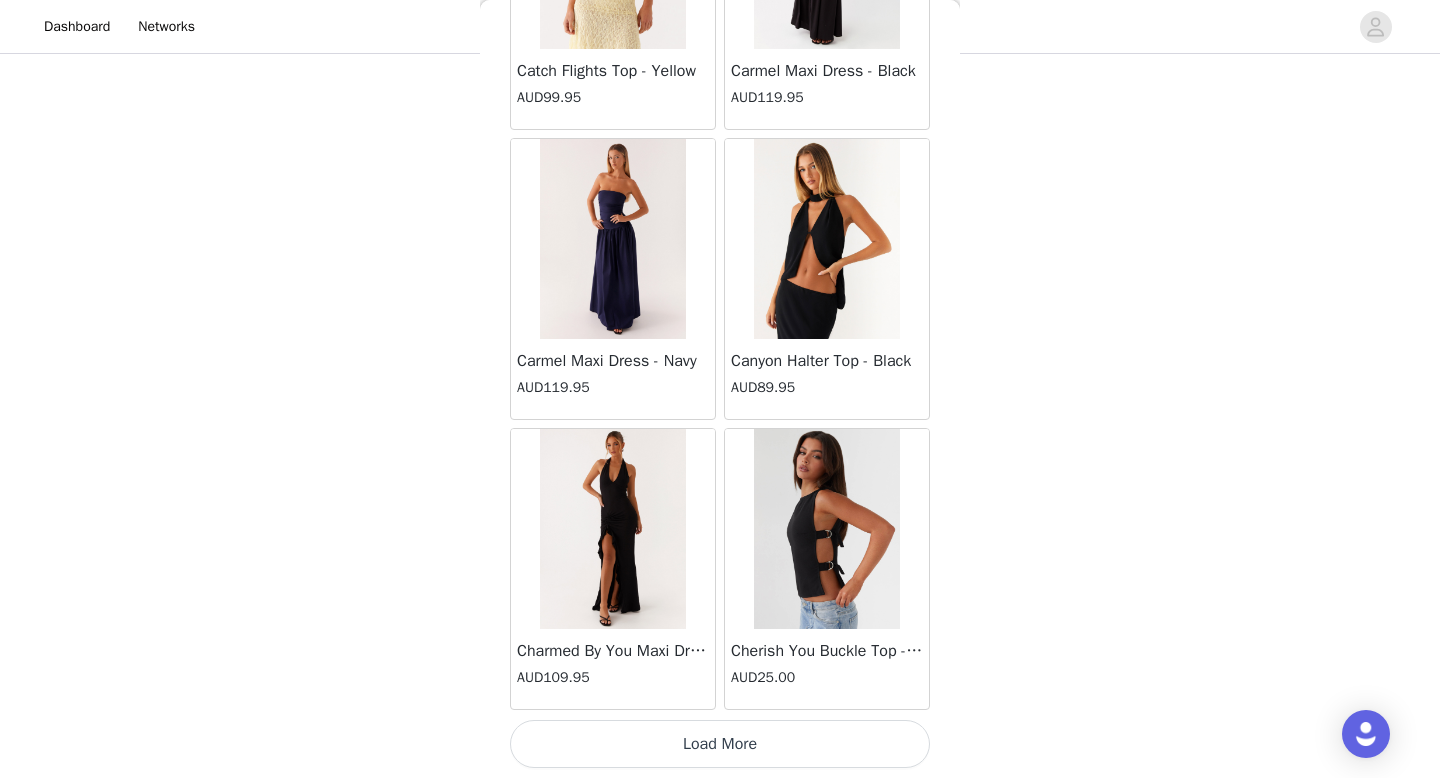 click on "Load More" at bounding box center [720, 744] 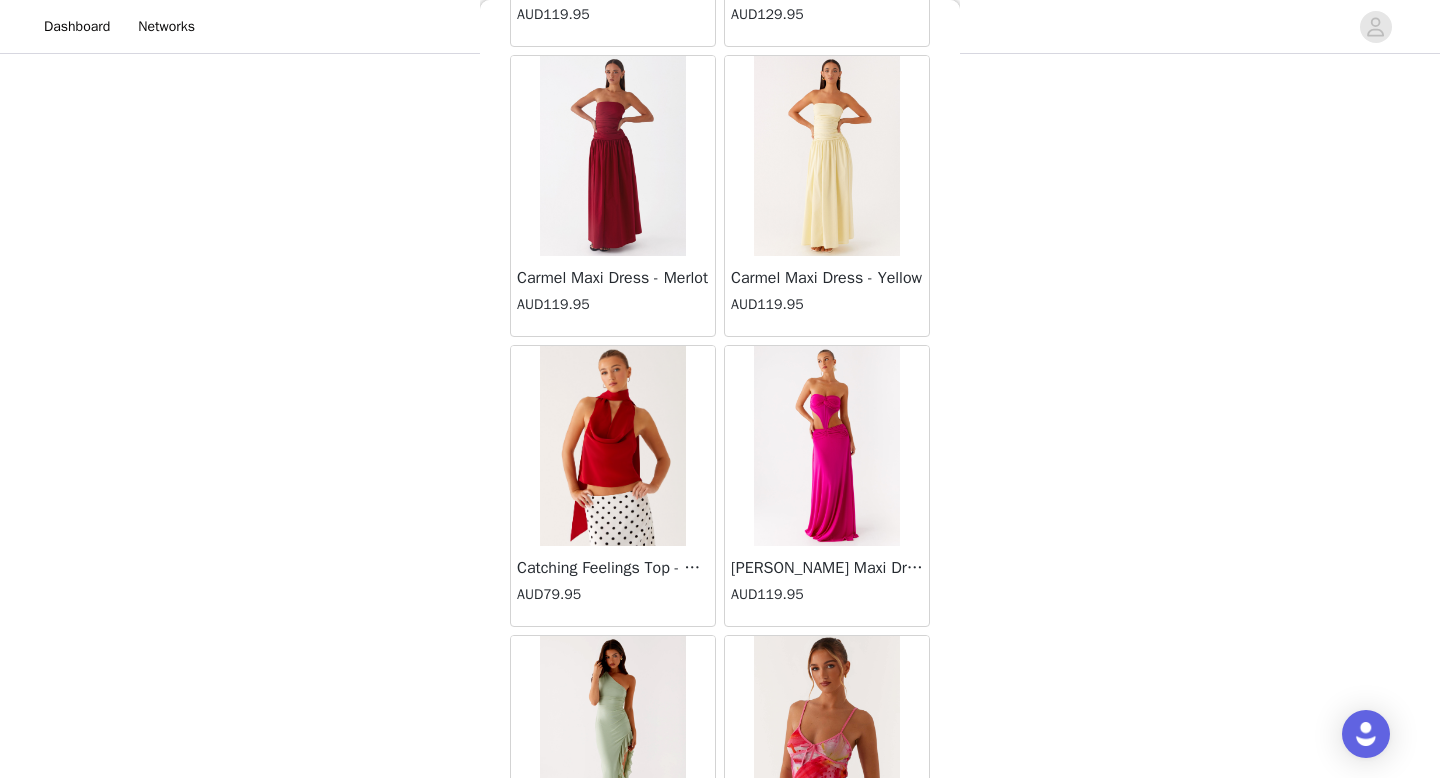 scroll, scrollTop: 10982, scrollLeft: 0, axis: vertical 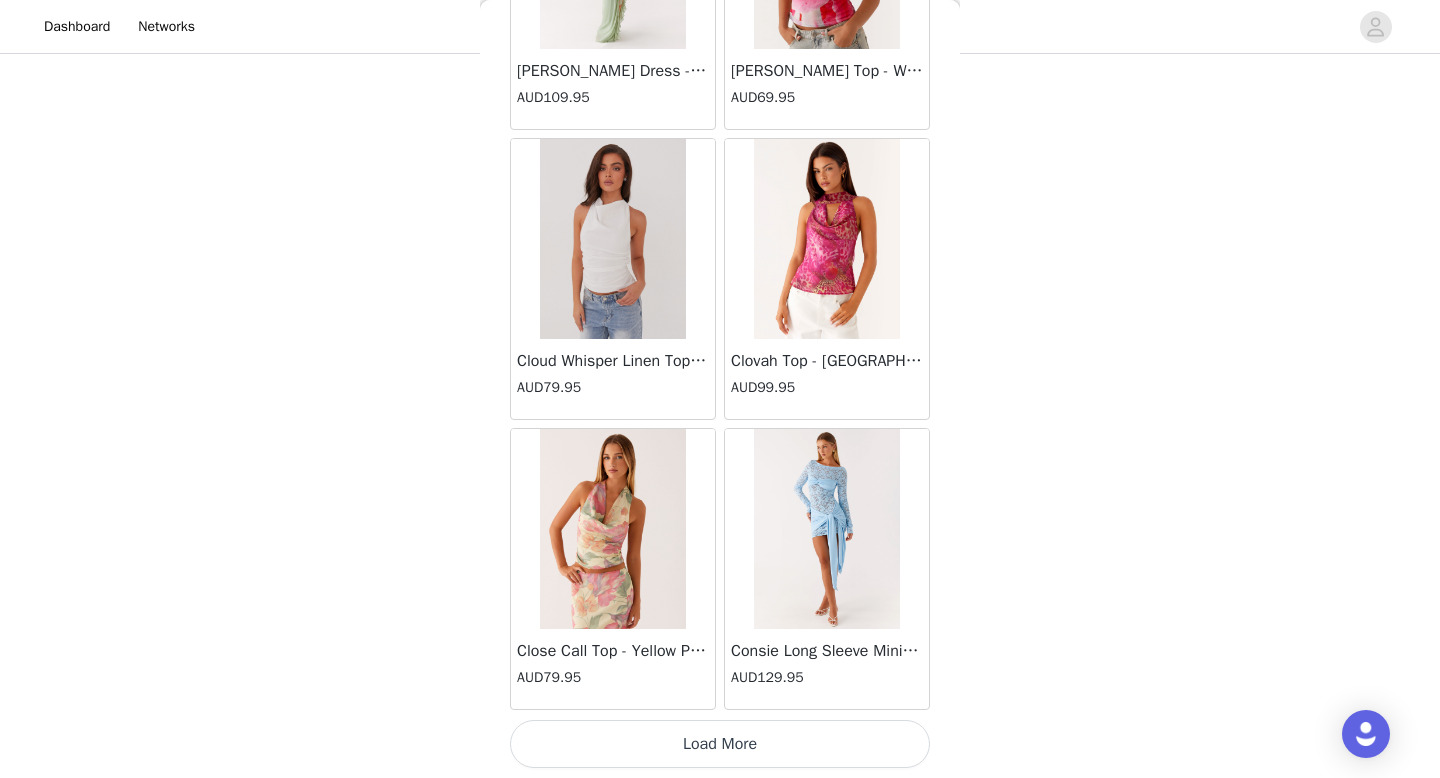 click on "Load More" at bounding box center (720, 744) 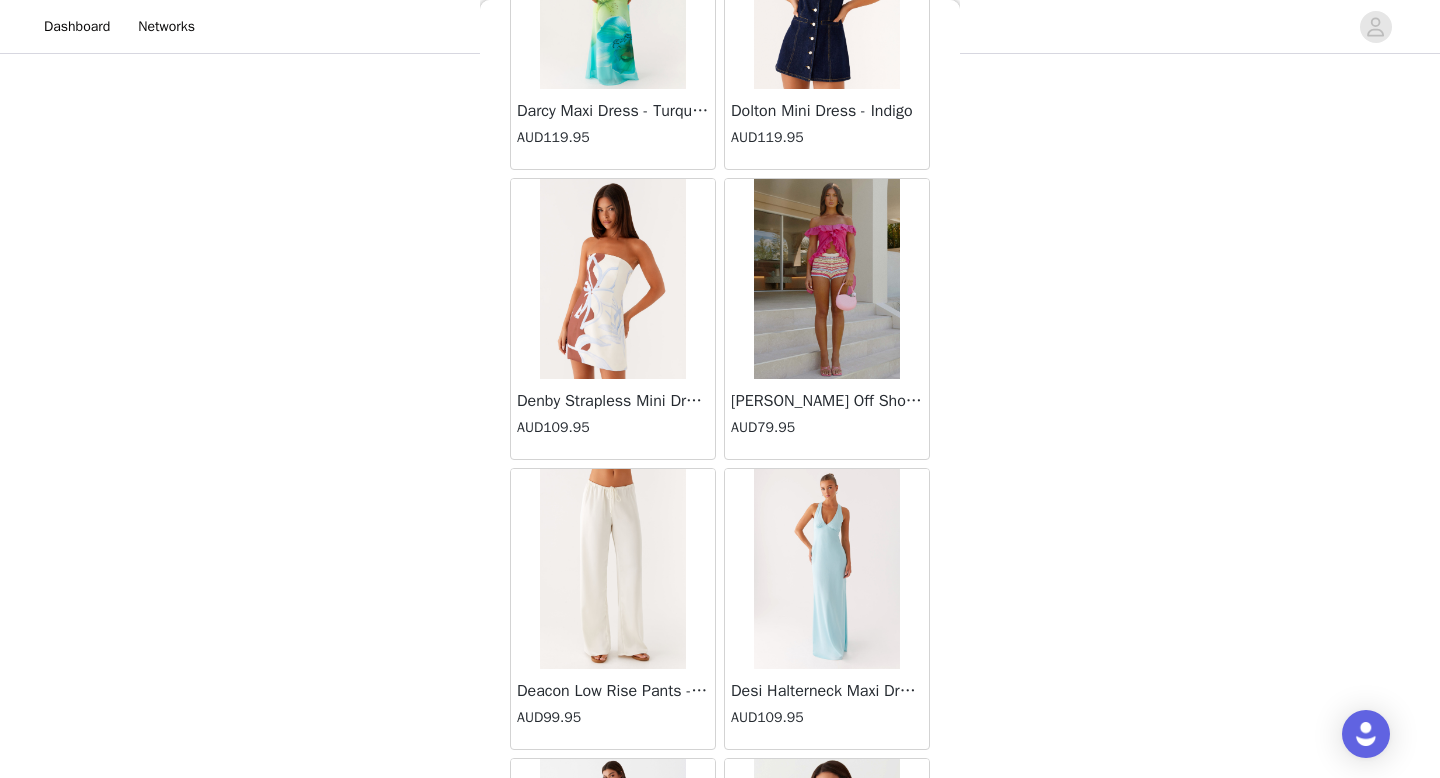 scroll, scrollTop: 13882, scrollLeft: 0, axis: vertical 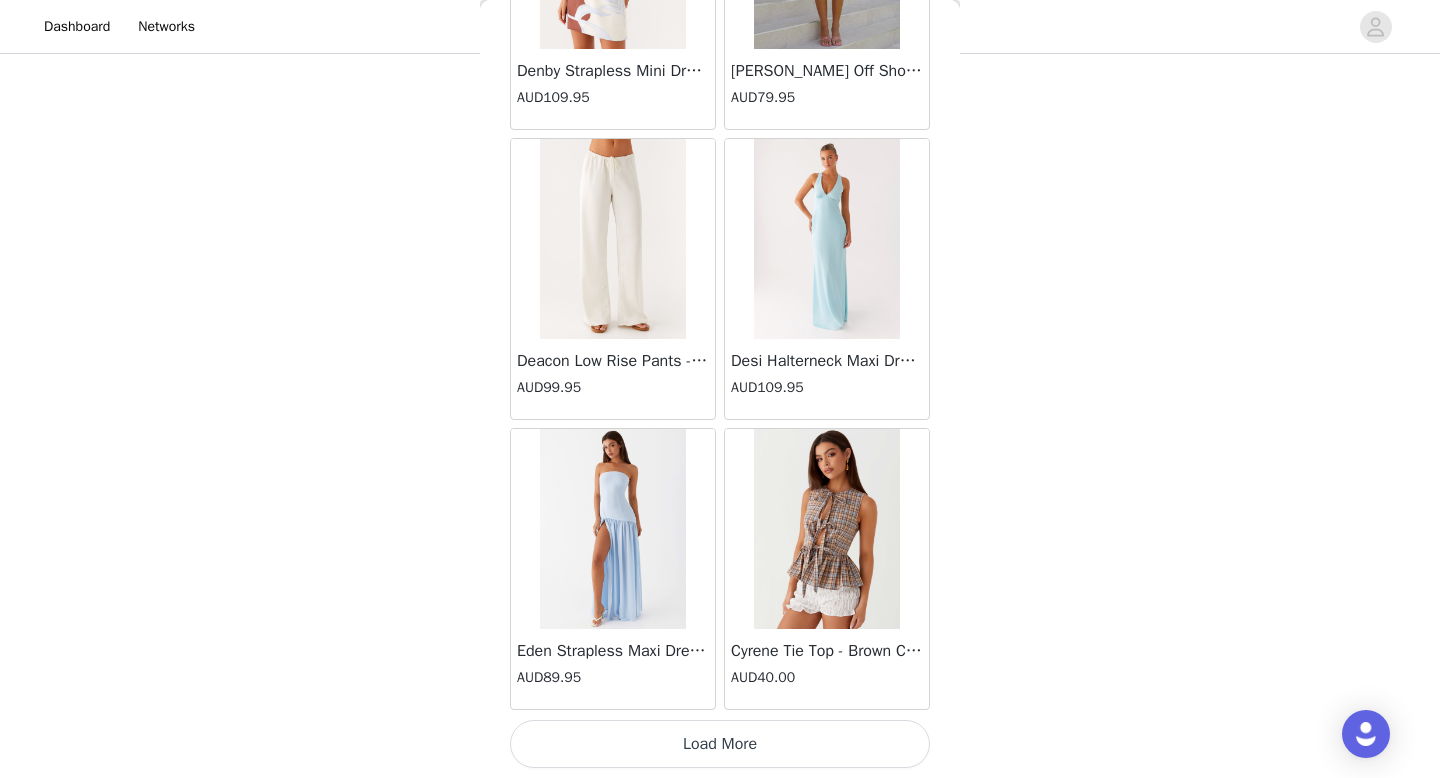 click on "Load More" at bounding box center (720, 744) 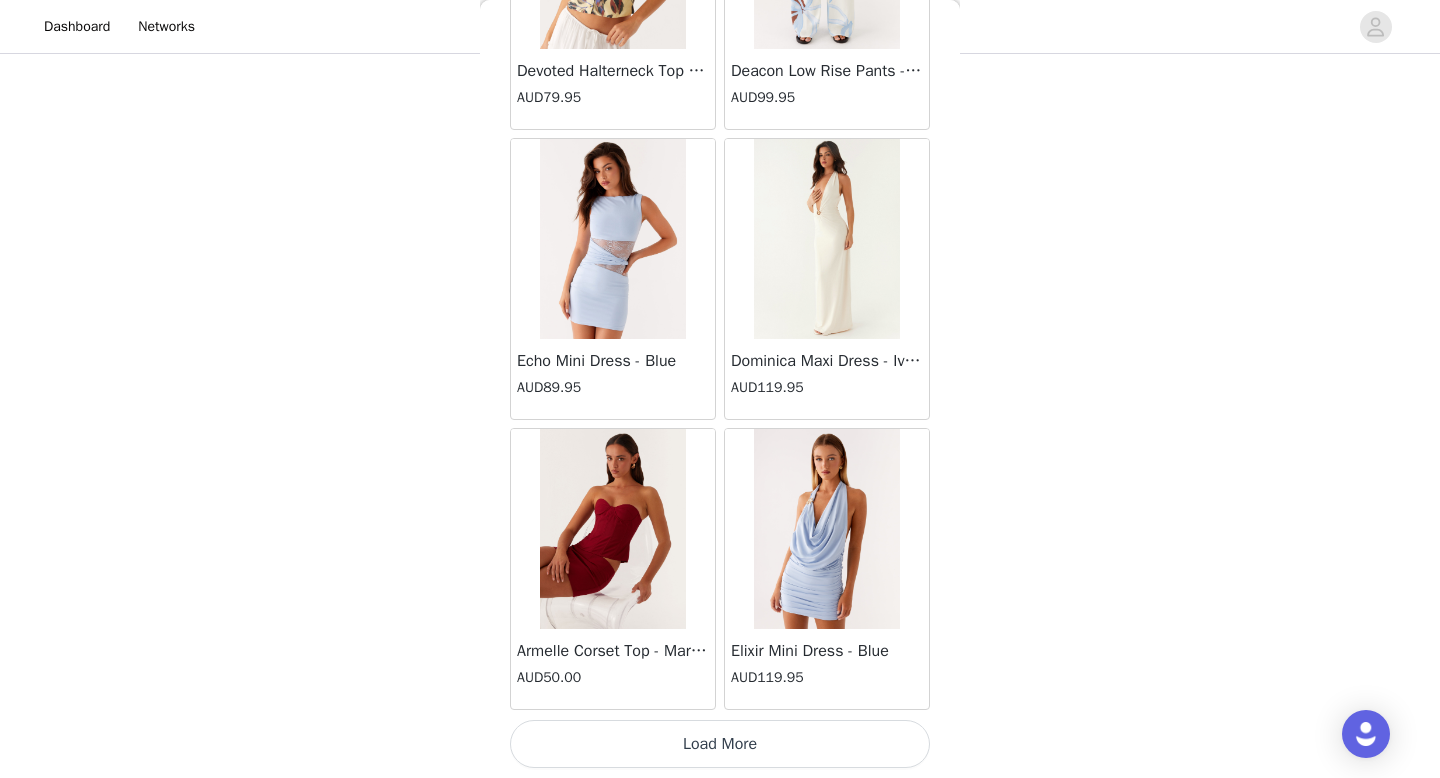 click on "Load More" at bounding box center [720, 744] 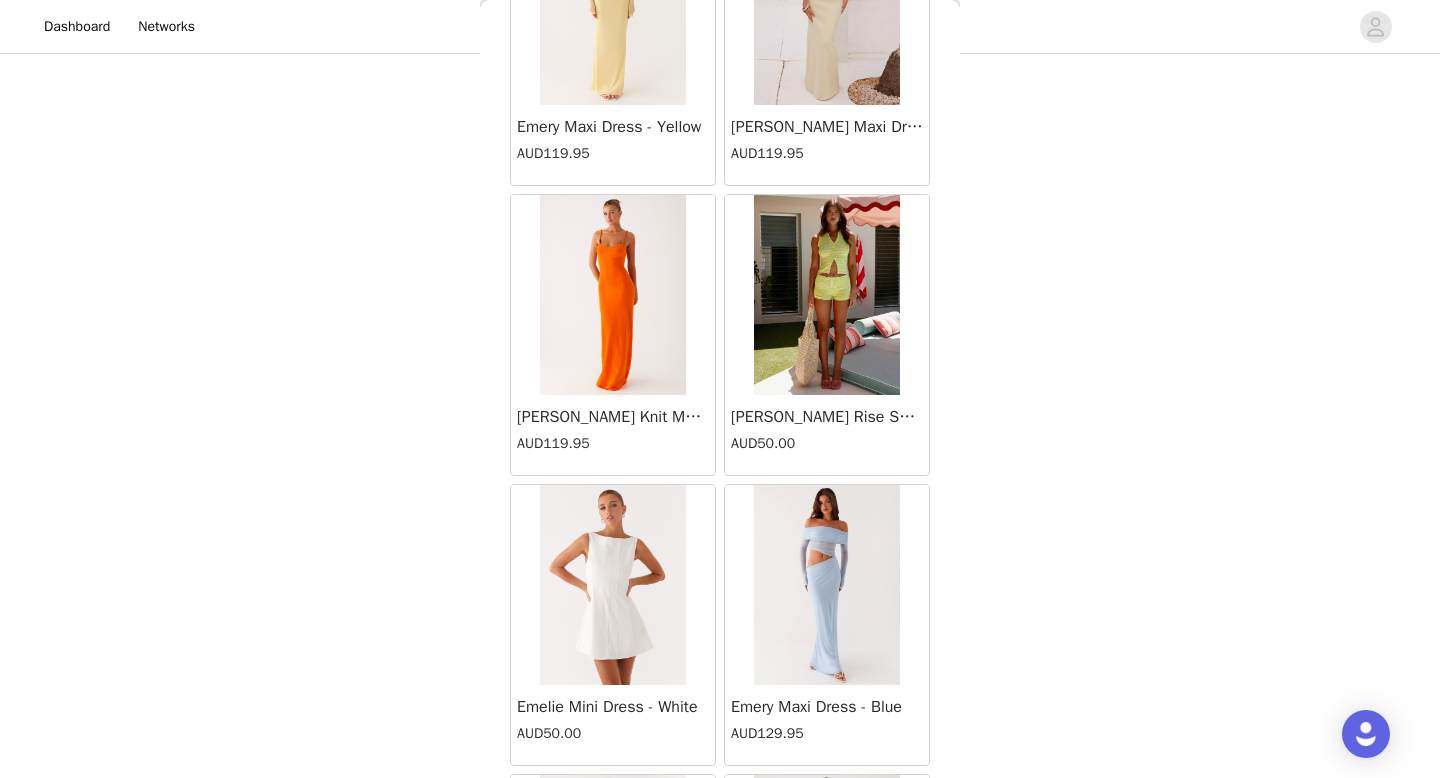 scroll, scrollTop: 19682, scrollLeft: 0, axis: vertical 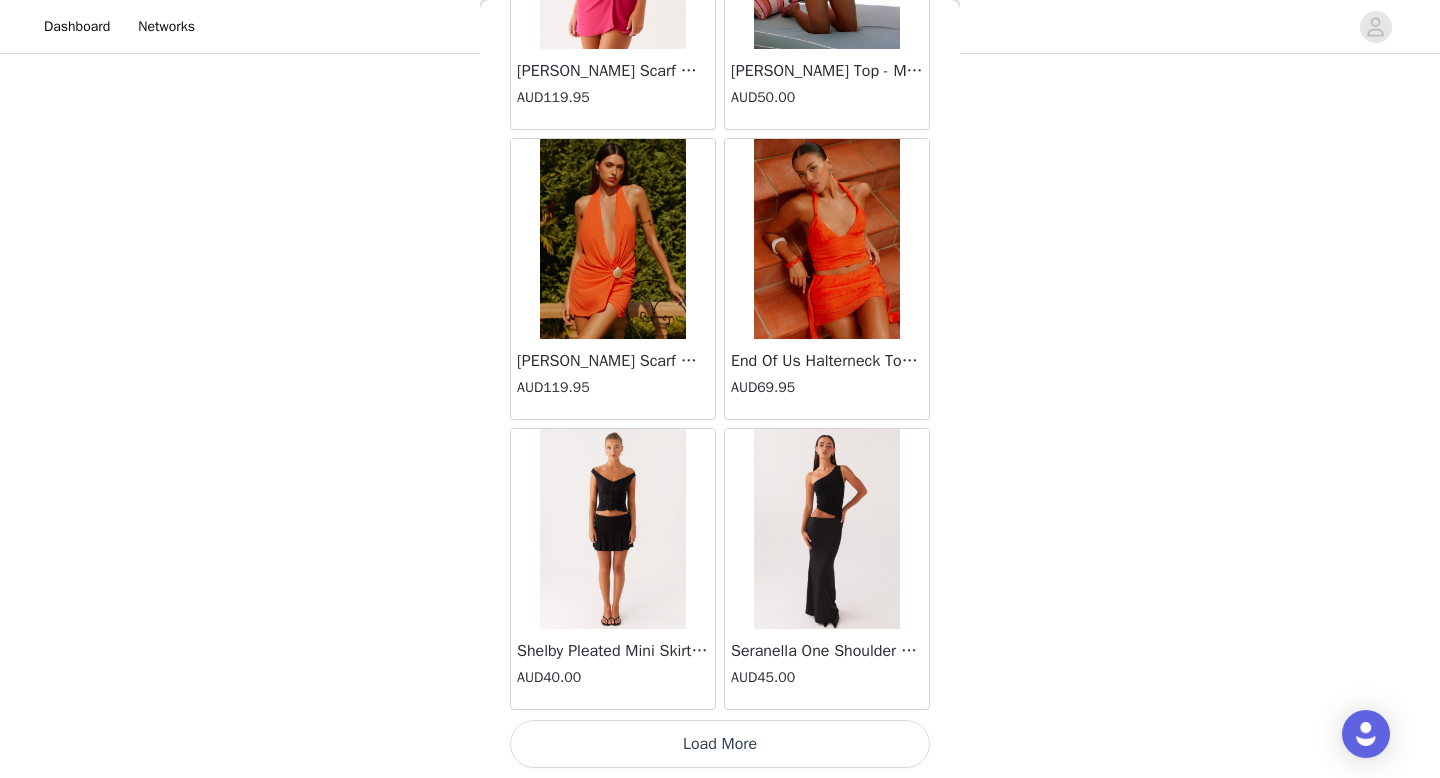 click on "Load More" at bounding box center [720, 744] 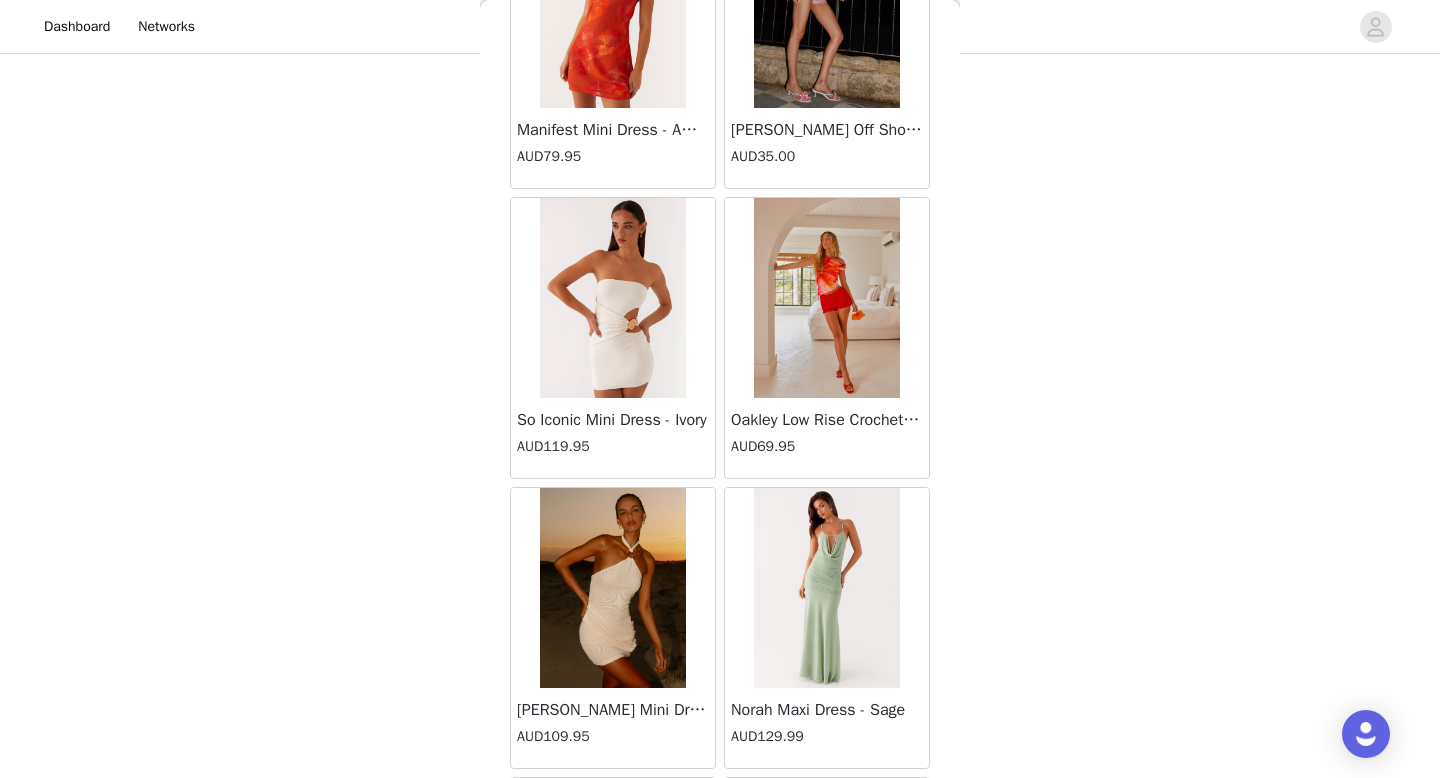 scroll, scrollTop: 22582, scrollLeft: 0, axis: vertical 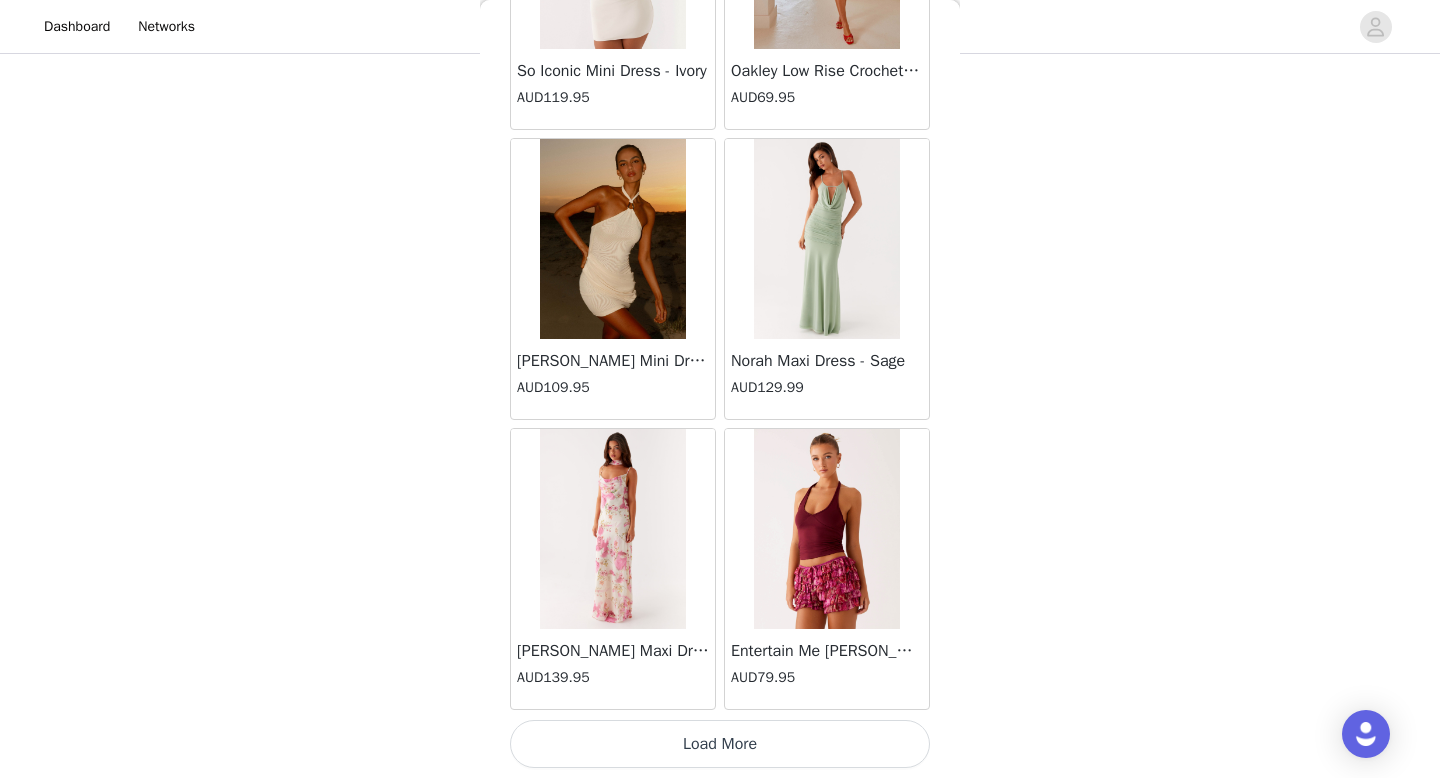 click on "Load More" at bounding box center [720, 744] 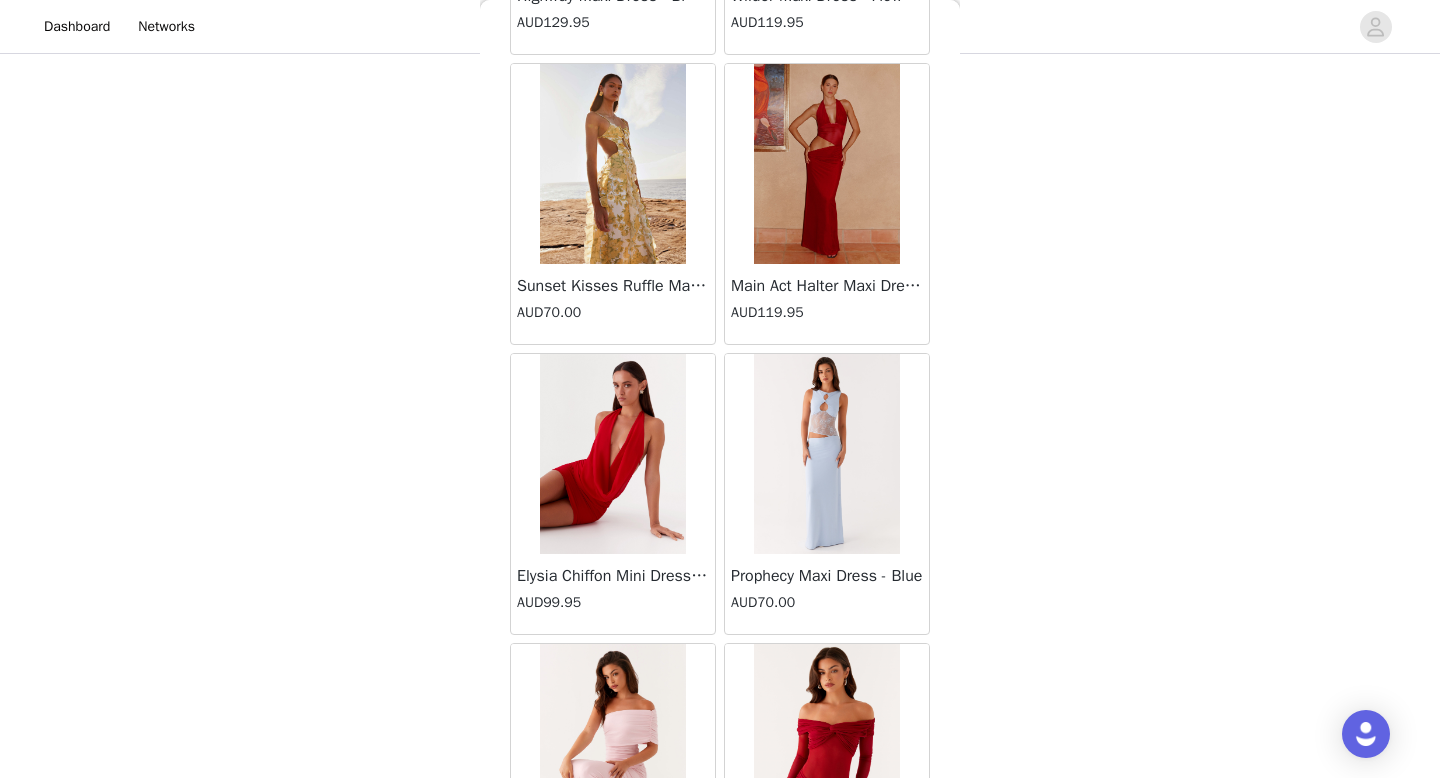 scroll, scrollTop: 25482, scrollLeft: 0, axis: vertical 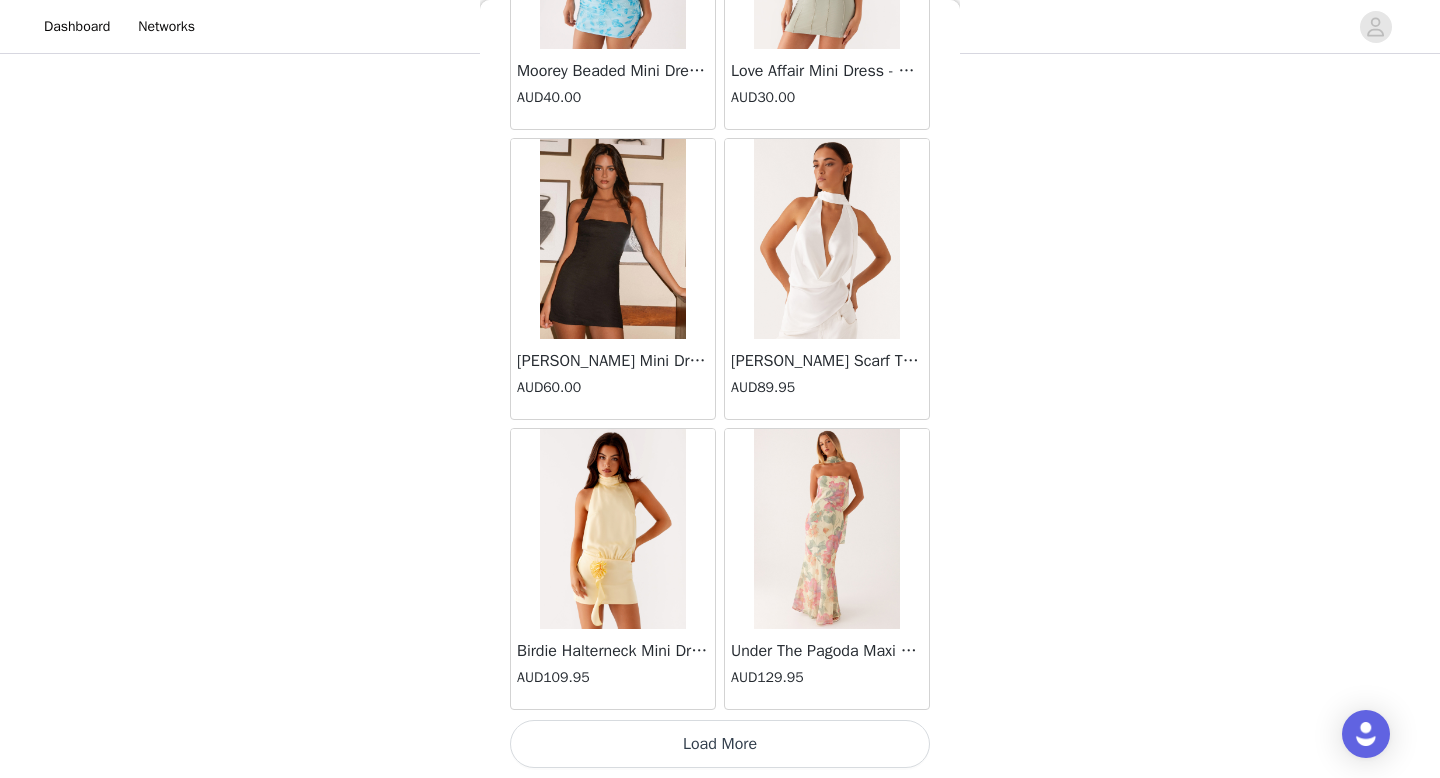 click on "Load More" at bounding box center [720, 744] 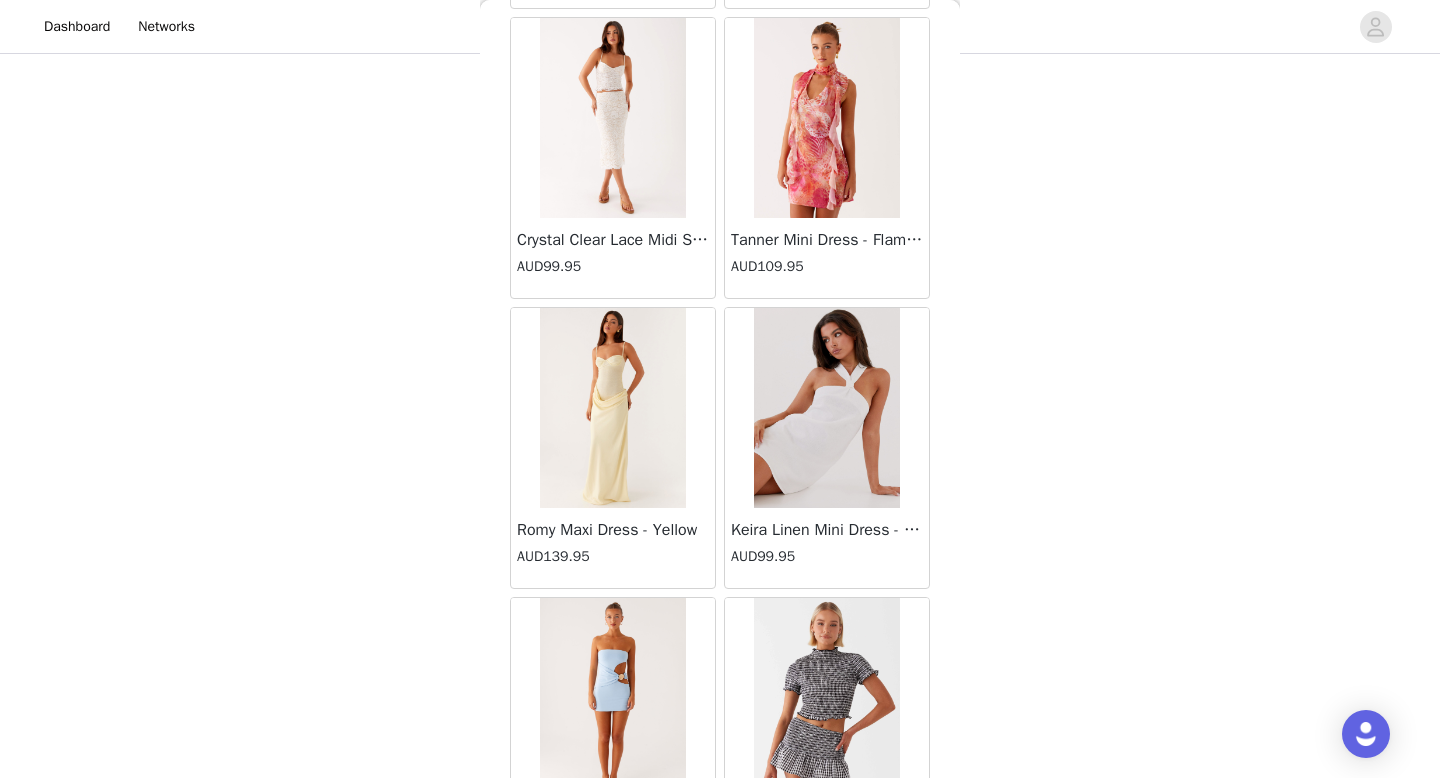 scroll, scrollTop: 28382, scrollLeft: 0, axis: vertical 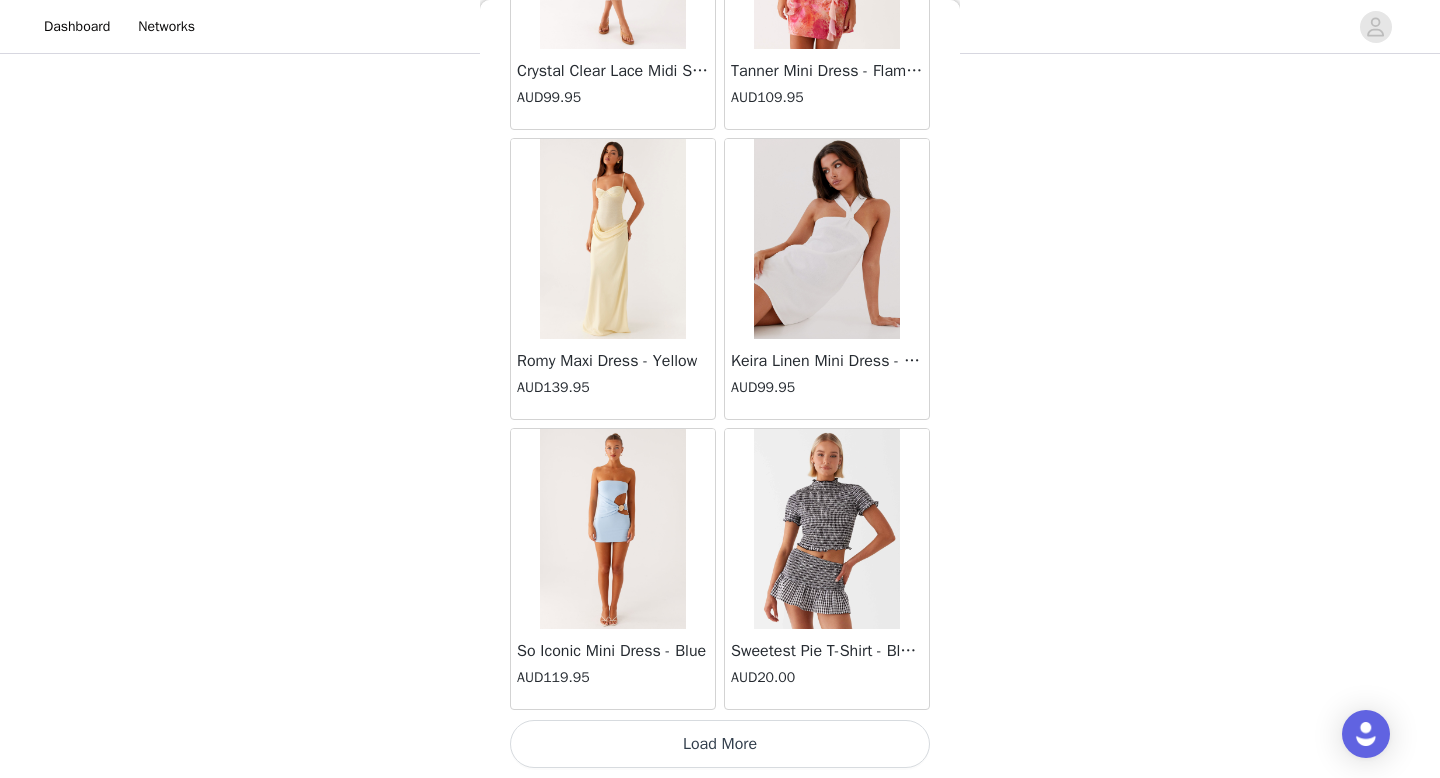 click on "Load More" at bounding box center [720, 744] 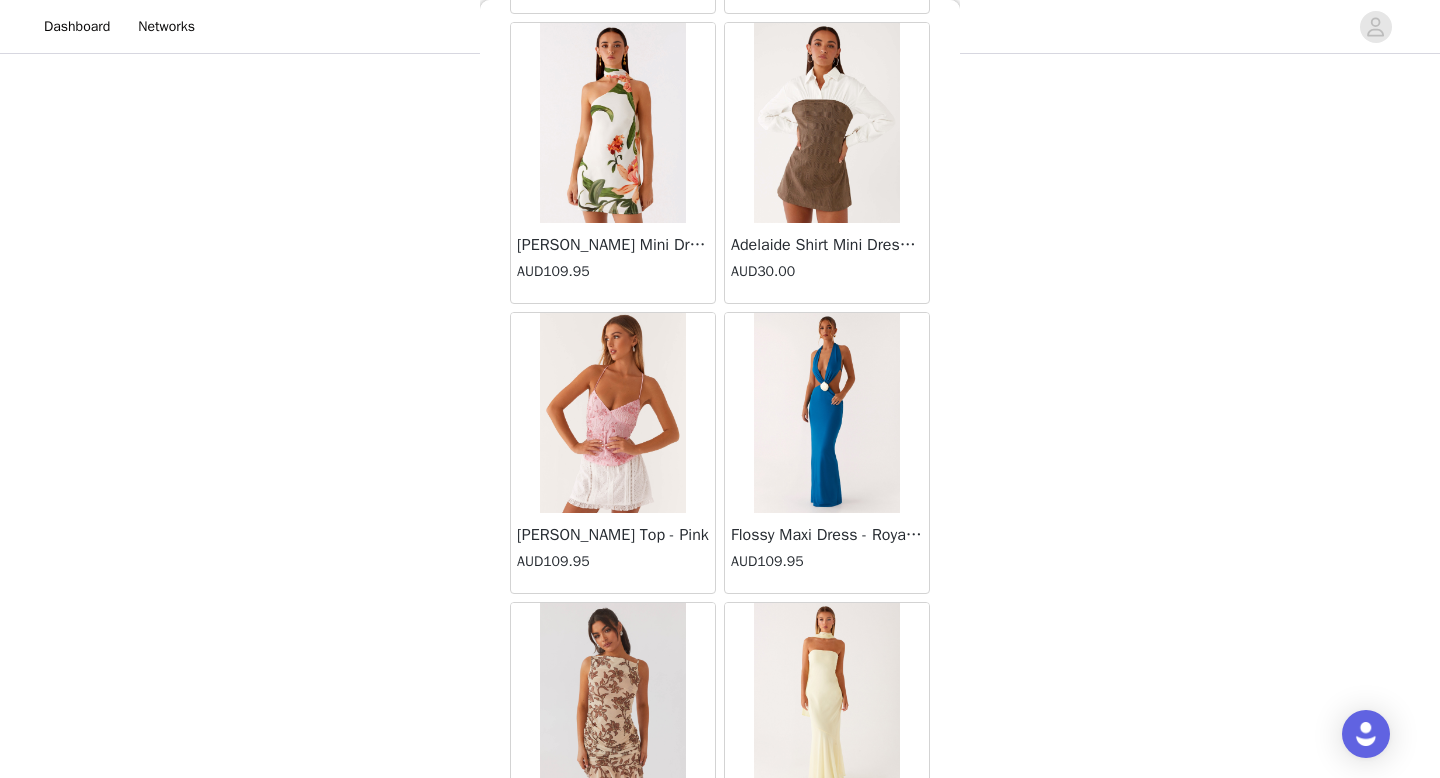 scroll, scrollTop: 31282, scrollLeft: 0, axis: vertical 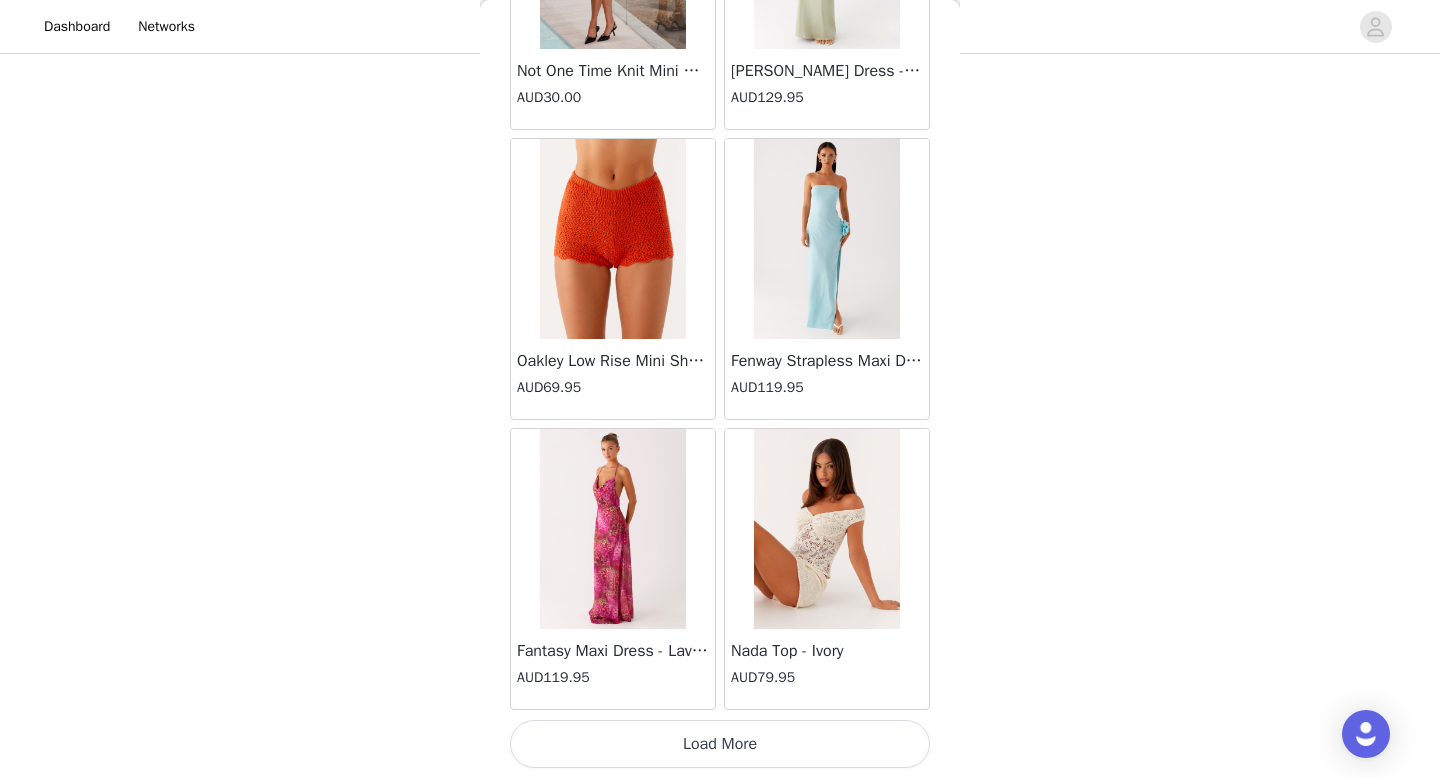 click on "Load More" at bounding box center (720, 744) 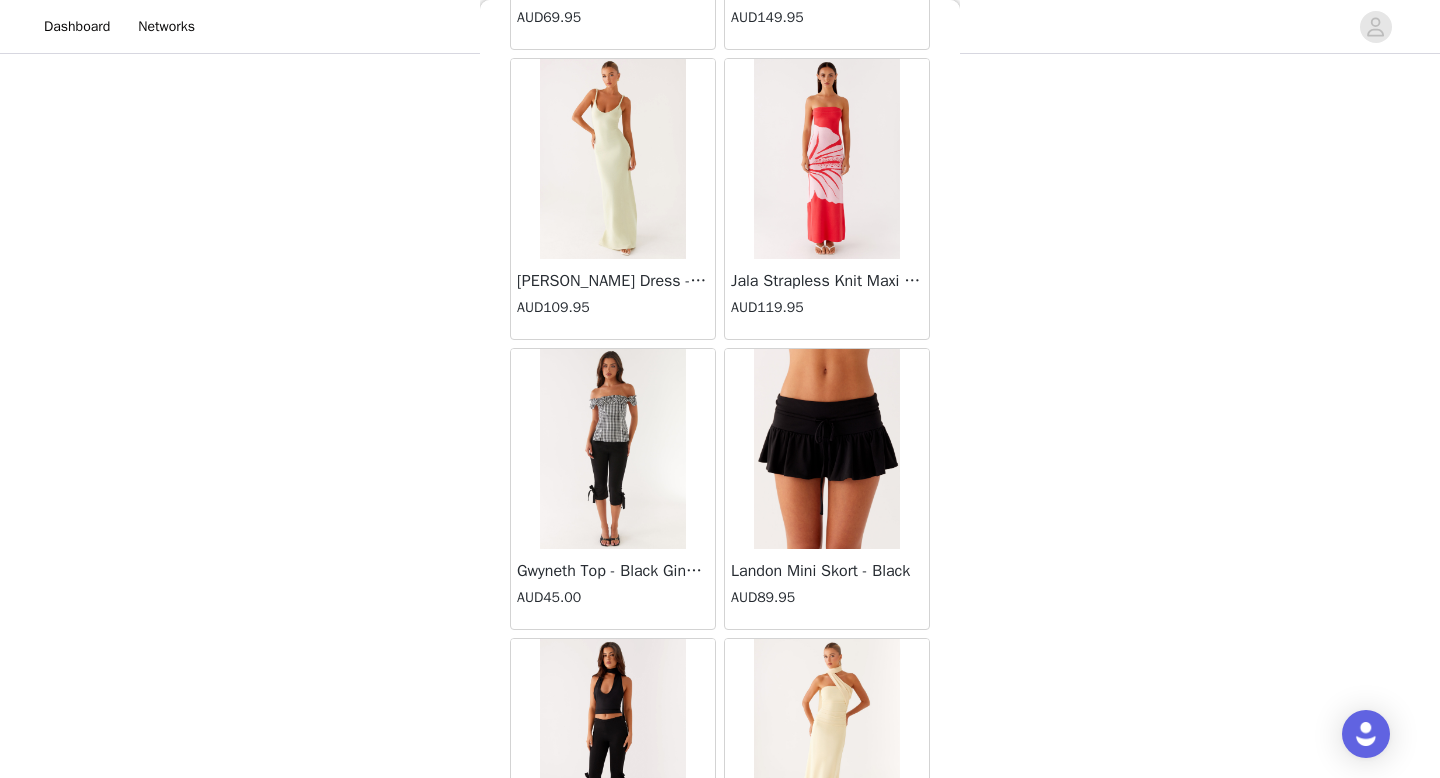 scroll, scrollTop: 34182, scrollLeft: 0, axis: vertical 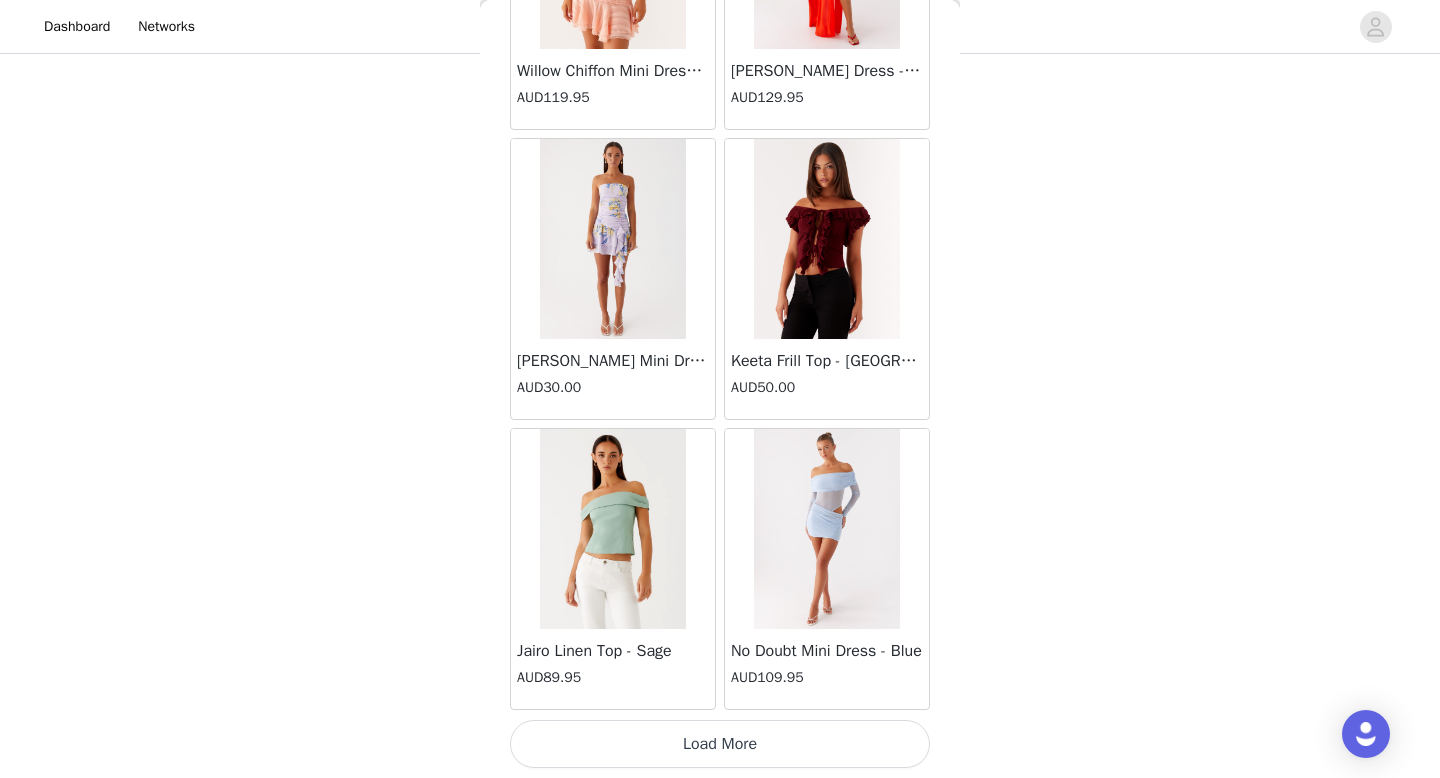 click on "Load More" at bounding box center (720, 744) 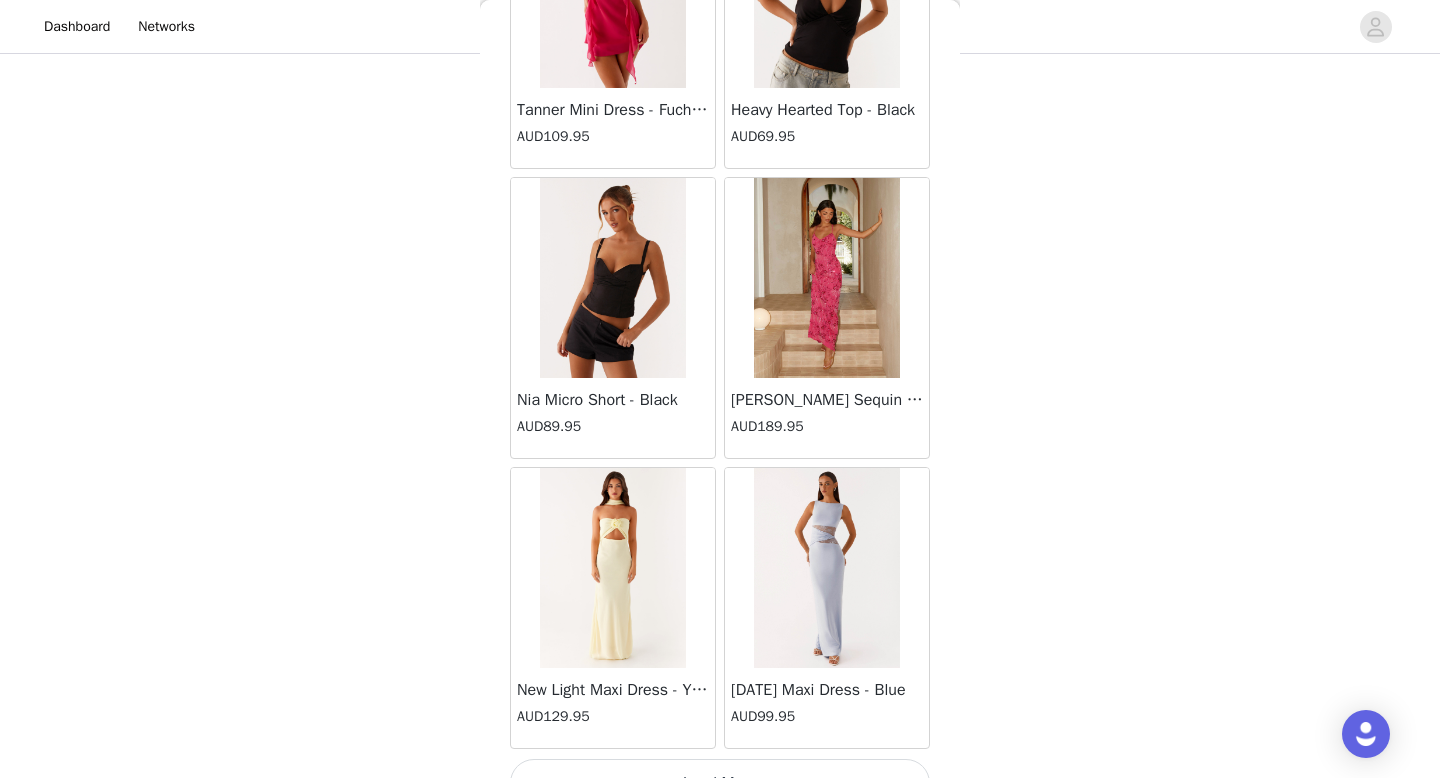 scroll, scrollTop: 37082, scrollLeft: 0, axis: vertical 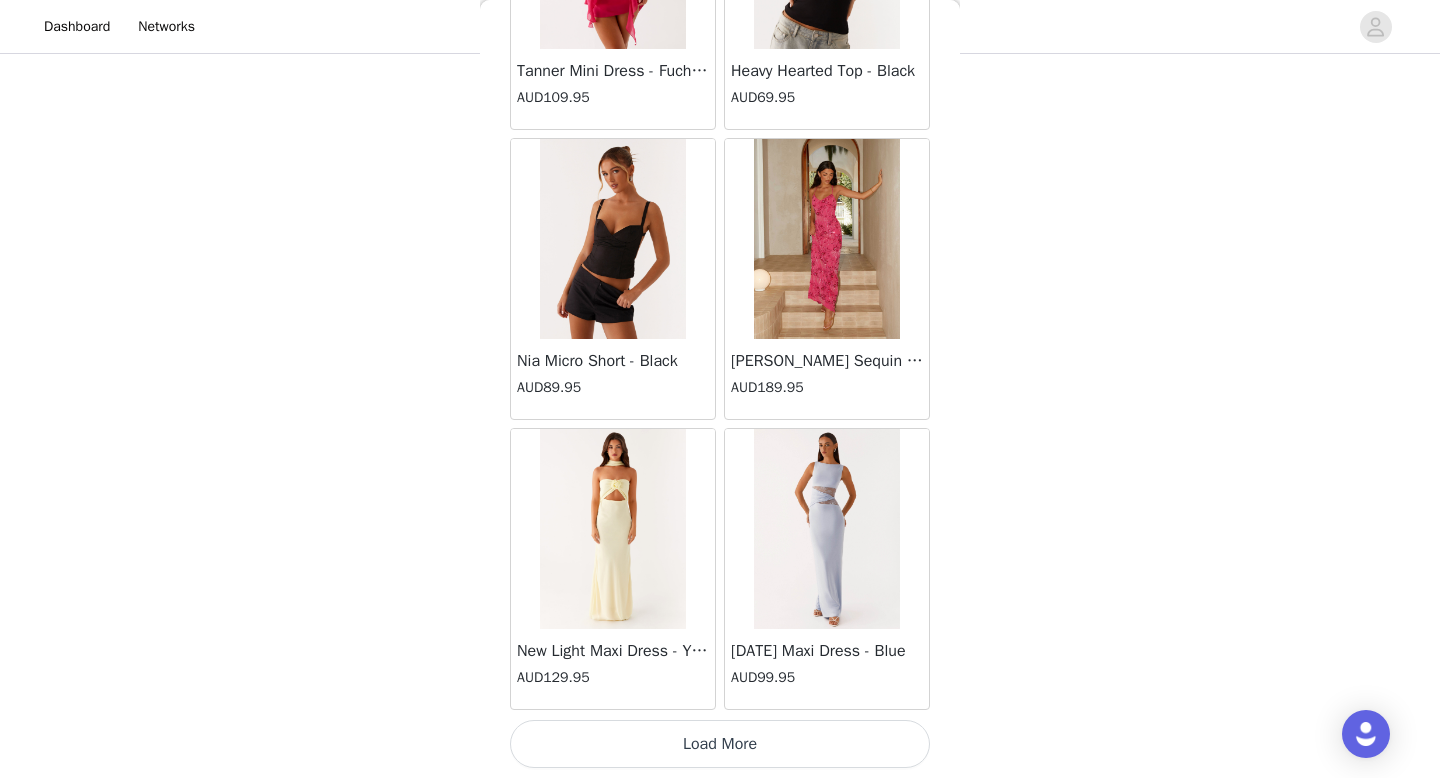 click on "Load More" at bounding box center (720, 744) 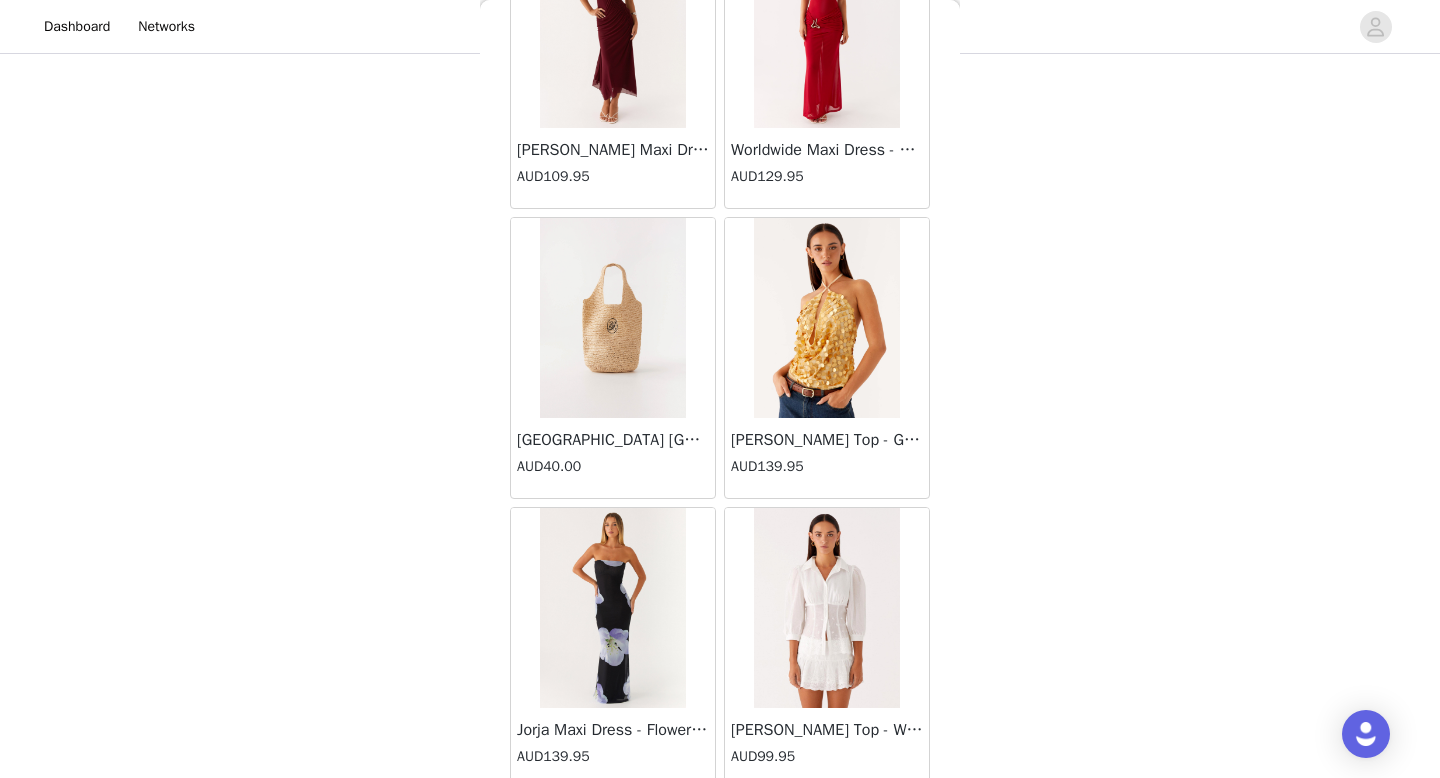 scroll, scrollTop: 39982, scrollLeft: 0, axis: vertical 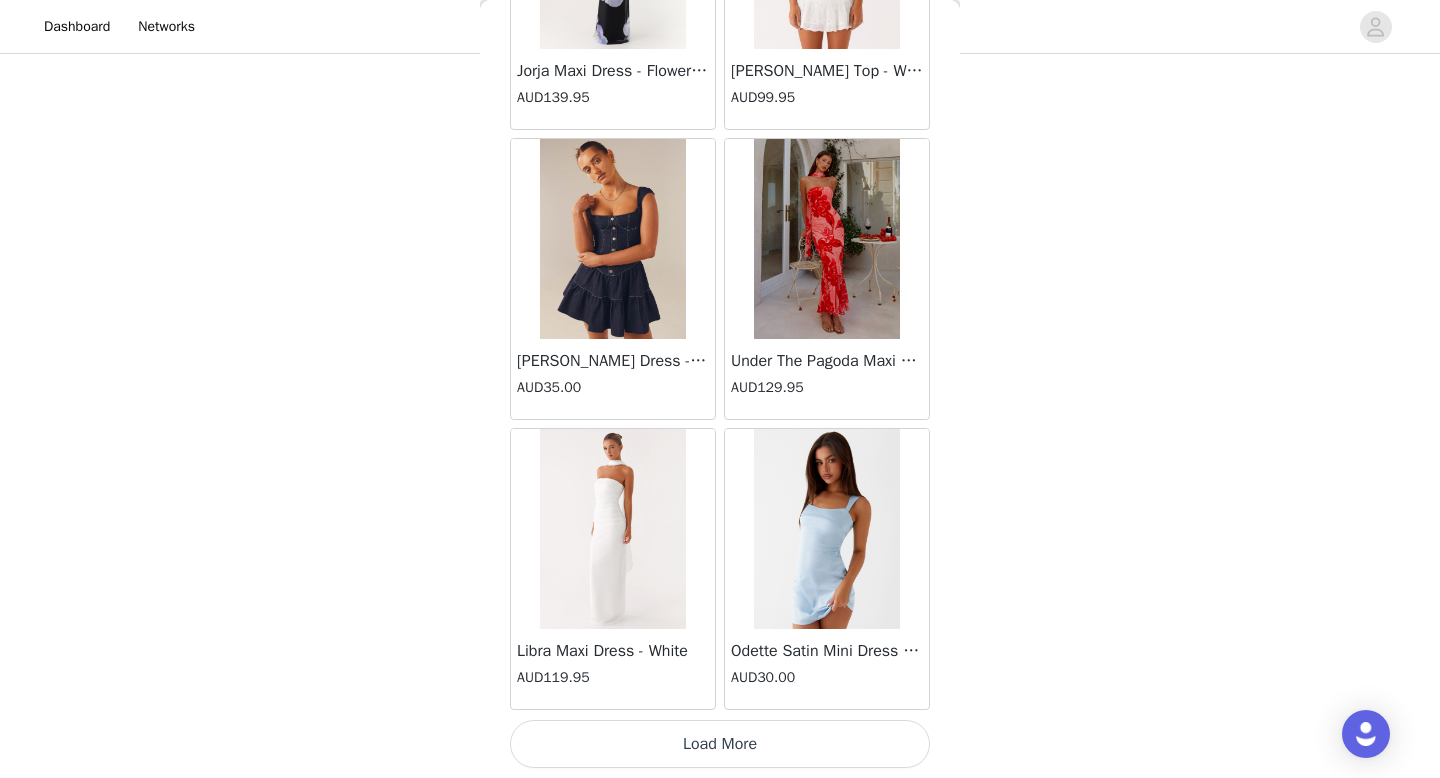 click on "Load More" at bounding box center [720, 744] 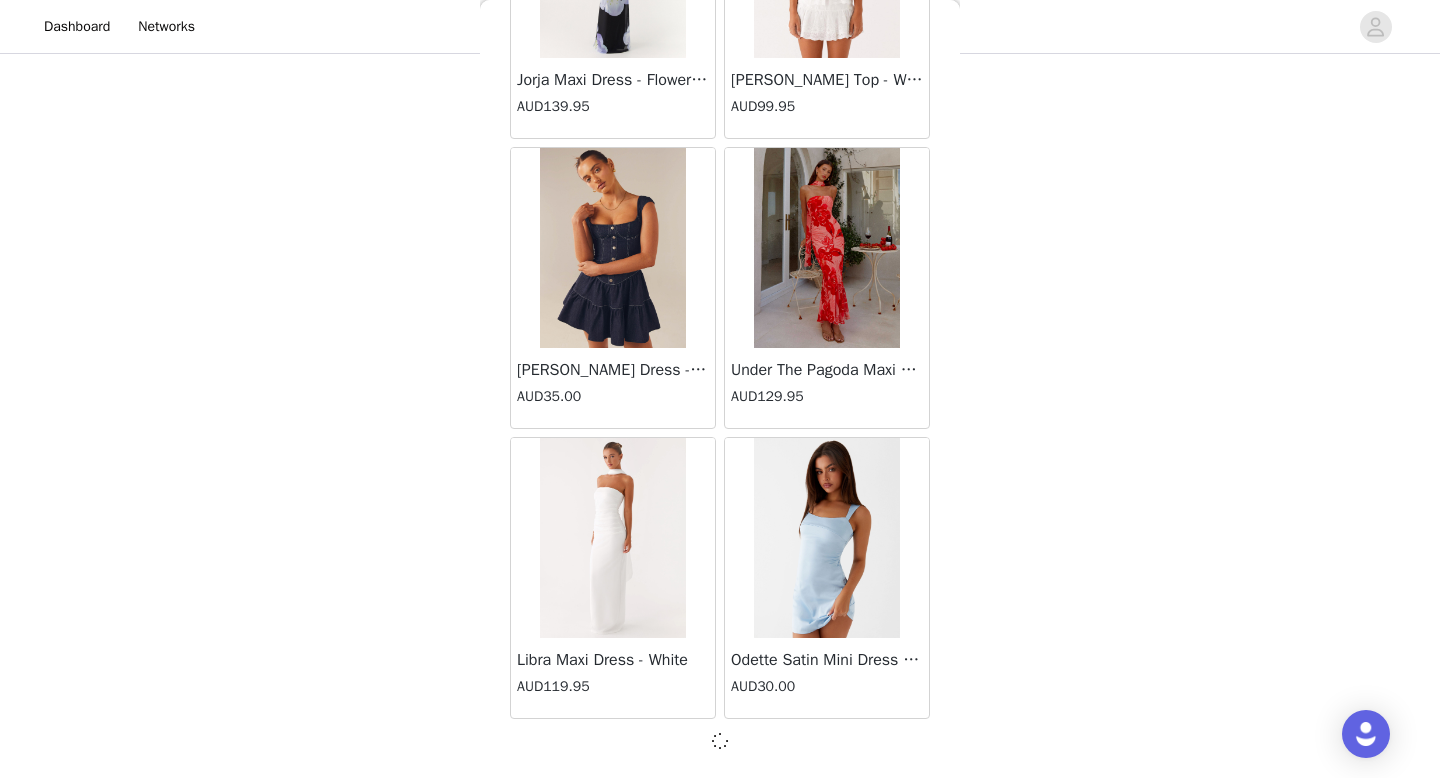 scroll, scrollTop: 39973, scrollLeft: 0, axis: vertical 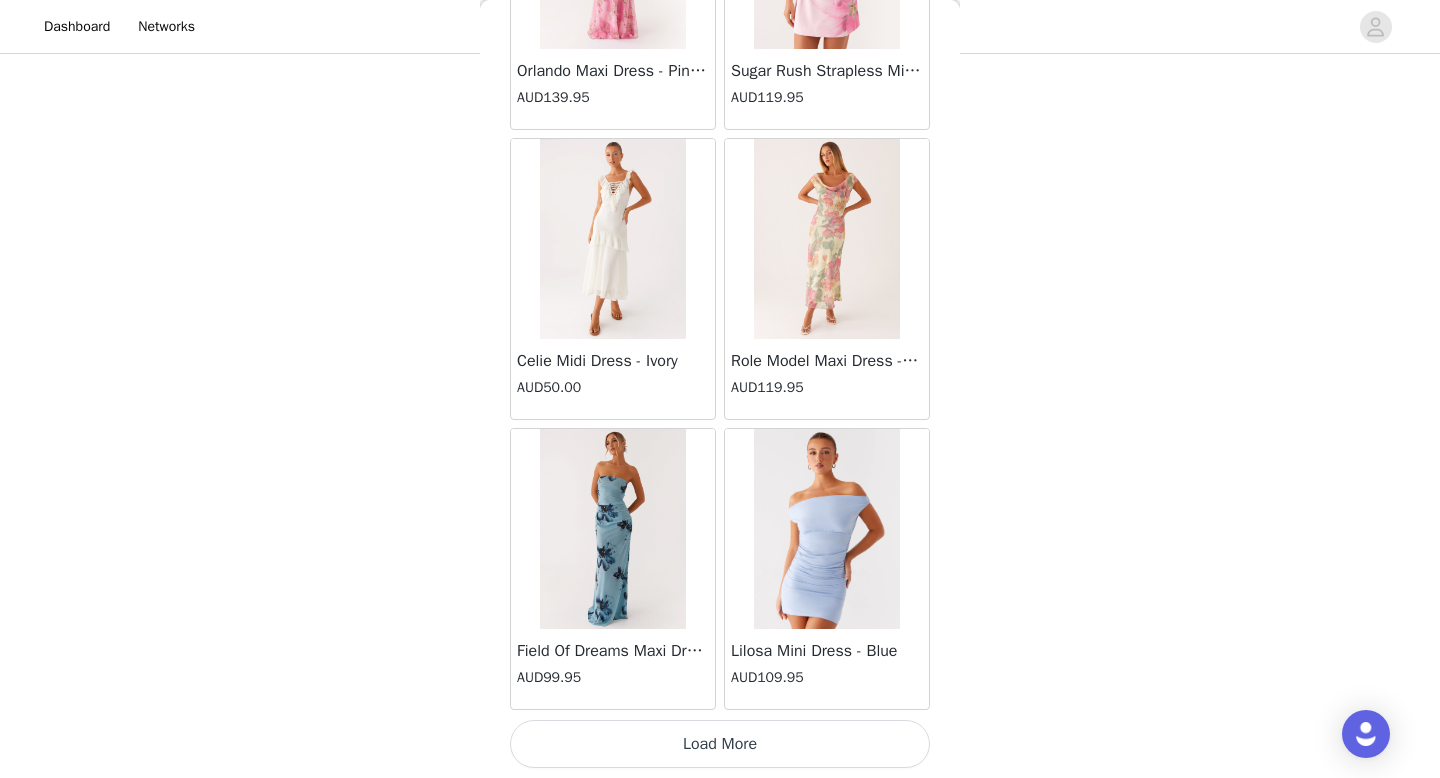 click on "Load More" at bounding box center (720, 744) 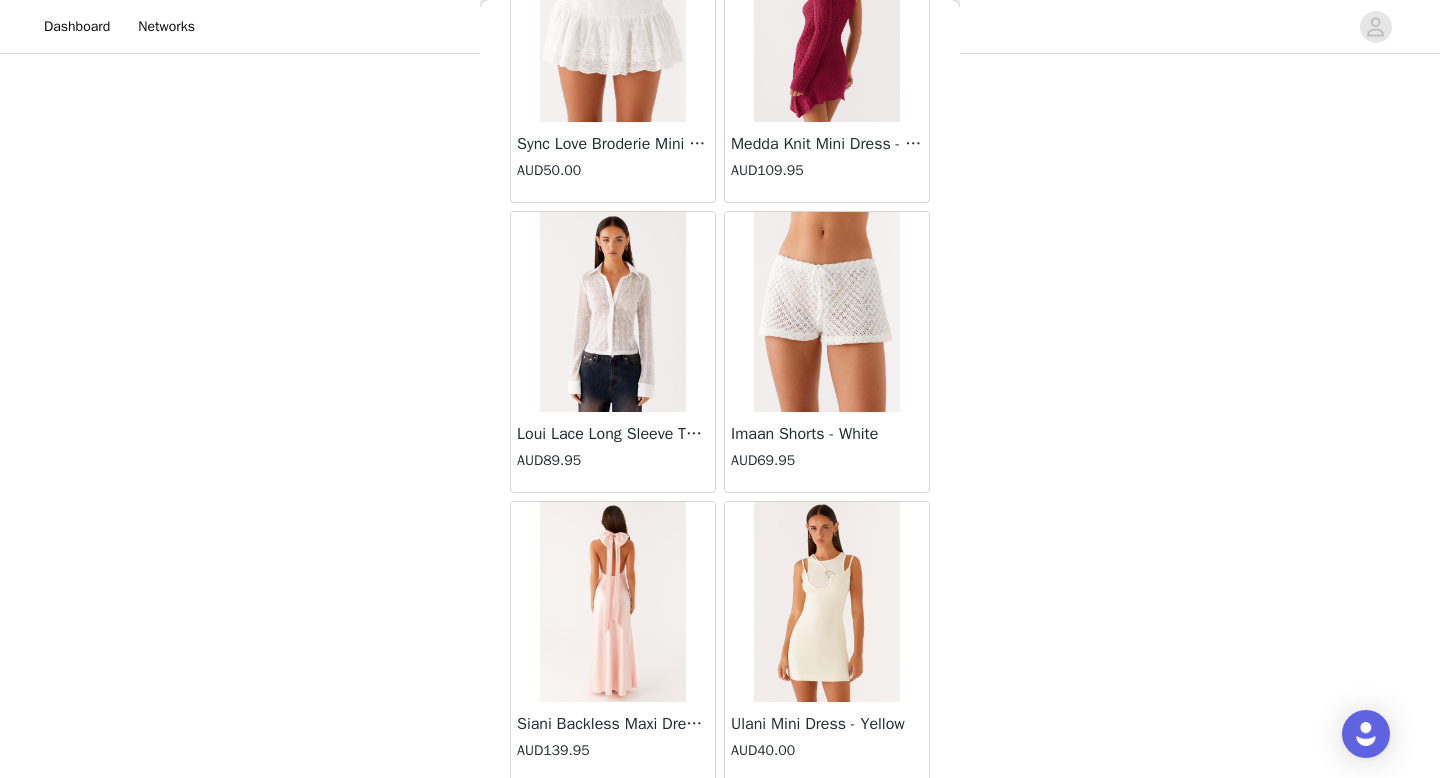 scroll, scrollTop: 45782, scrollLeft: 0, axis: vertical 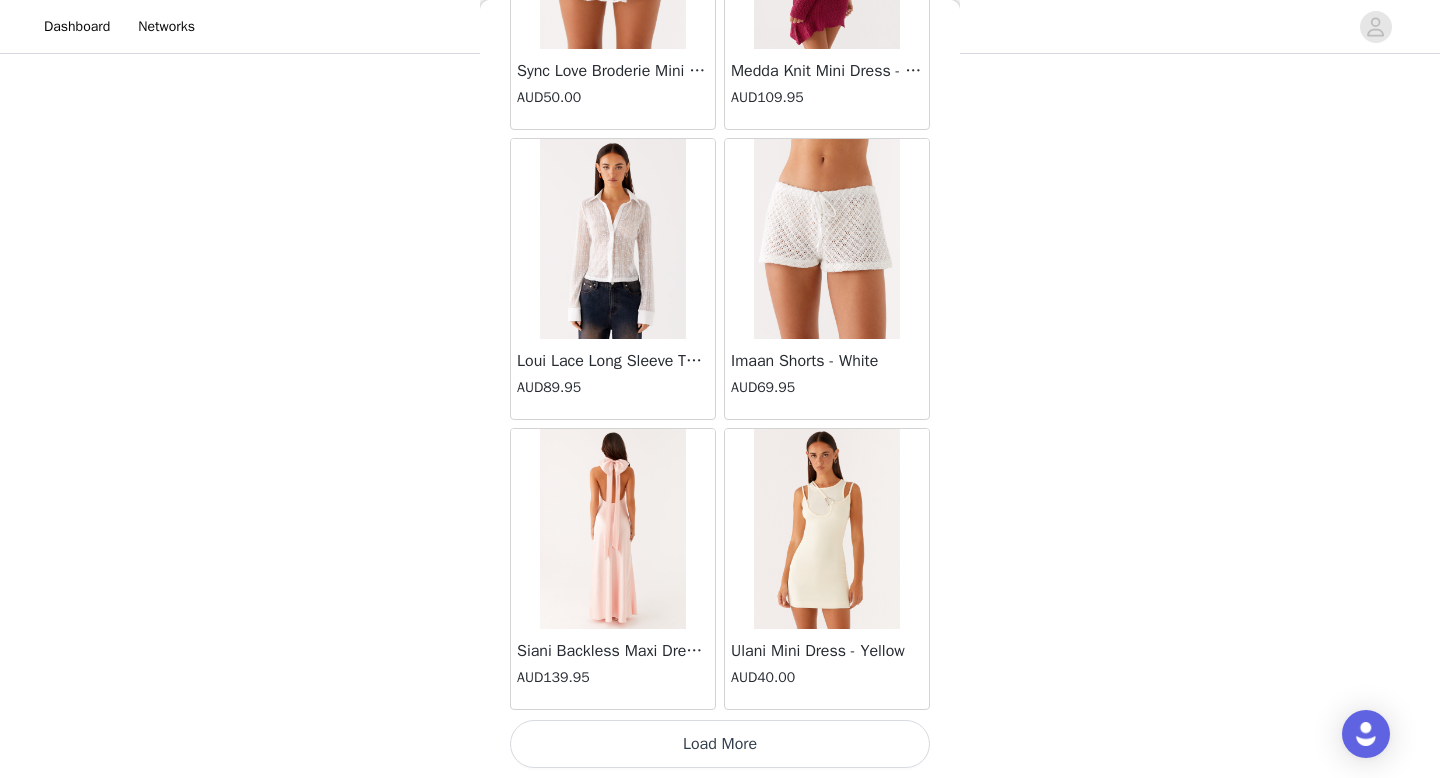 click on "Load More" at bounding box center [720, 744] 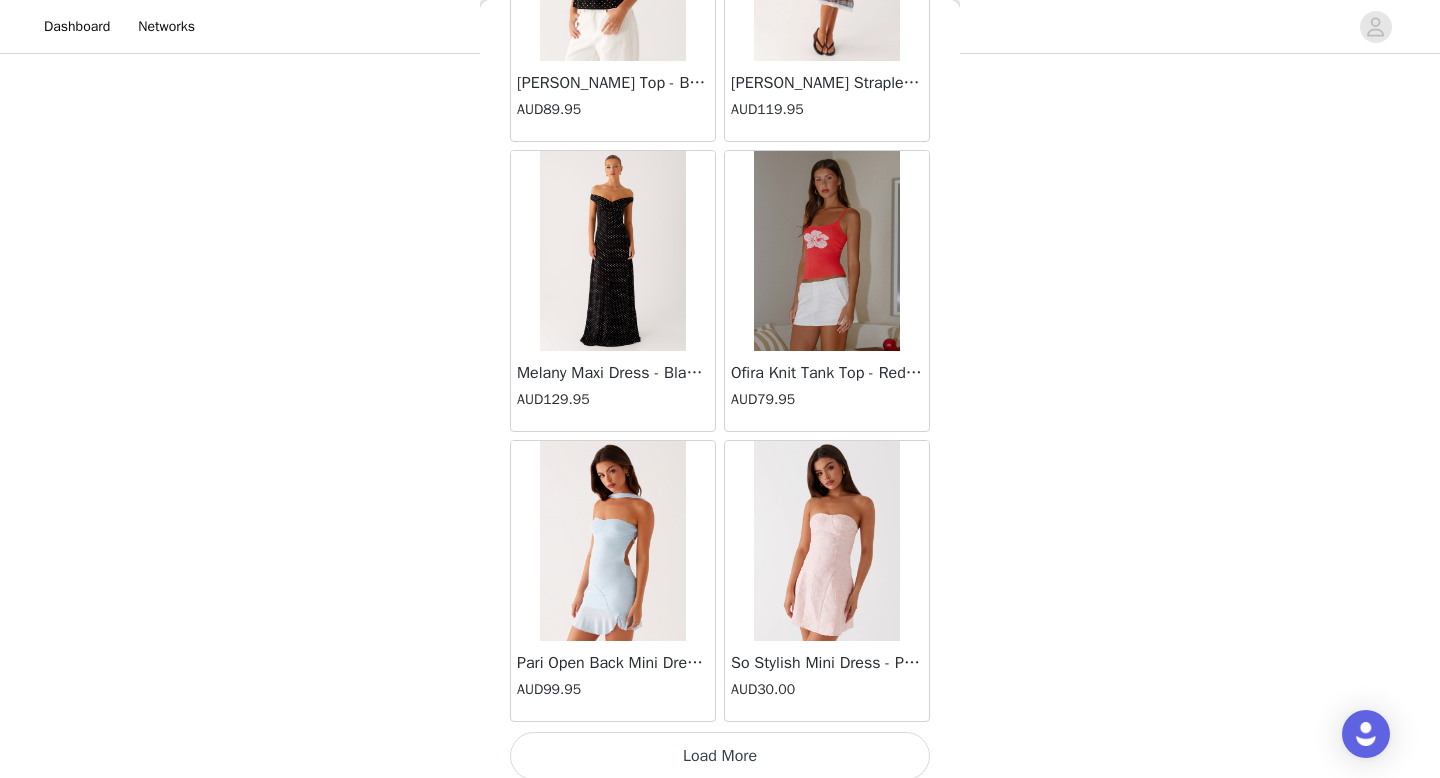 scroll, scrollTop: 48682, scrollLeft: 0, axis: vertical 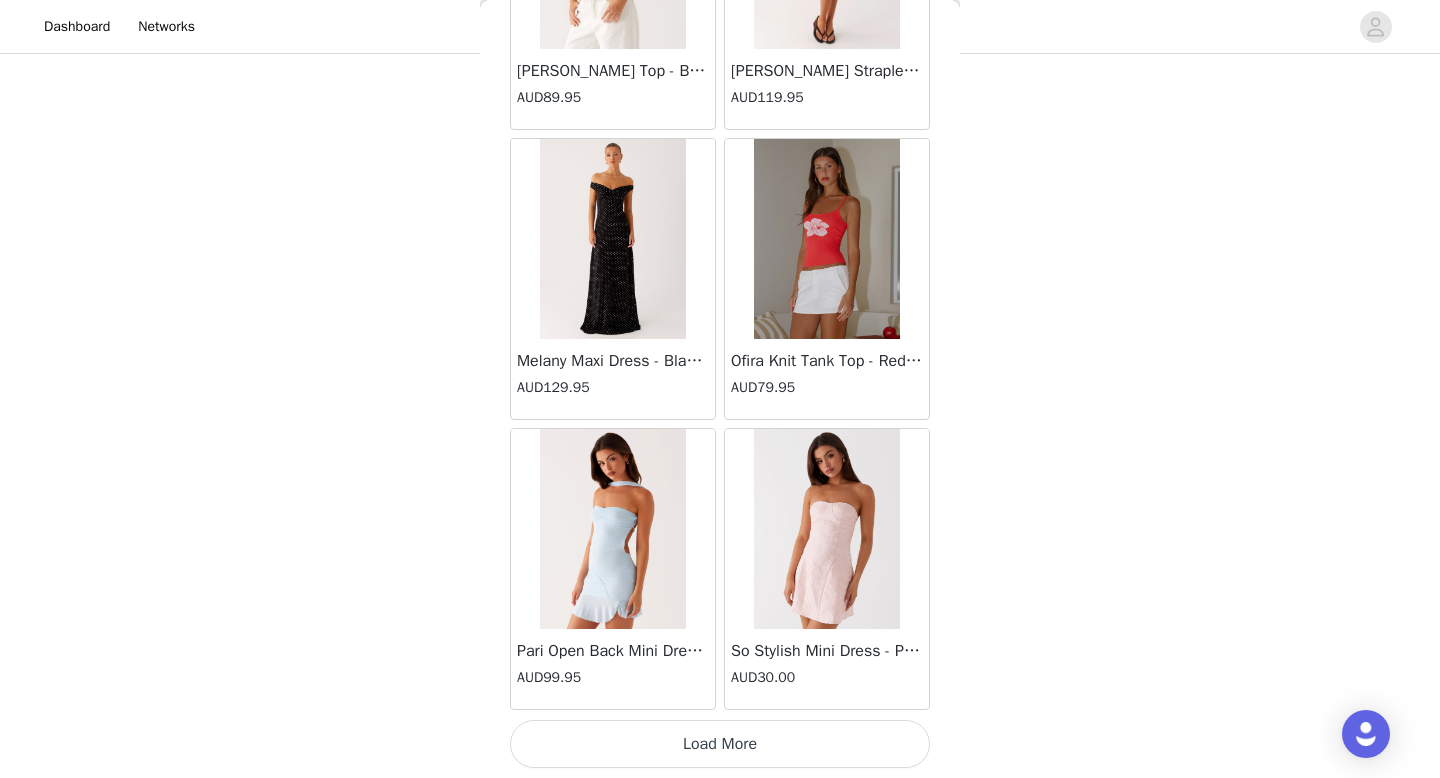 click on "Load More" at bounding box center (720, 744) 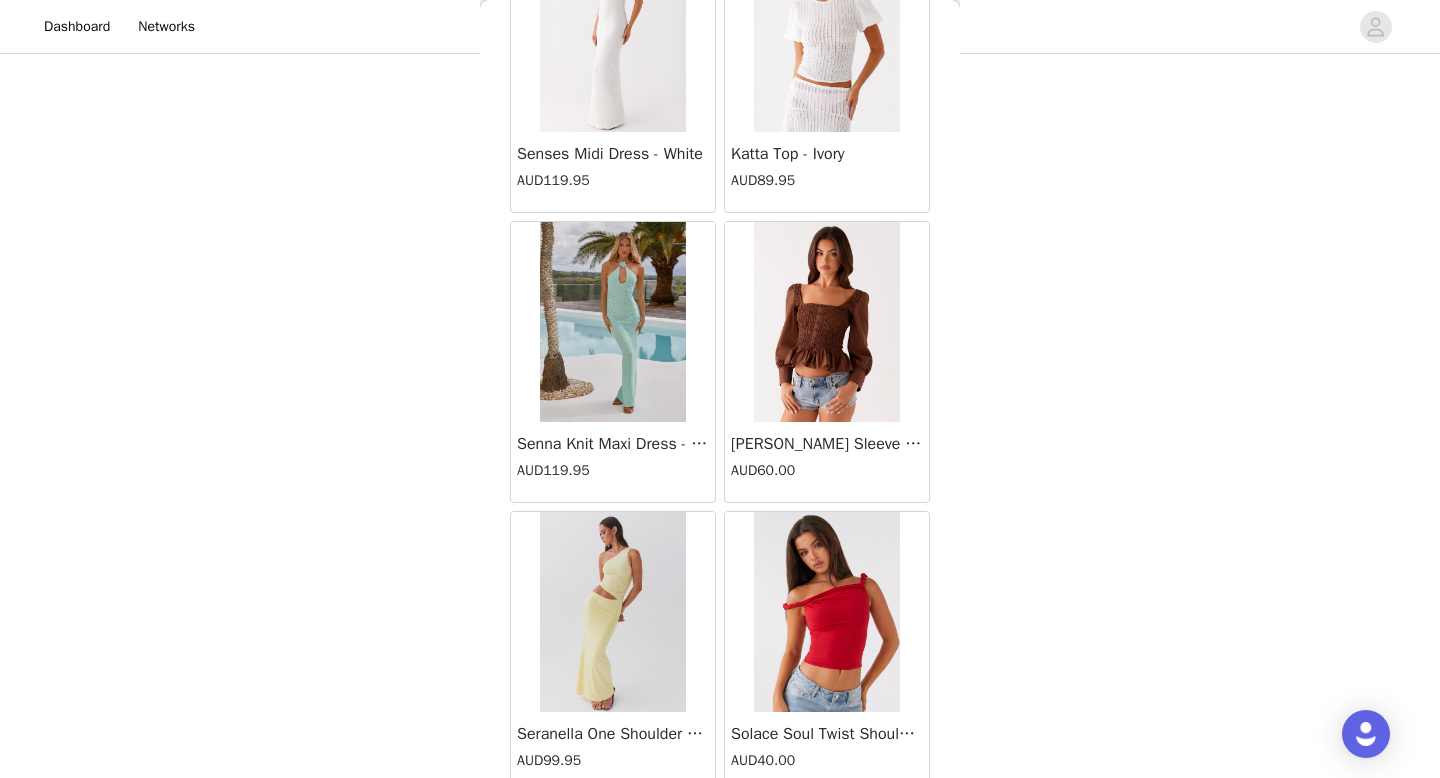 scroll, scrollTop: 51582, scrollLeft: 0, axis: vertical 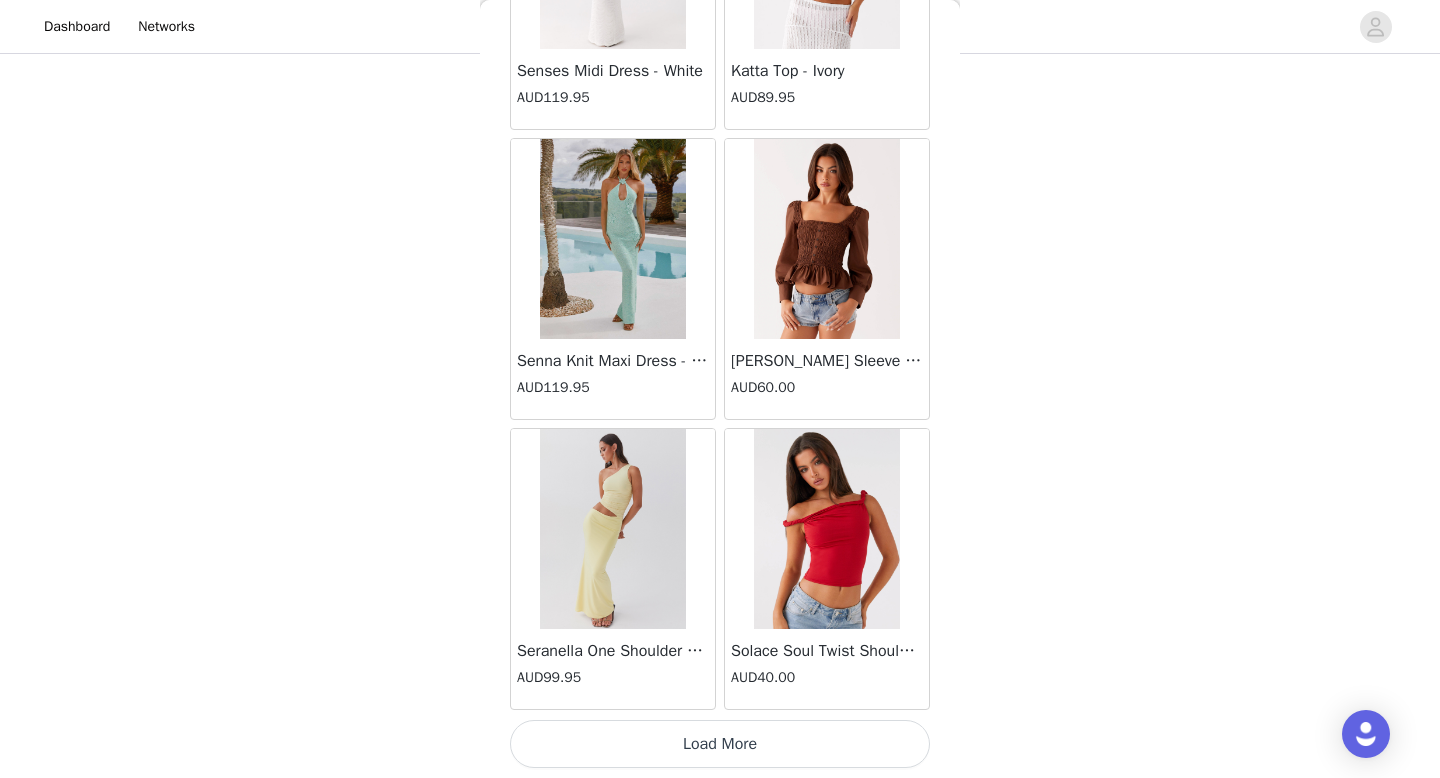 click on "Load More" at bounding box center [720, 744] 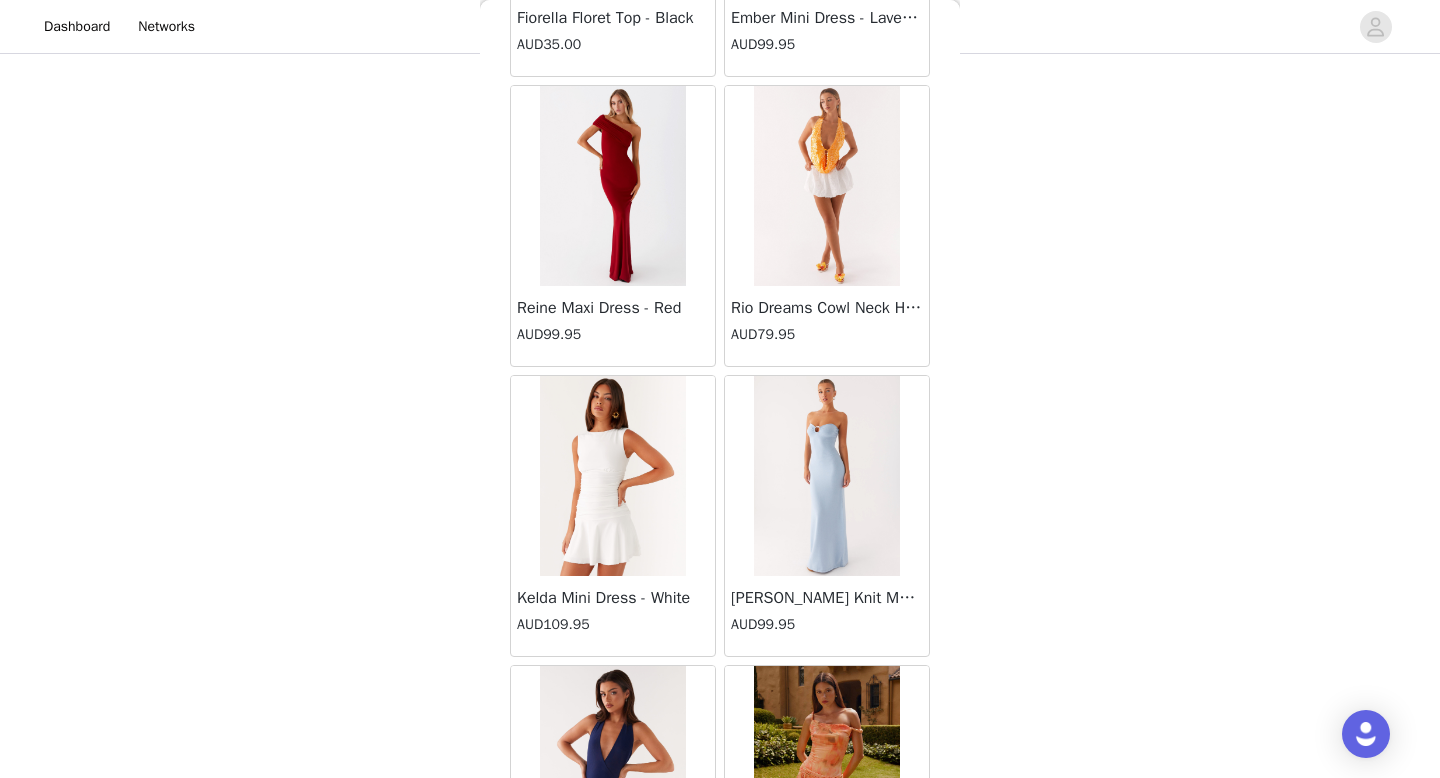 scroll, scrollTop: 54482, scrollLeft: 0, axis: vertical 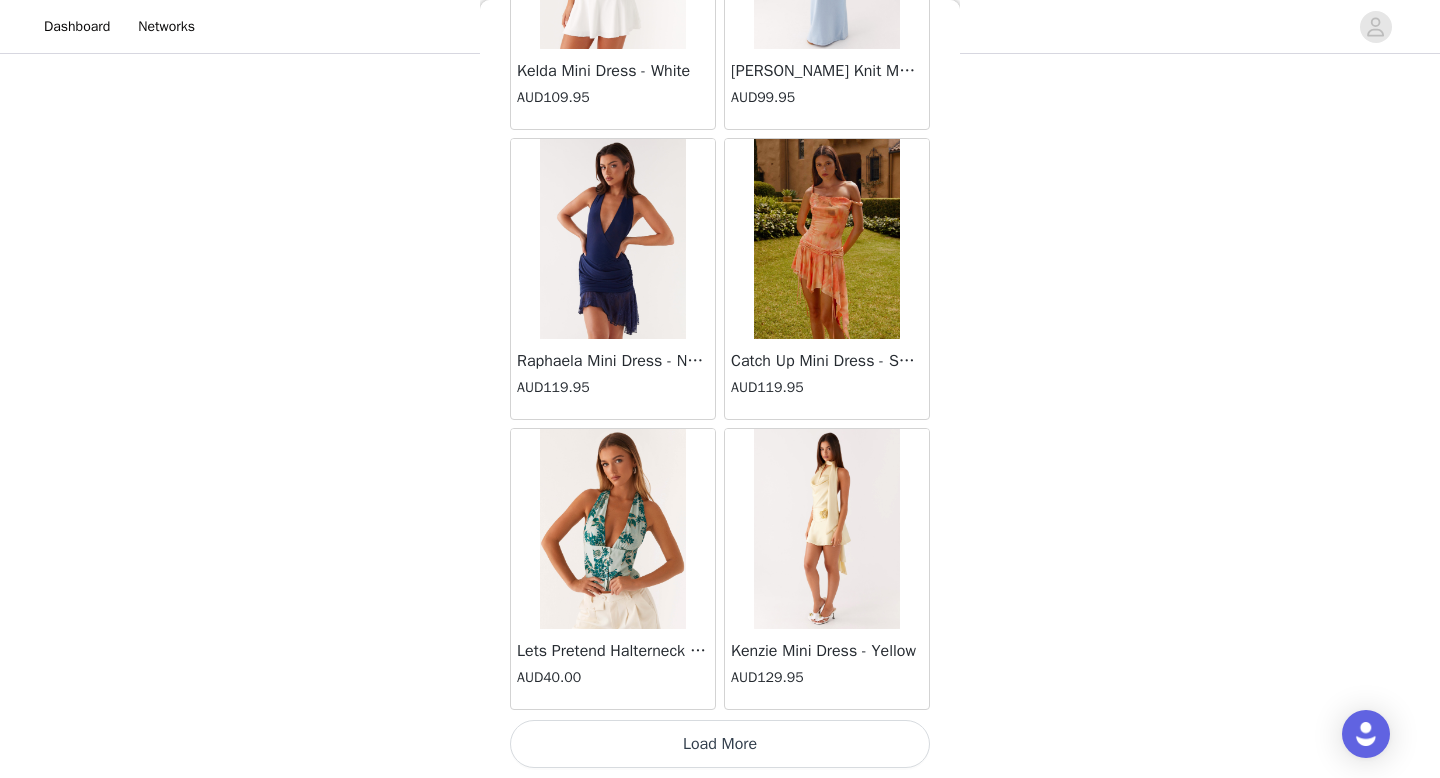 click on "Load More" at bounding box center (720, 744) 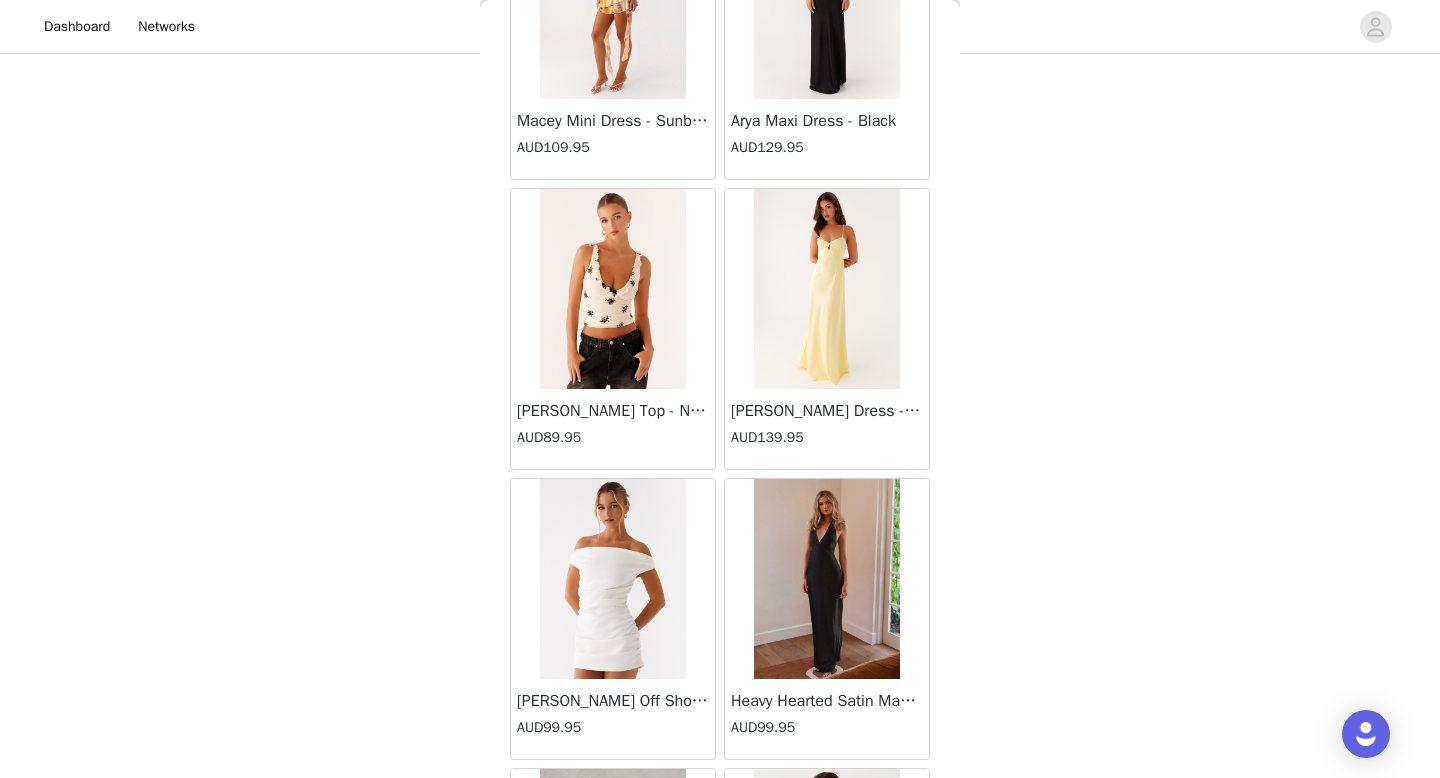 scroll, scrollTop: 57382, scrollLeft: 0, axis: vertical 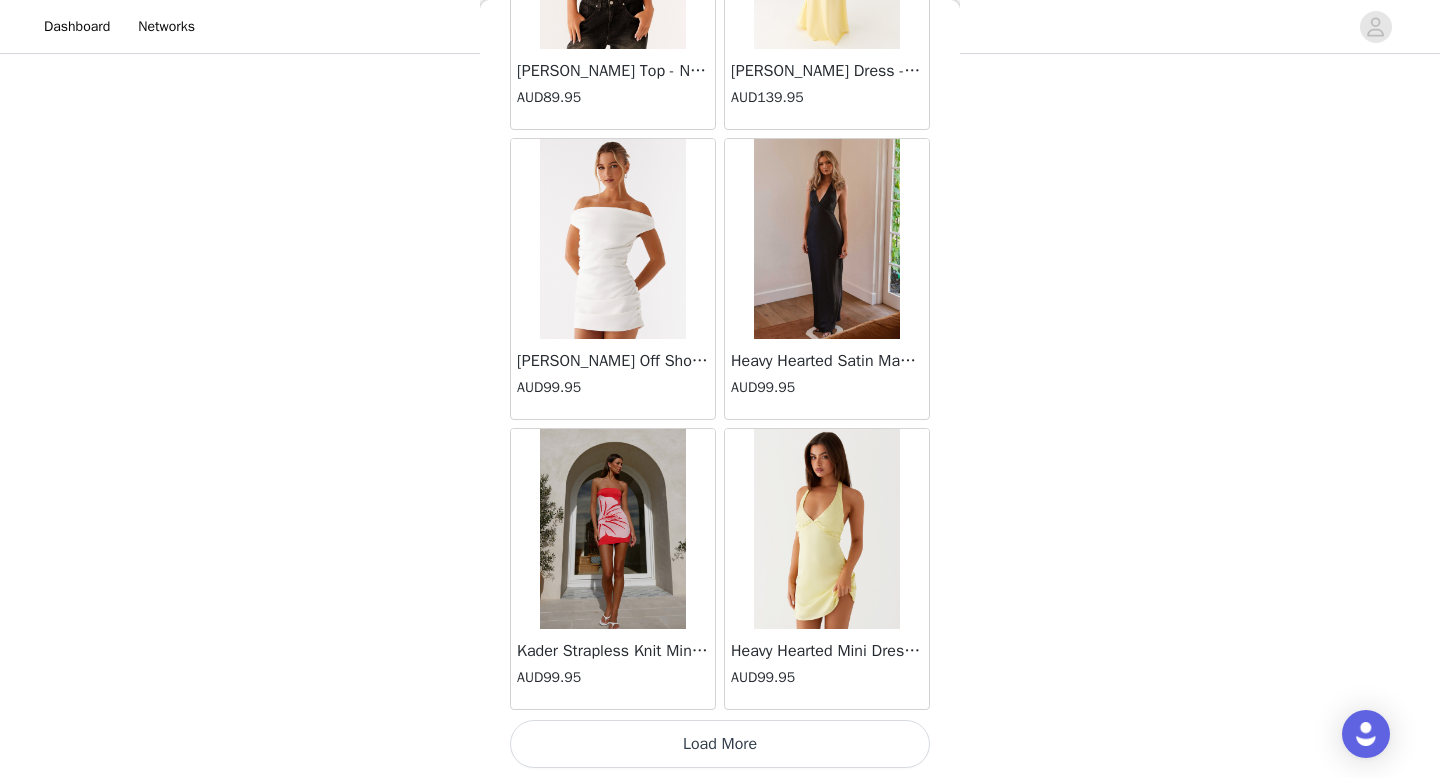click on "Load More" at bounding box center (720, 744) 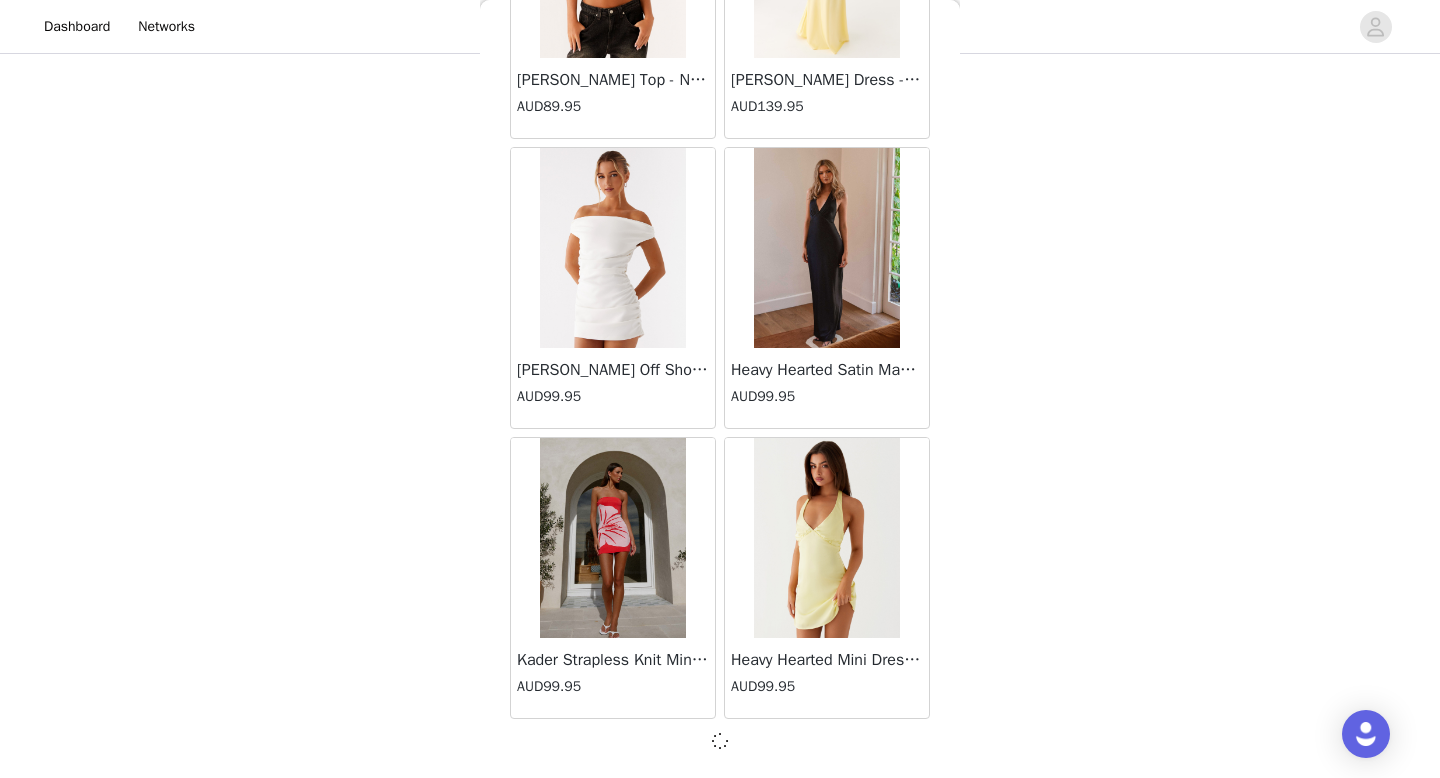 scroll, scrollTop: 57373, scrollLeft: 0, axis: vertical 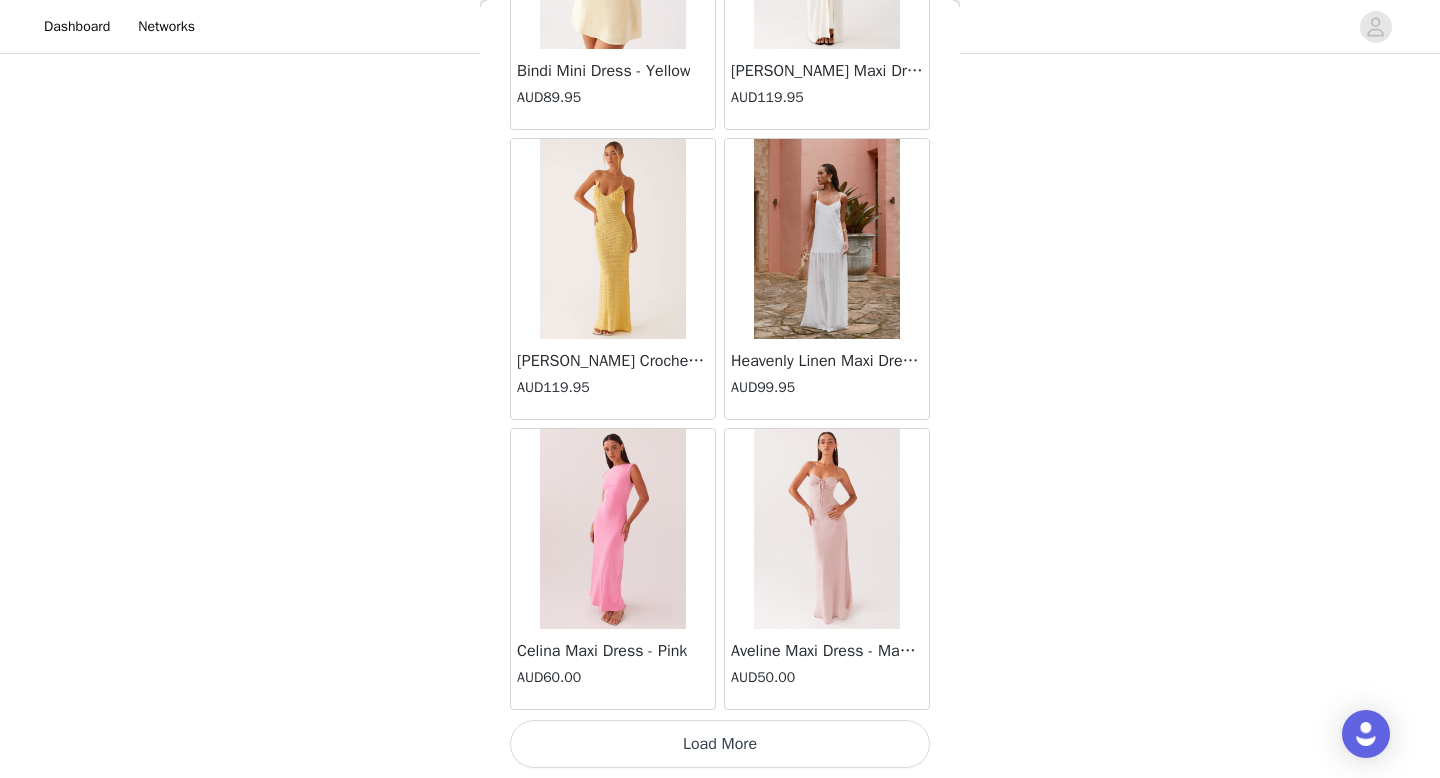 click on "Load More" at bounding box center (720, 744) 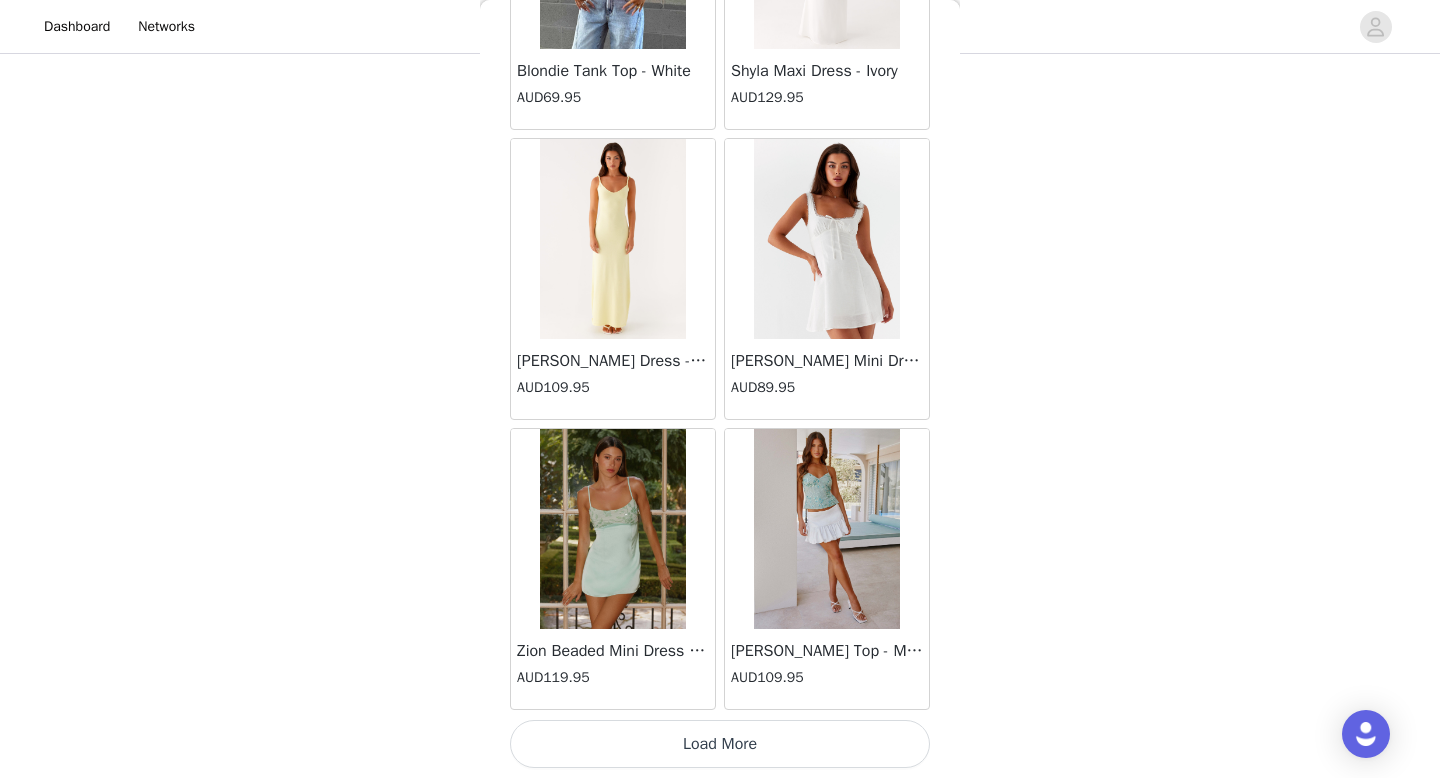 click on "Load More" at bounding box center (720, 744) 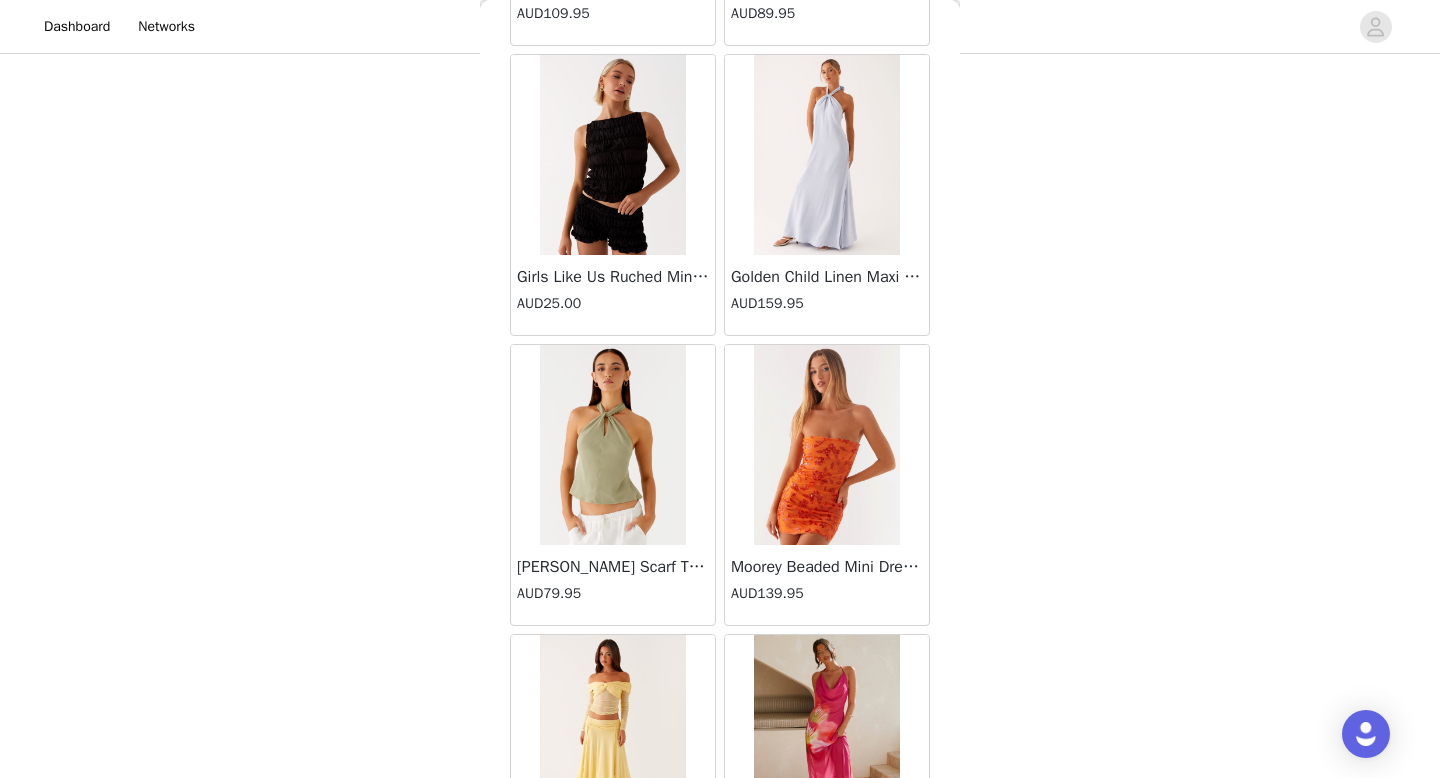 scroll, scrollTop: 66082, scrollLeft: 0, axis: vertical 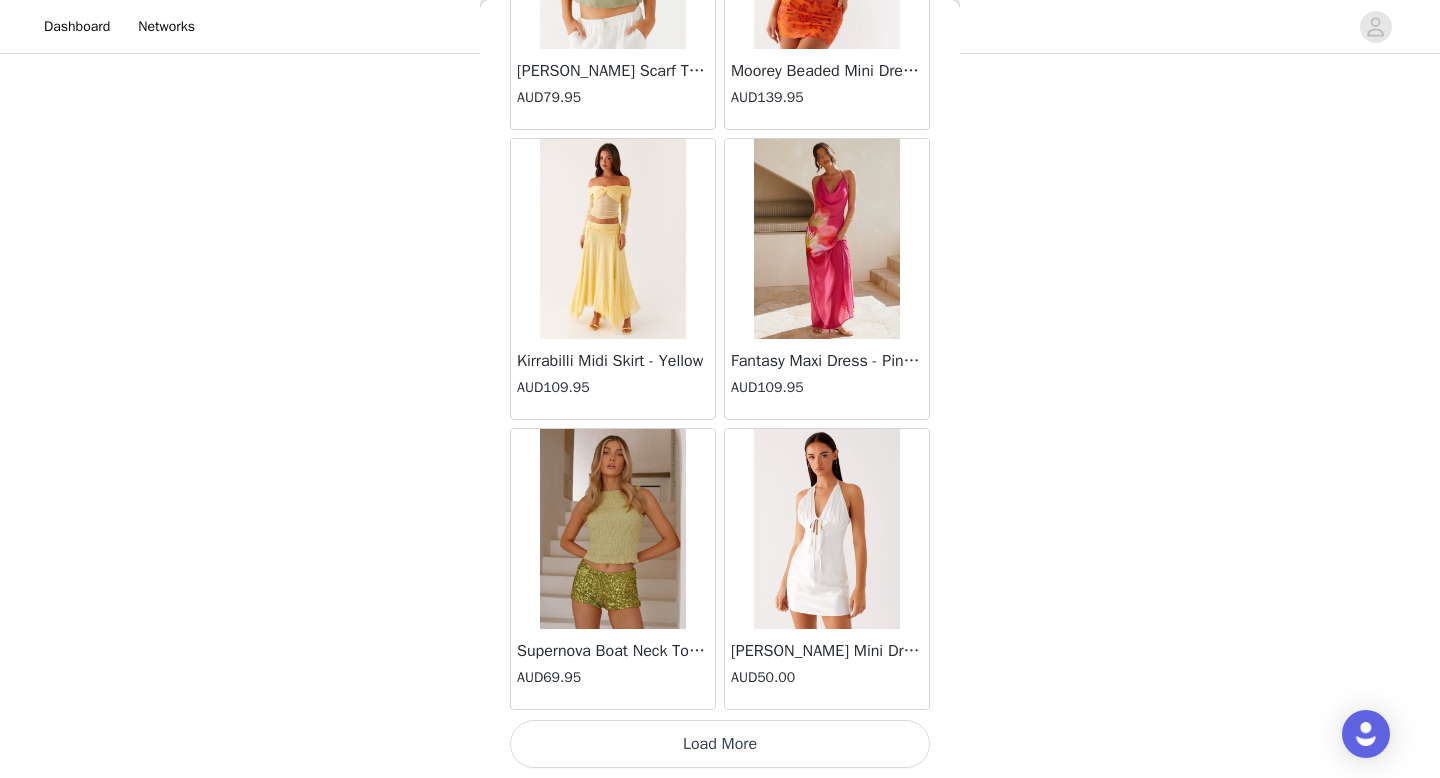 click on "Load More" at bounding box center (720, 744) 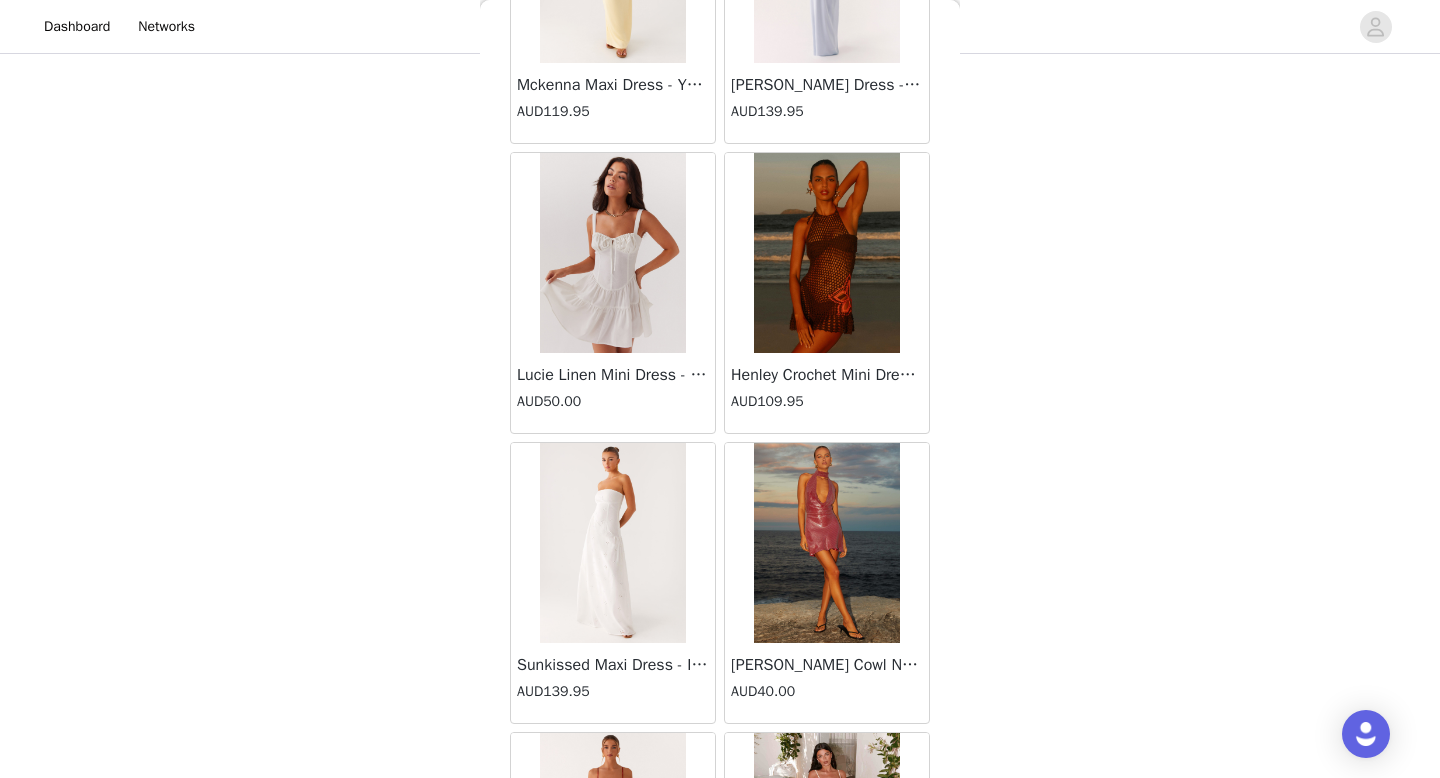 scroll, scrollTop: 68982, scrollLeft: 0, axis: vertical 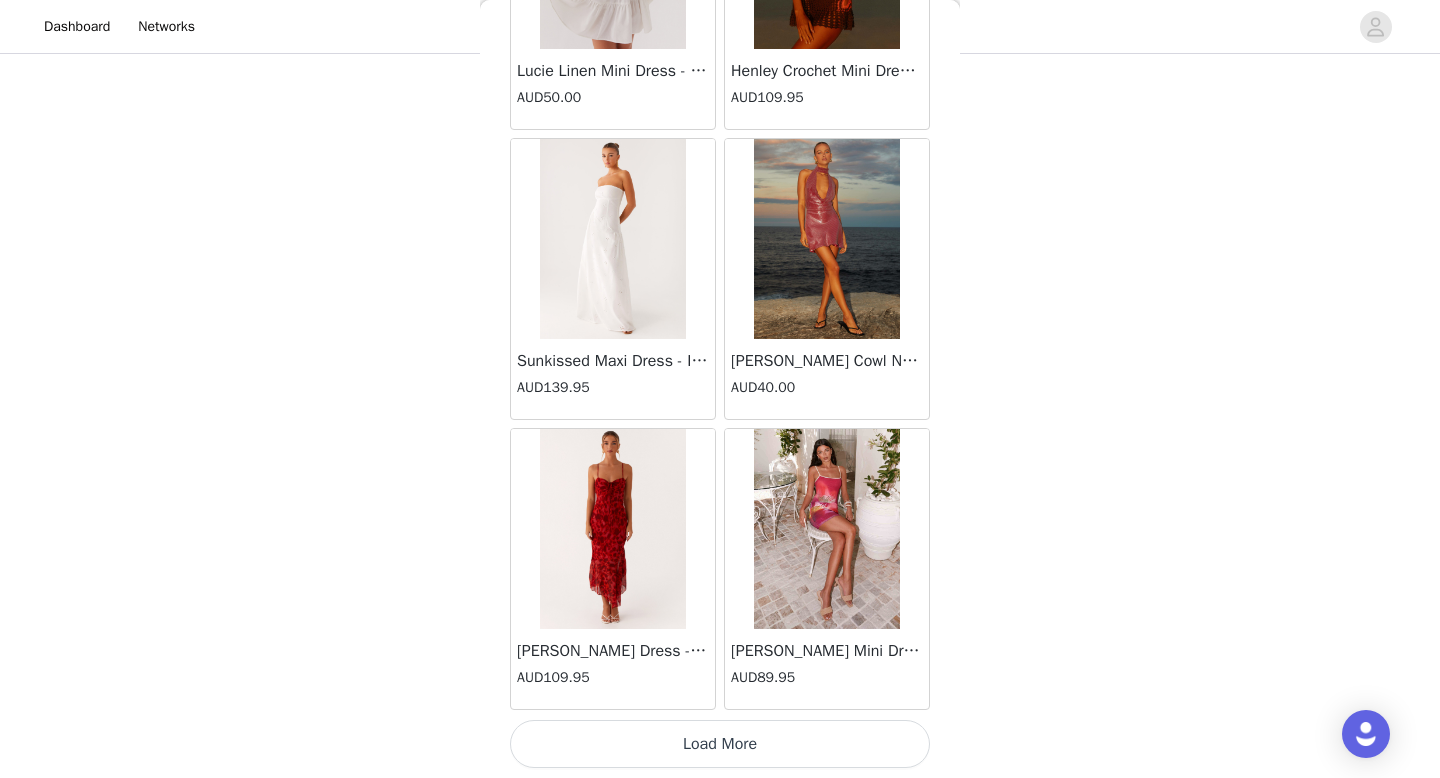 click on "Load More" at bounding box center (720, 744) 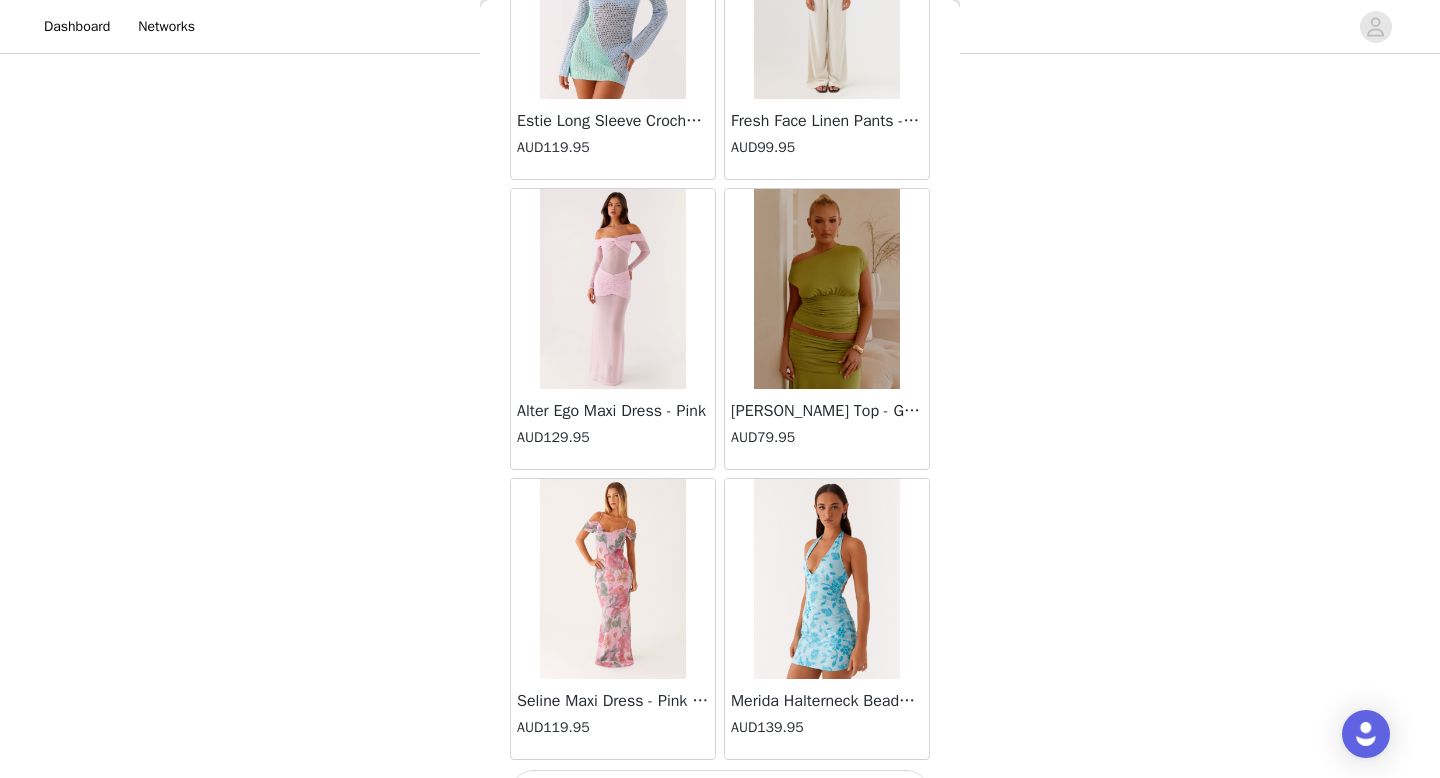 scroll, scrollTop: 71882, scrollLeft: 0, axis: vertical 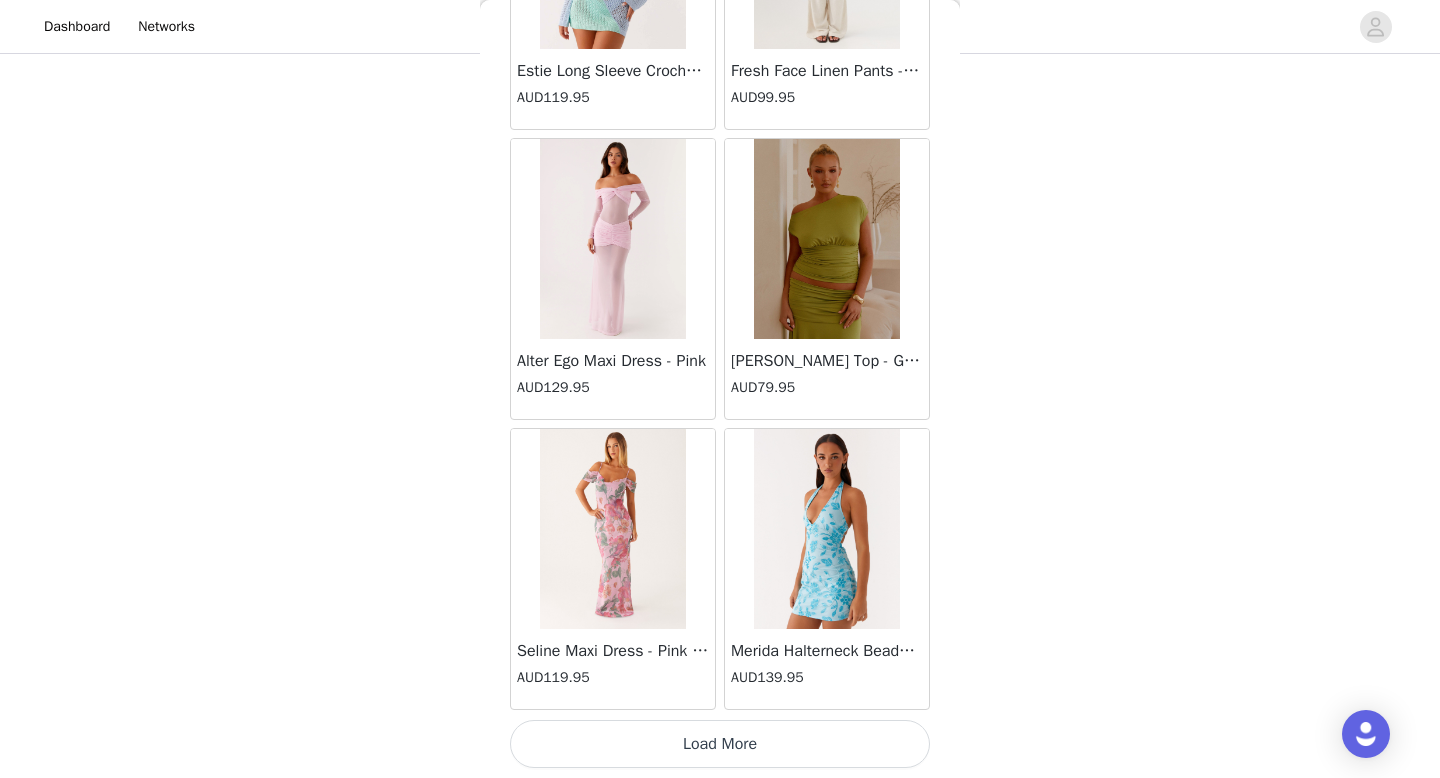 click on "Load More" at bounding box center [720, 744] 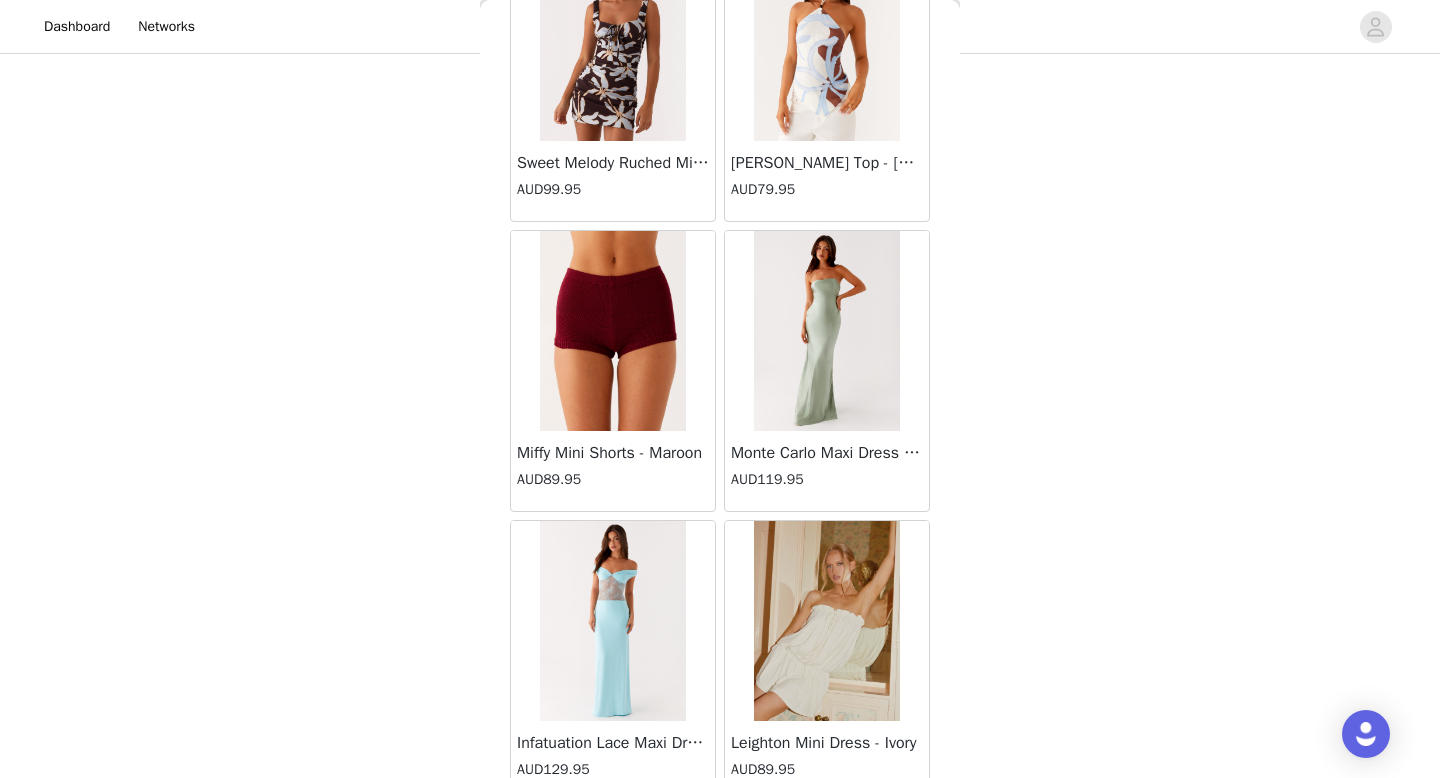 scroll, scrollTop: 74782, scrollLeft: 0, axis: vertical 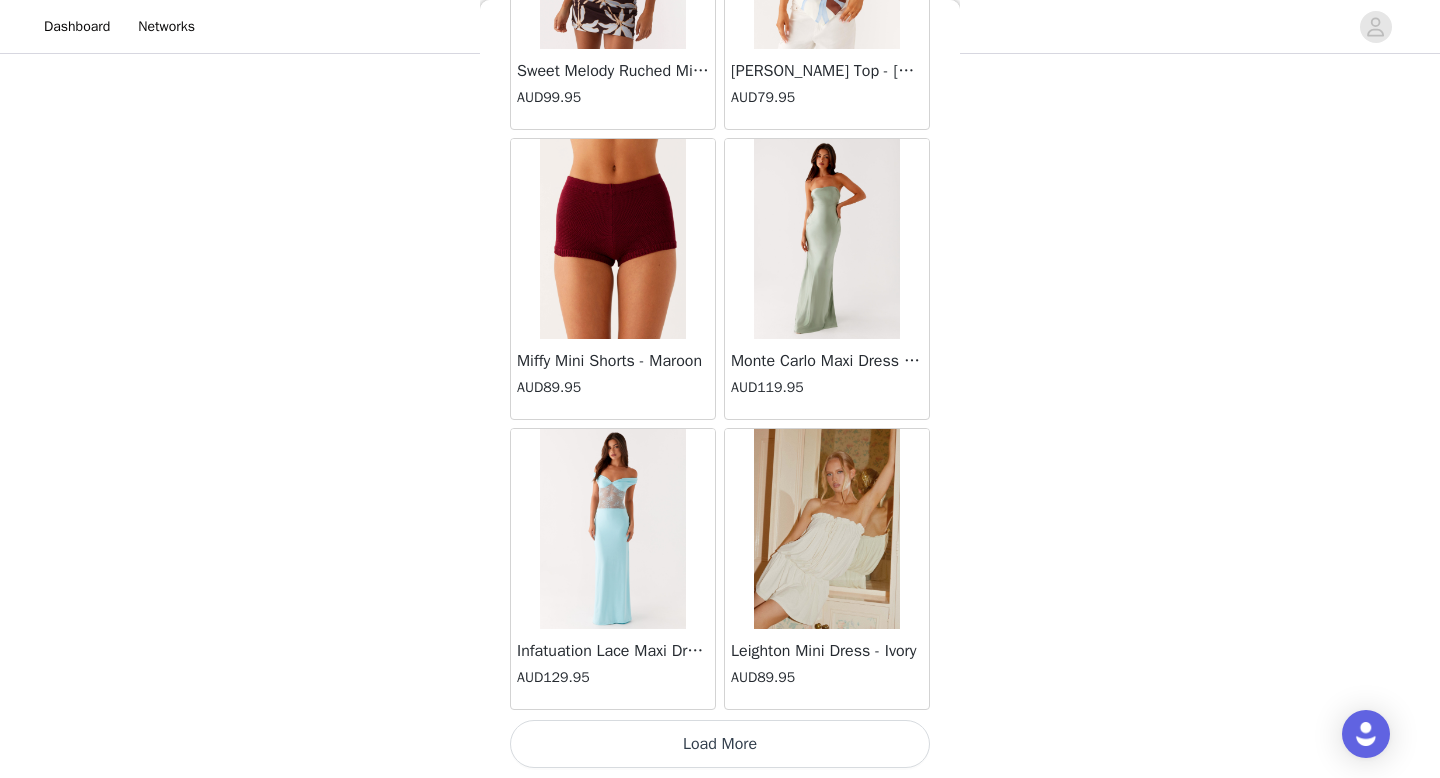 click on "Load More" at bounding box center (720, 744) 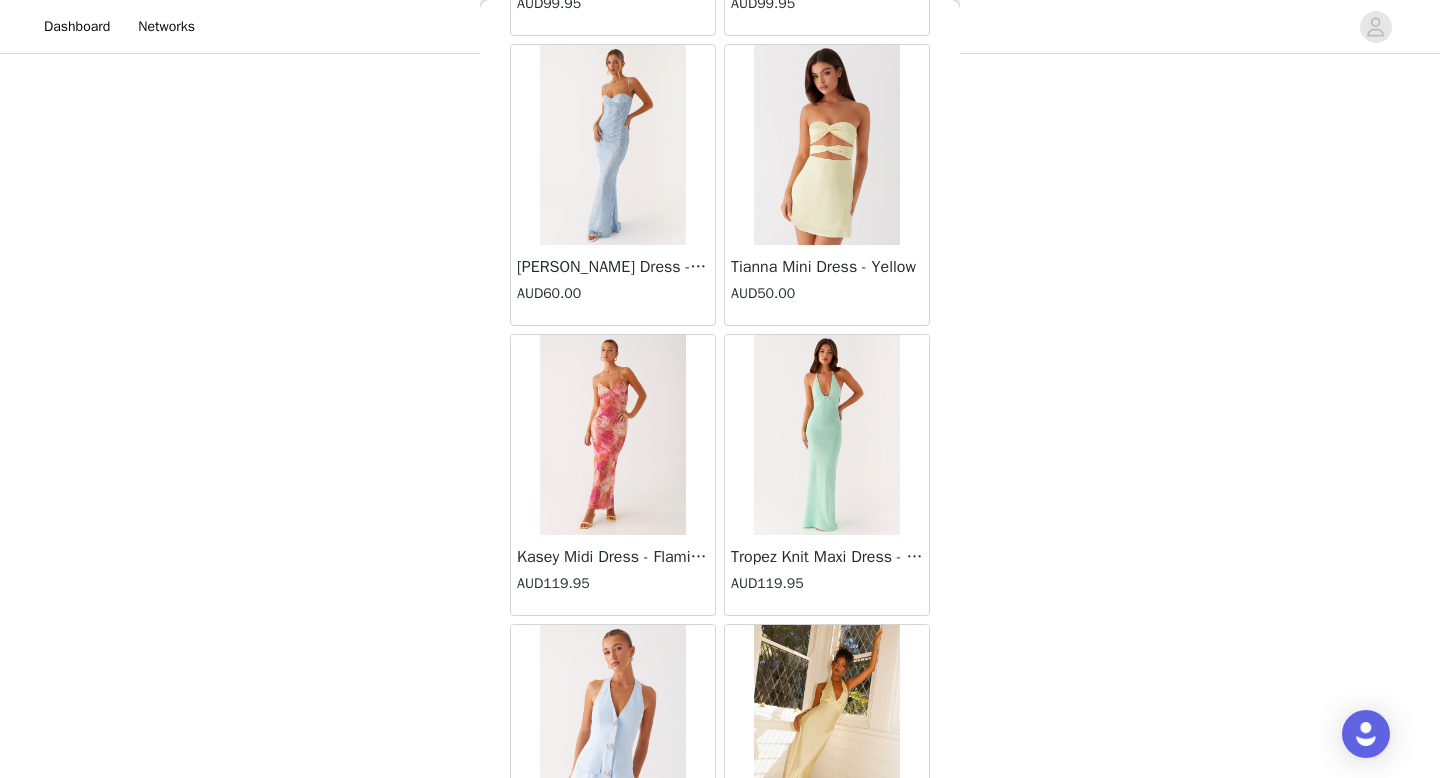 scroll, scrollTop: 77682, scrollLeft: 0, axis: vertical 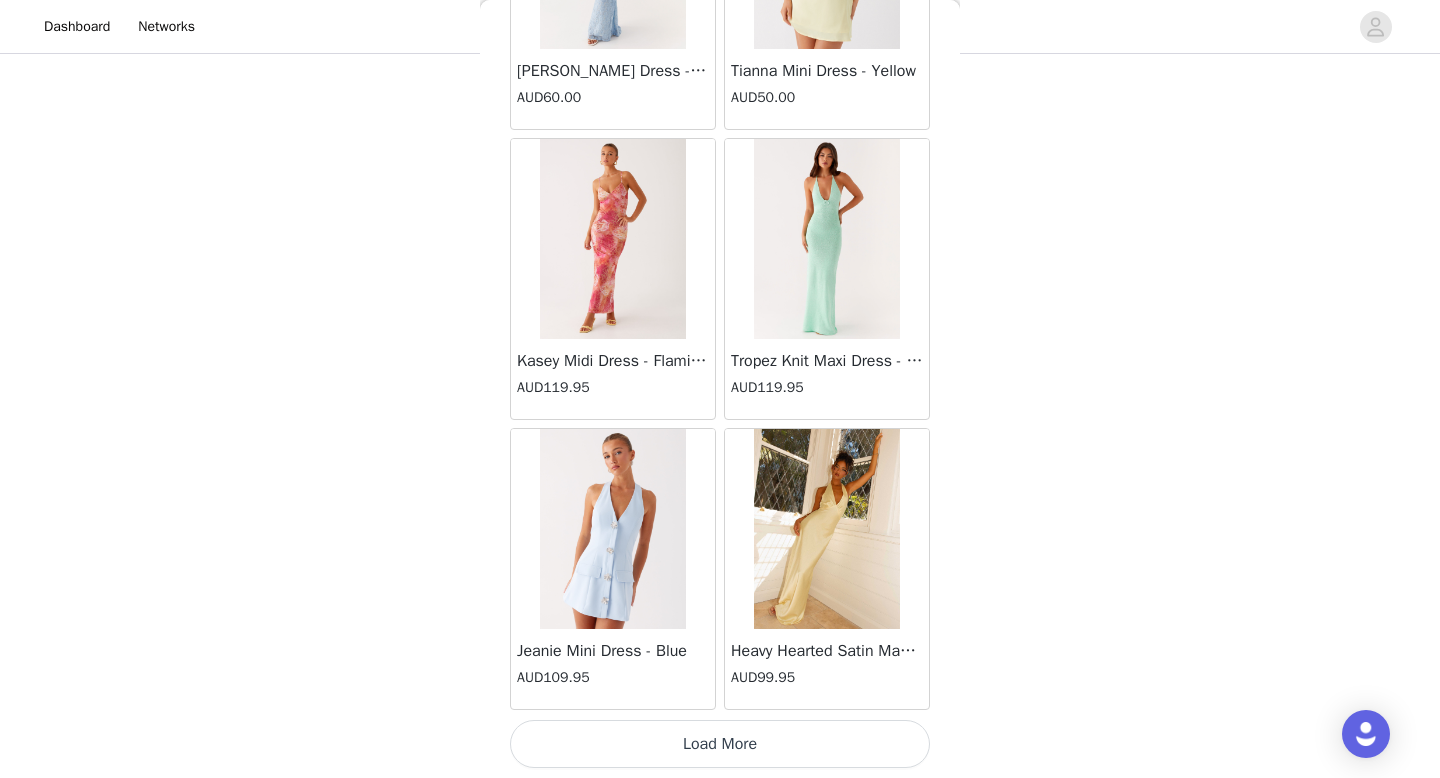 click on "Load More" at bounding box center (720, 744) 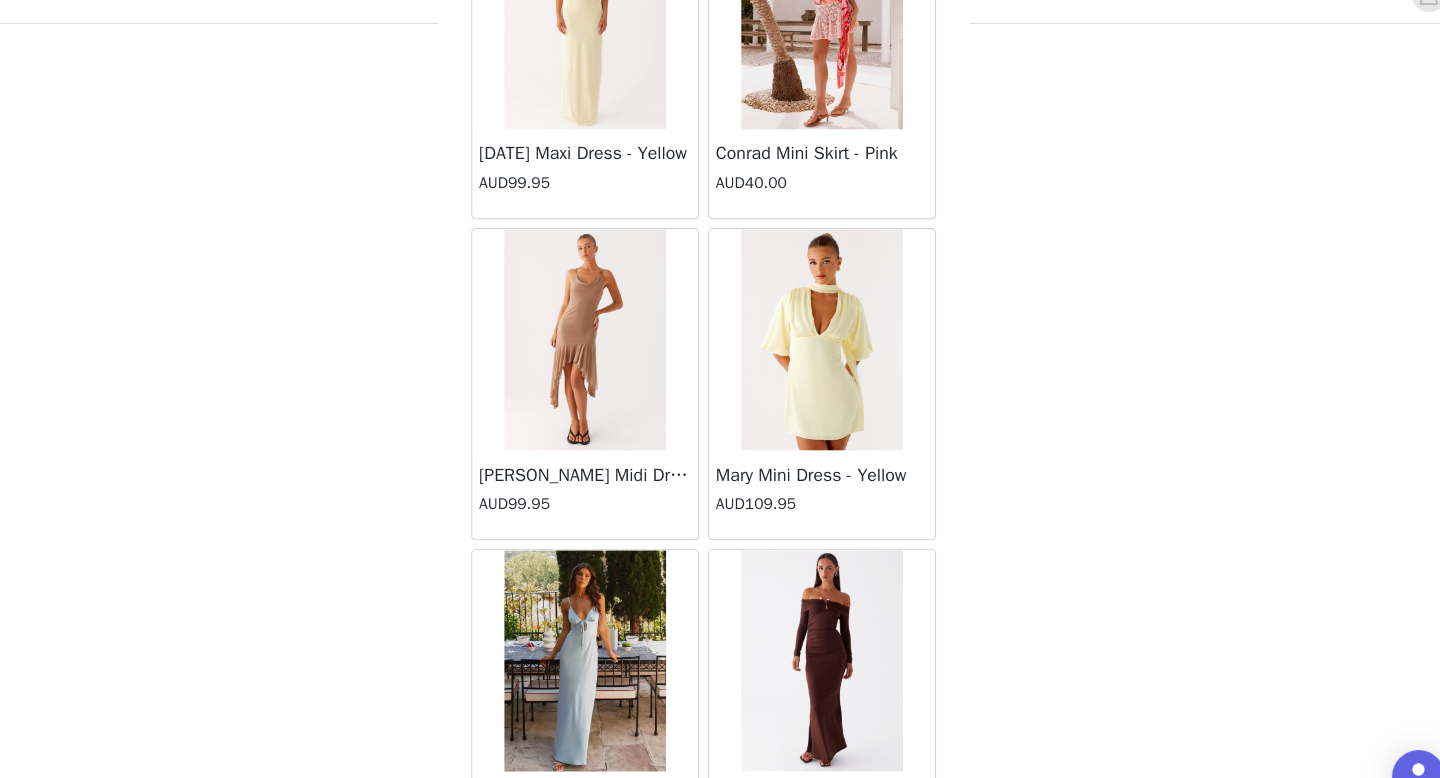 scroll, scrollTop: 80582, scrollLeft: 0, axis: vertical 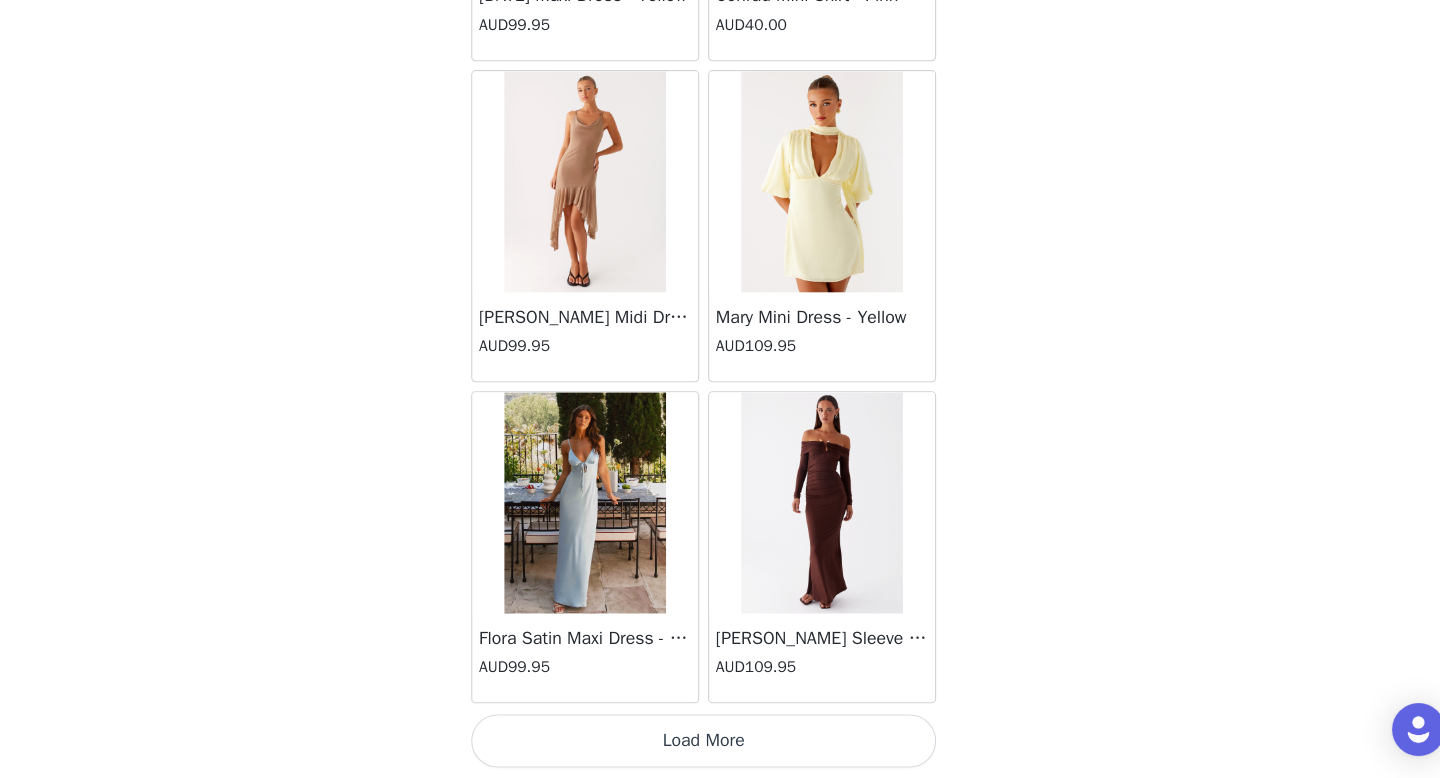 click on "Load More" at bounding box center (720, 744) 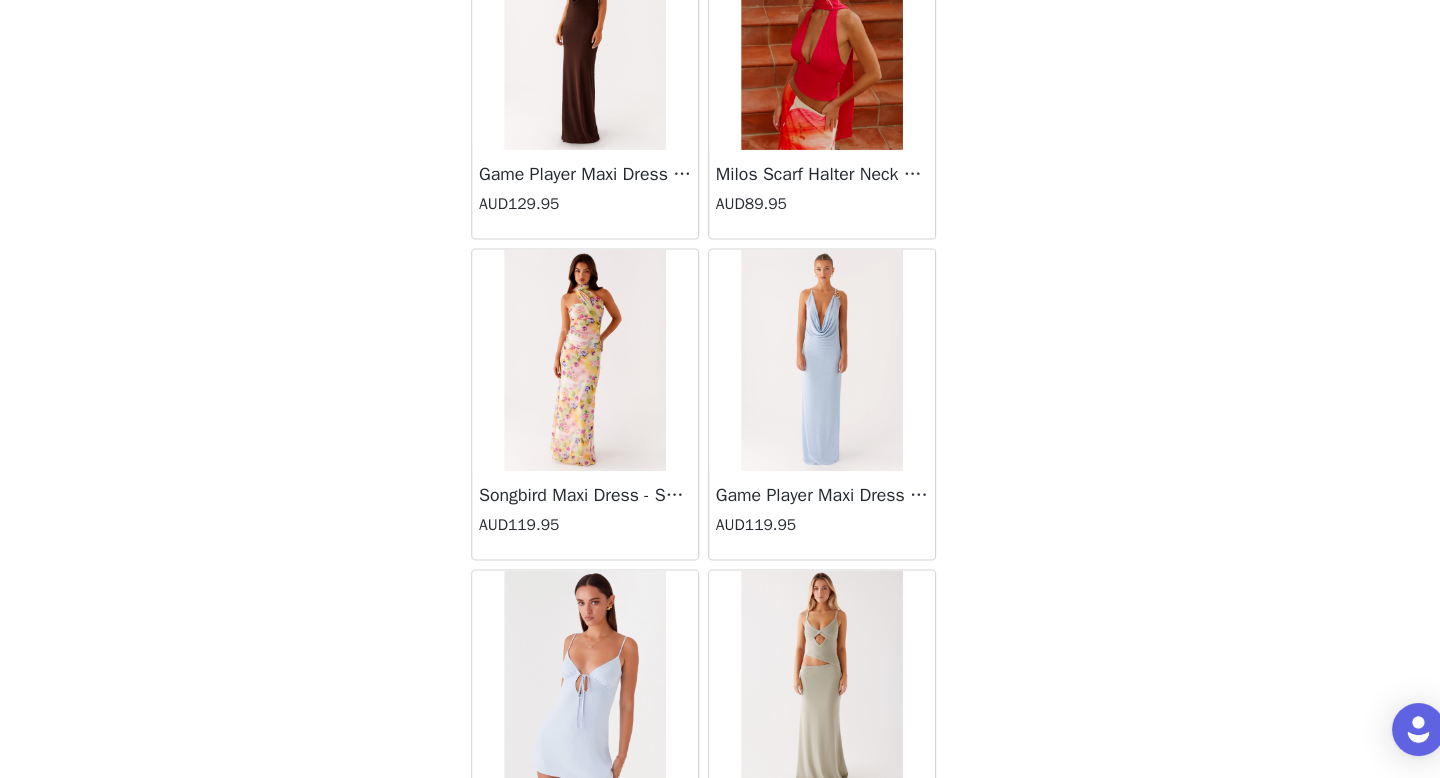 scroll, scrollTop: 83482, scrollLeft: 0, axis: vertical 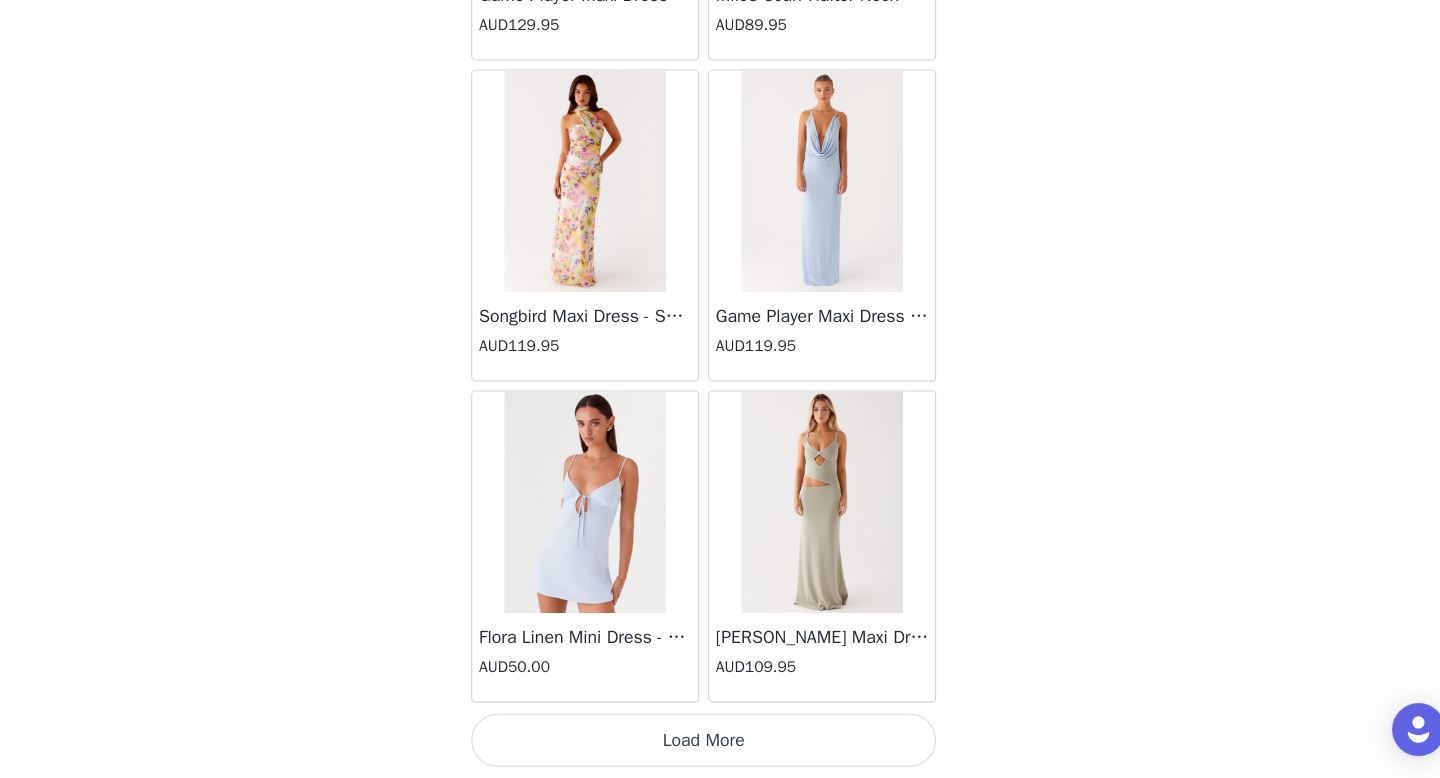 click on "Load More" at bounding box center (720, 744) 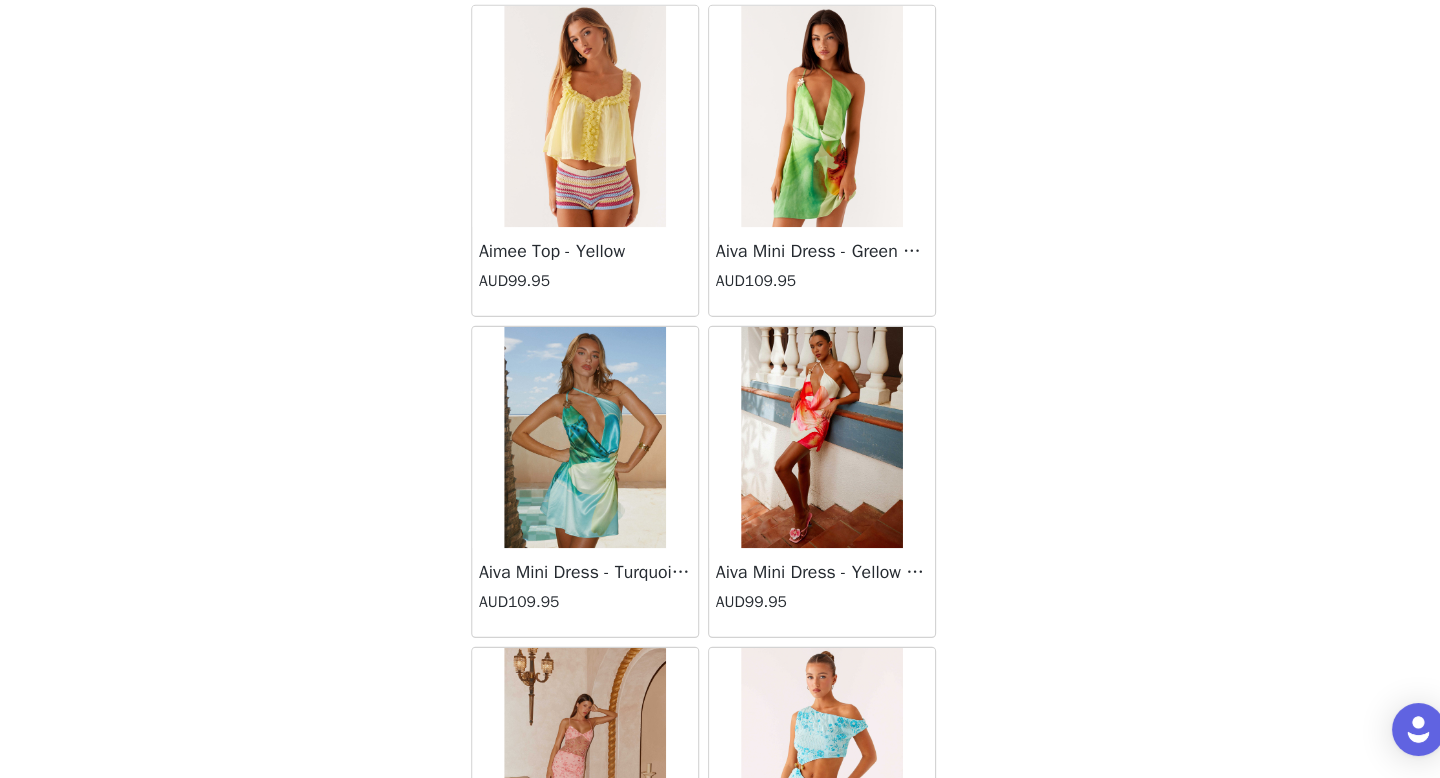 scroll, scrollTop: 86382, scrollLeft: 0, axis: vertical 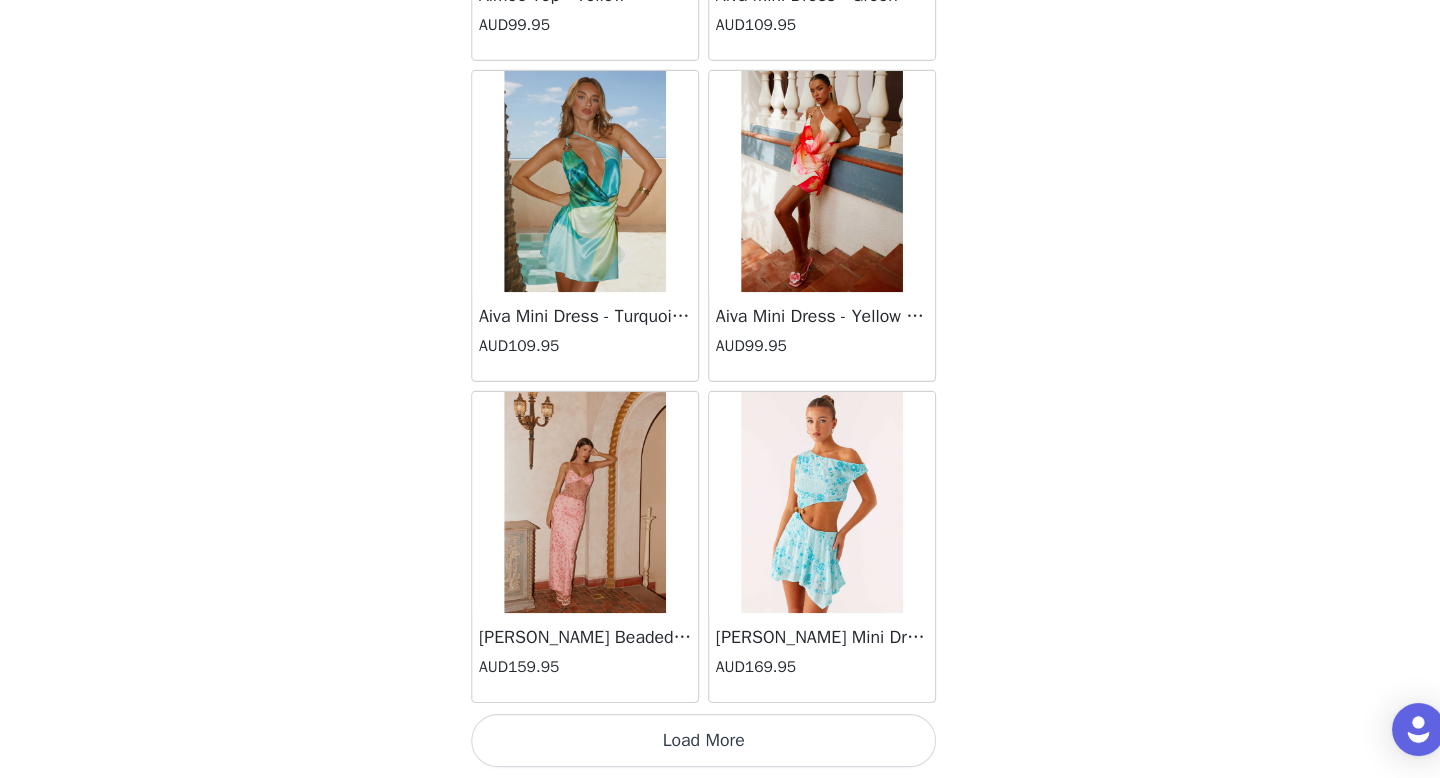 click on "Load More" at bounding box center (720, 744) 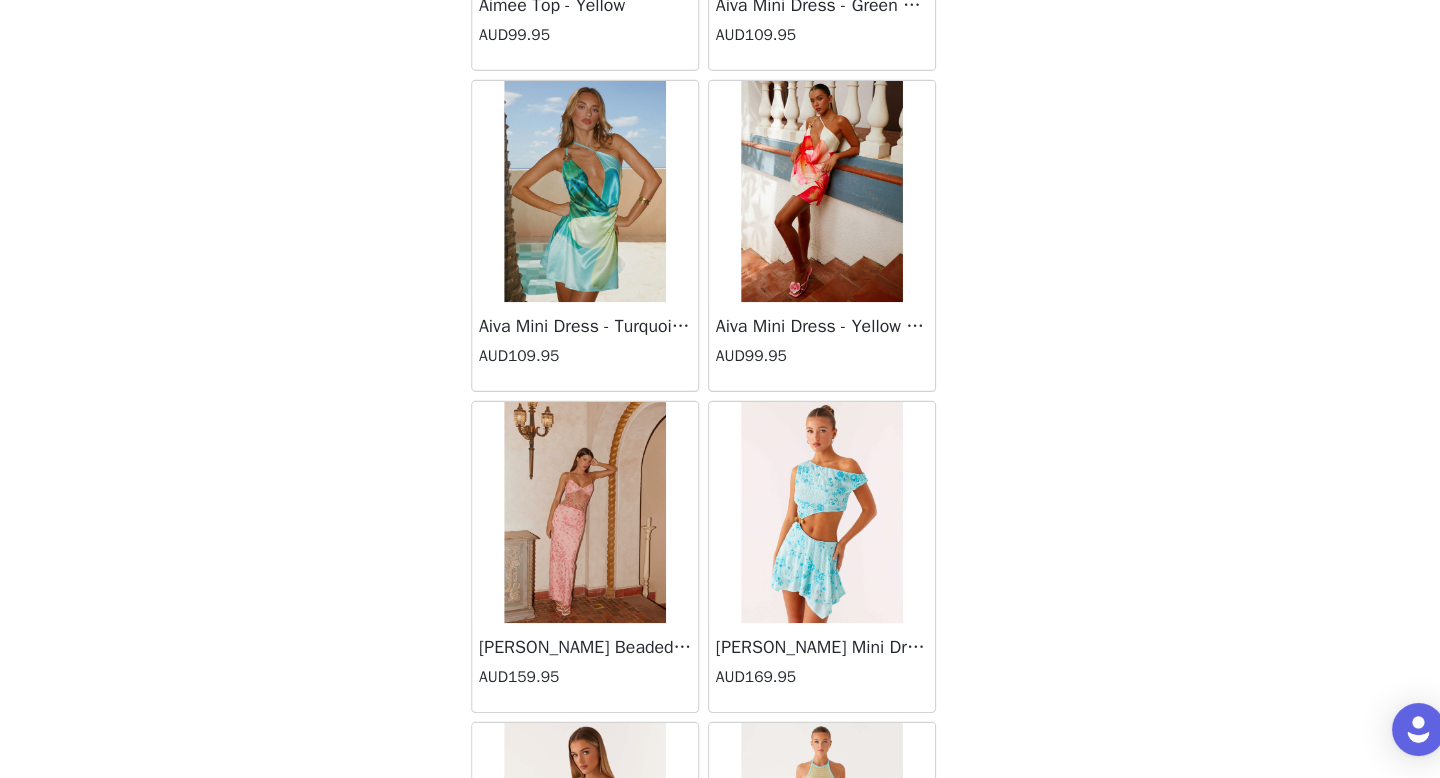scroll, scrollTop: 86382, scrollLeft: 0, axis: vertical 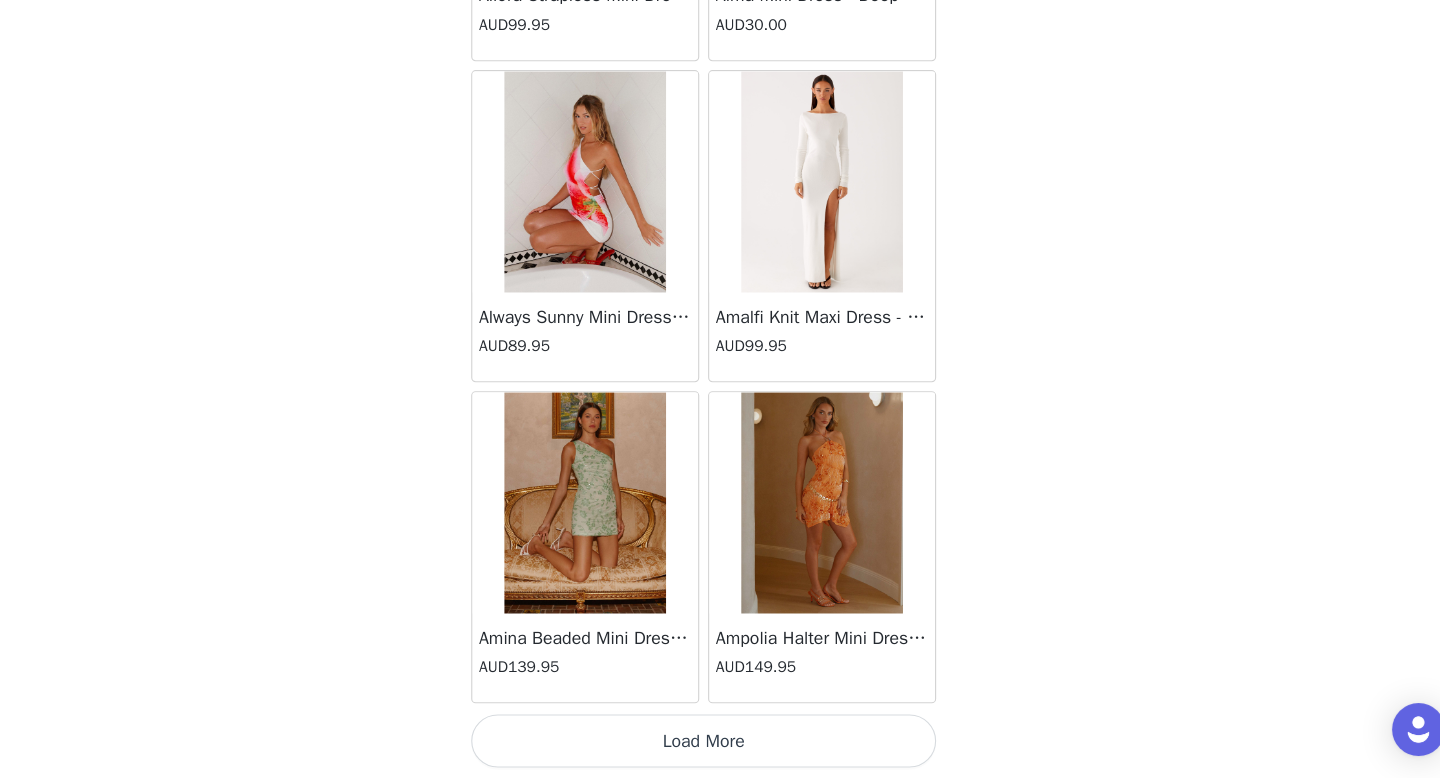 click on "Load More" at bounding box center [720, 744] 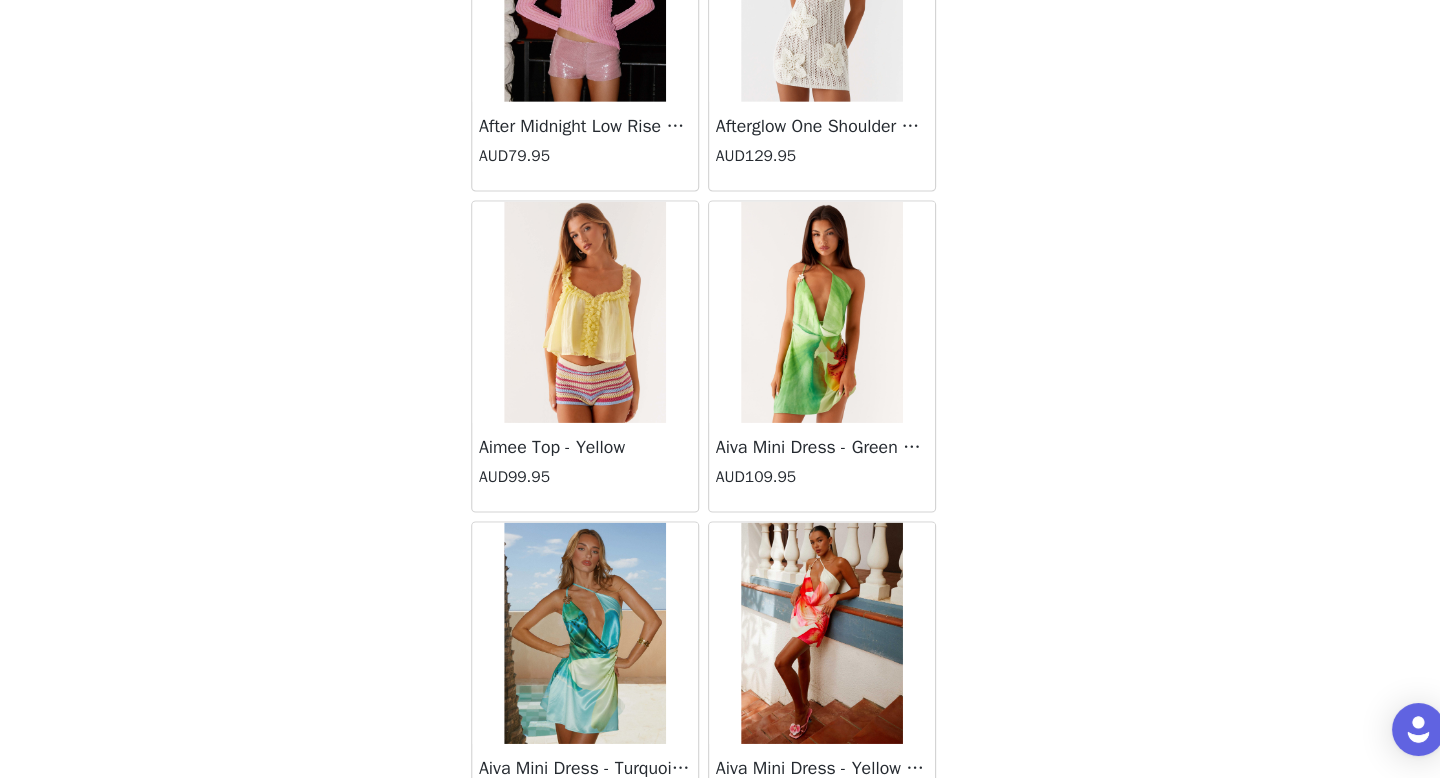 scroll, scrollTop: 91538, scrollLeft: 0, axis: vertical 